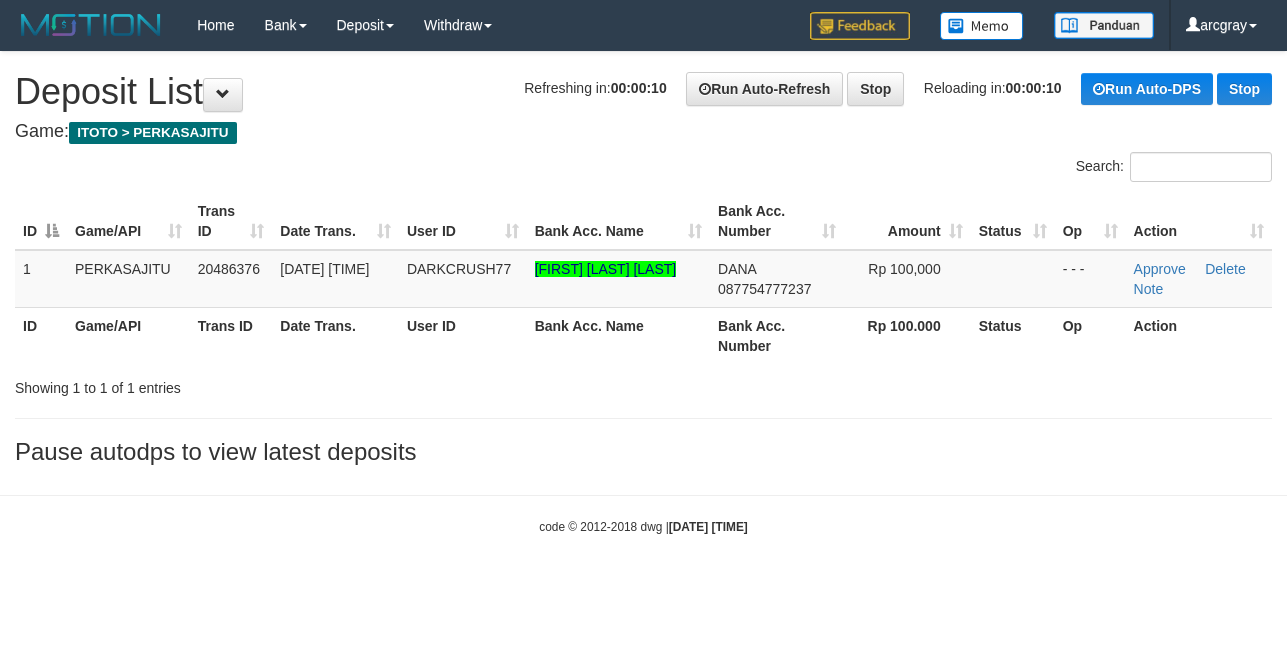 scroll, scrollTop: 0, scrollLeft: 0, axis: both 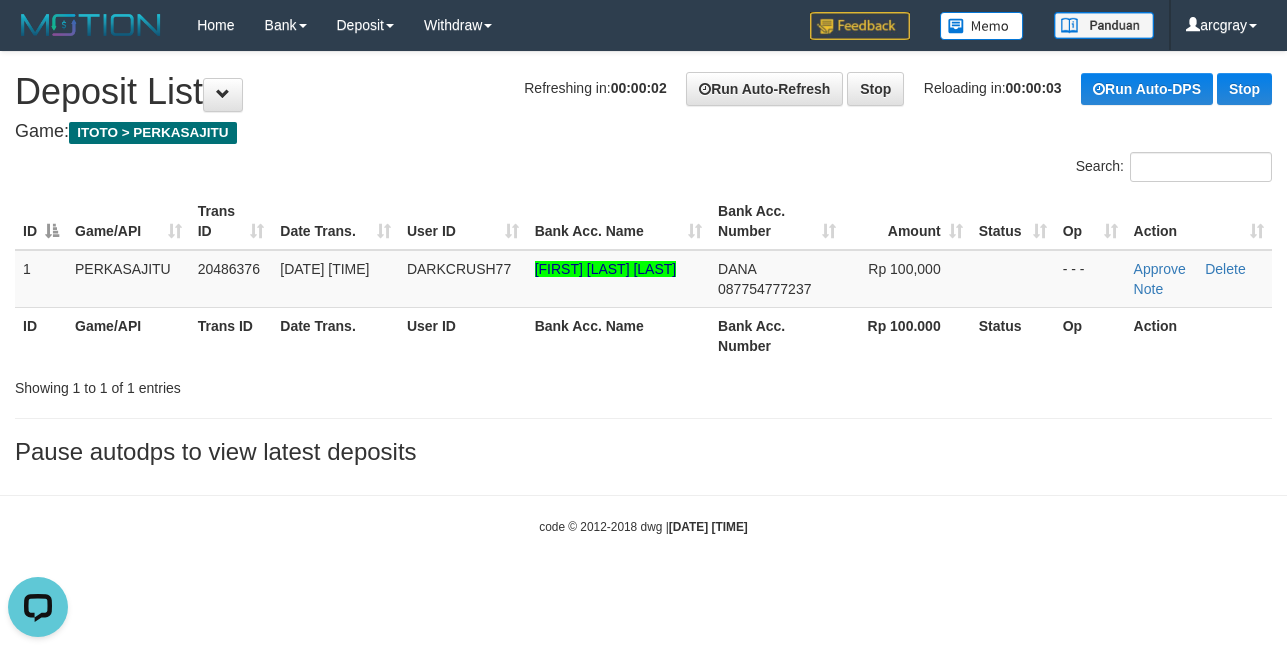 click on "Search:" at bounding box center [966, 169] 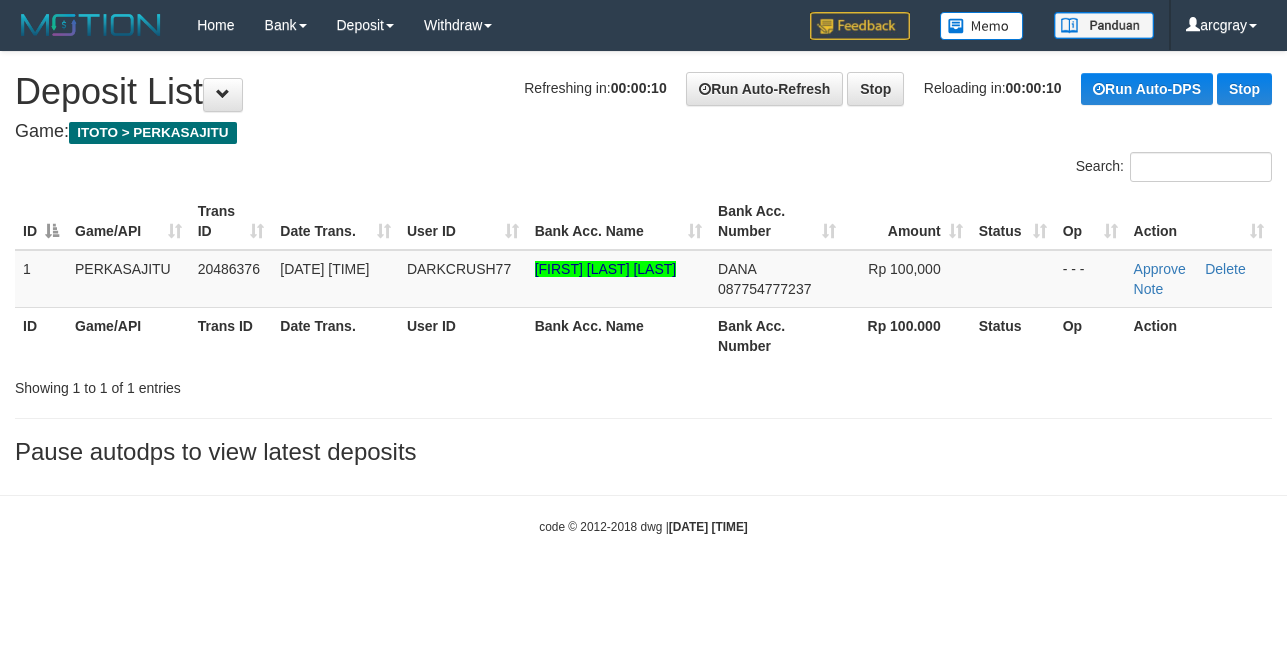 scroll, scrollTop: 0, scrollLeft: 0, axis: both 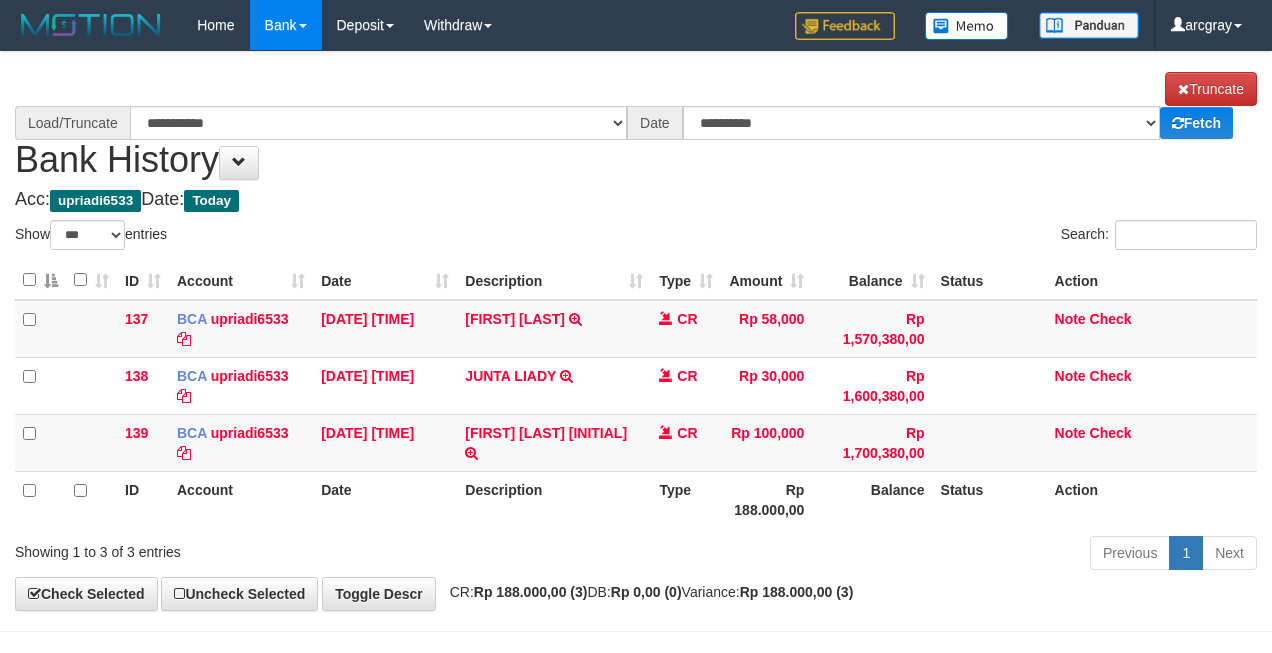 select on "***" 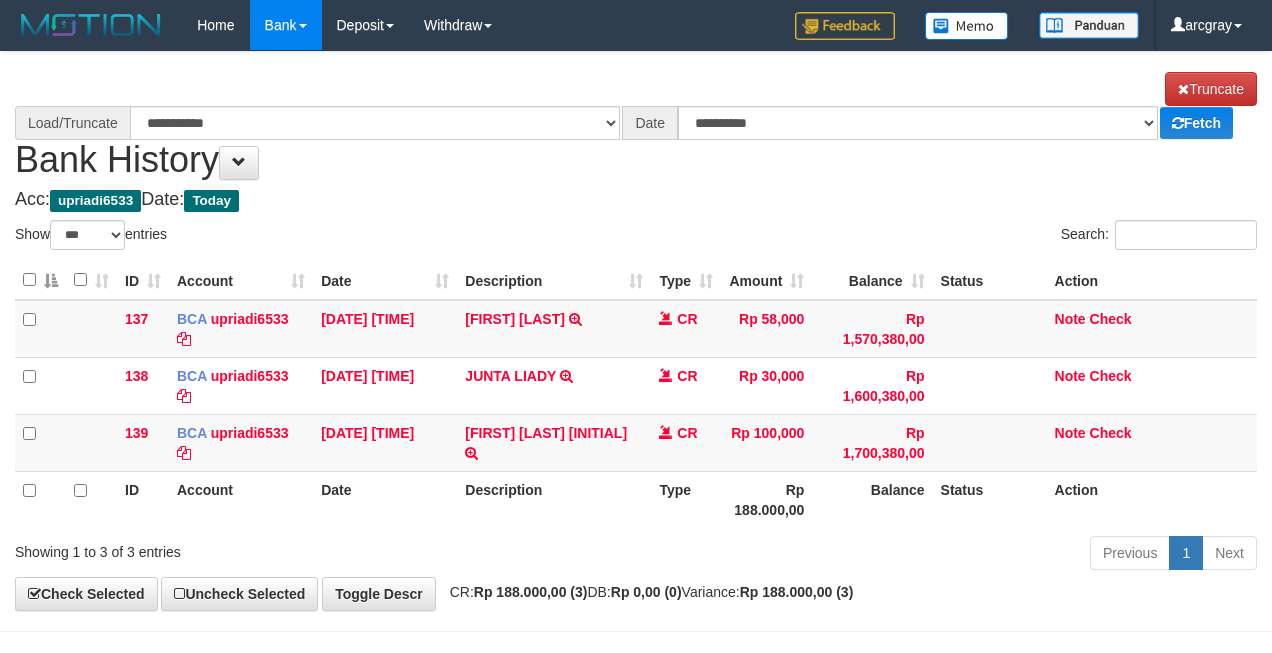 scroll, scrollTop: 0, scrollLeft: 0, axis: both 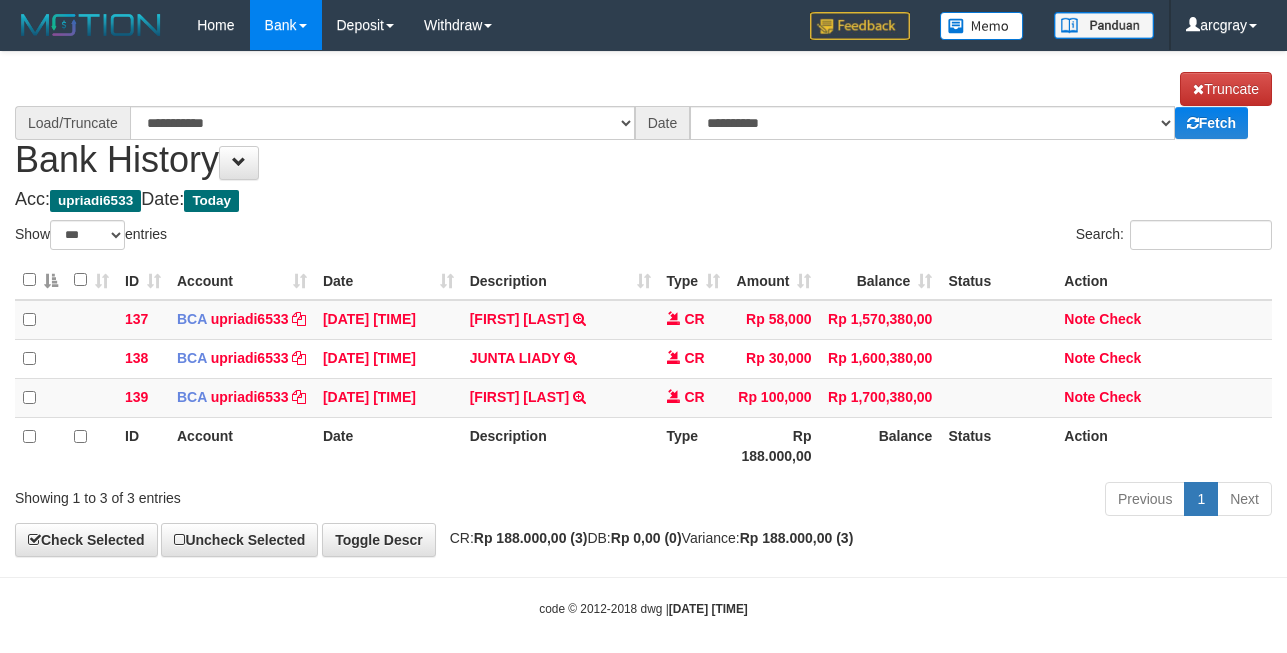 select on "***" 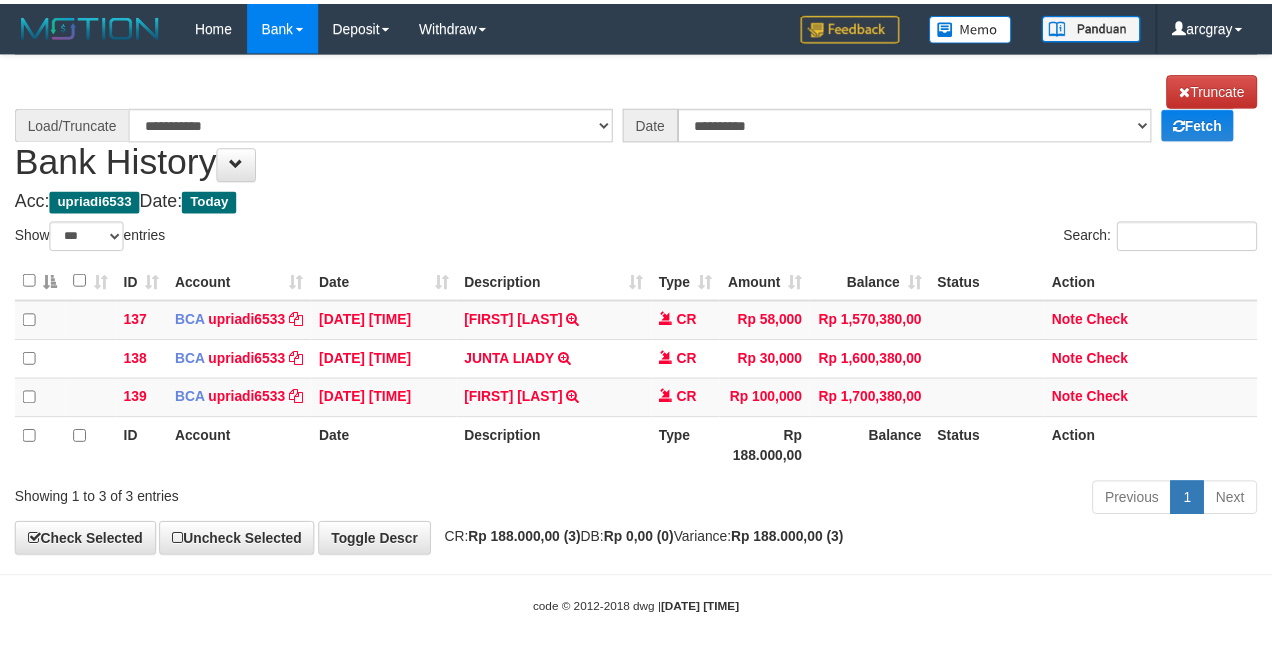 scroll, scrollTop: 0, scrollLeft: 0, axis: both 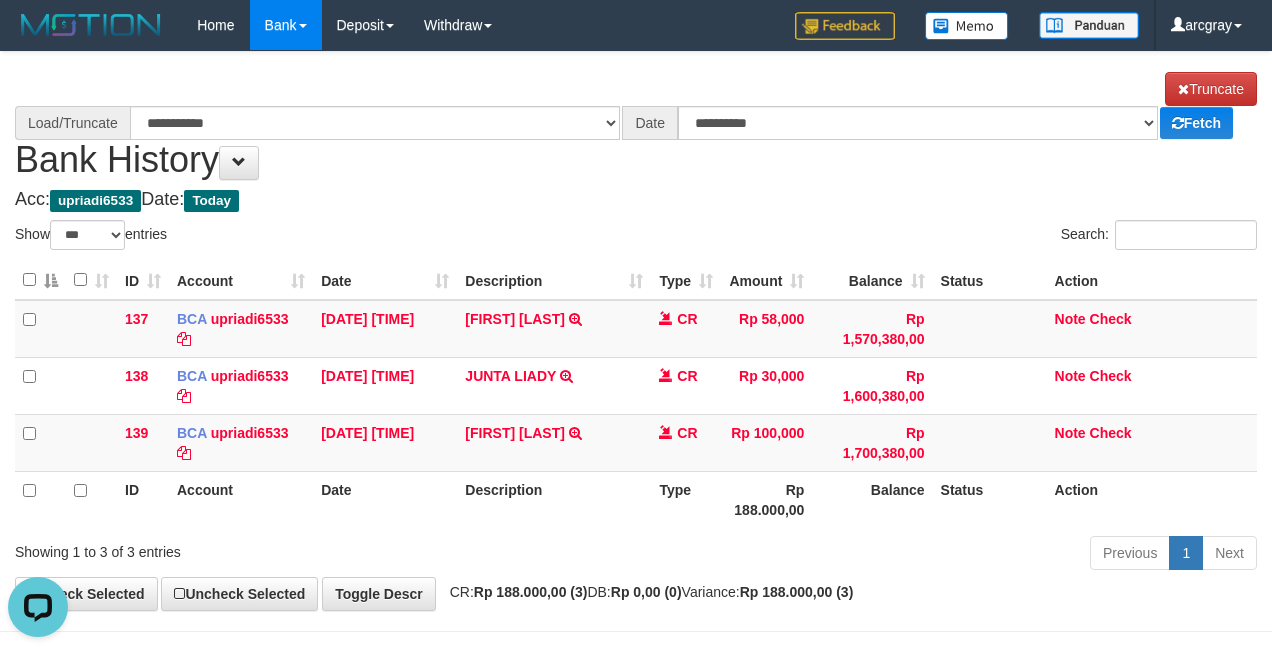 select on "****" 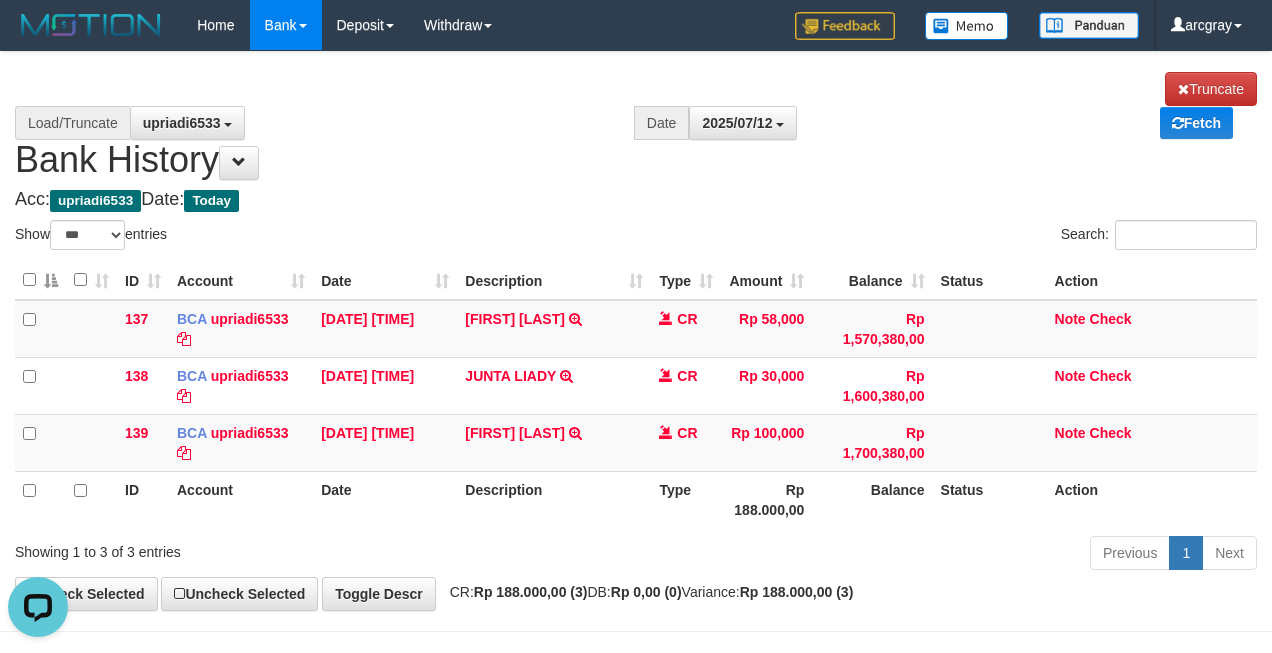 click at bounding box center (40, 280) 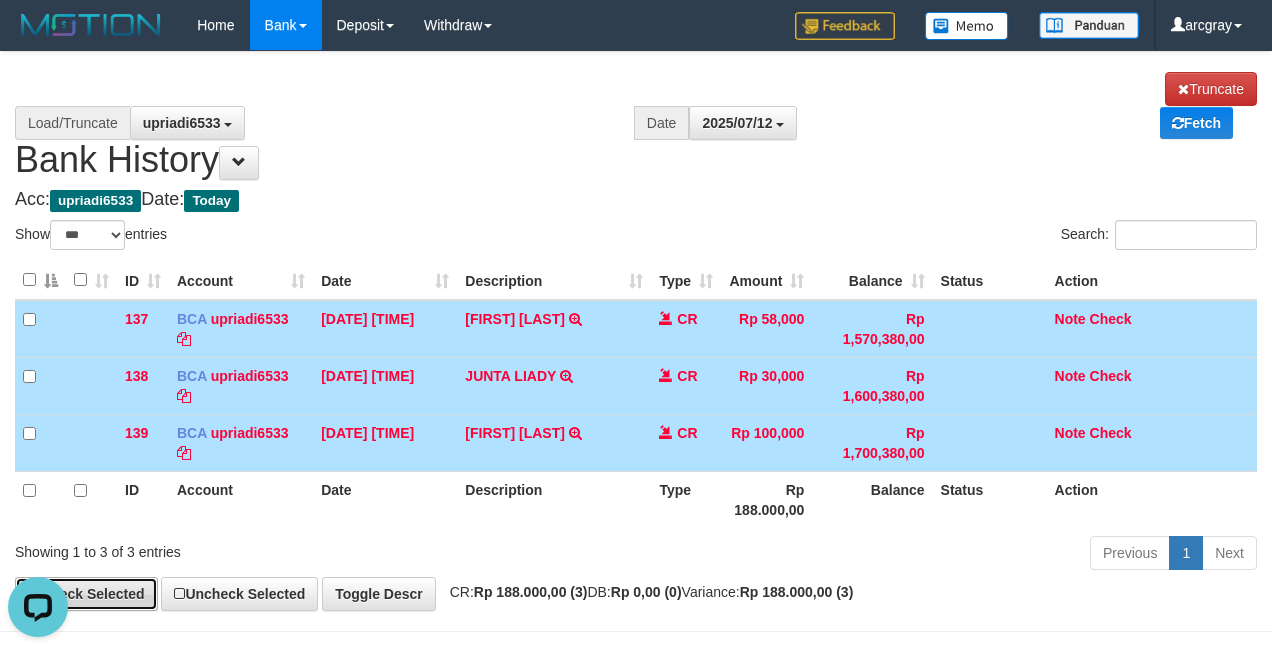 click on "Check Selected" at bounding box center (86, 594) 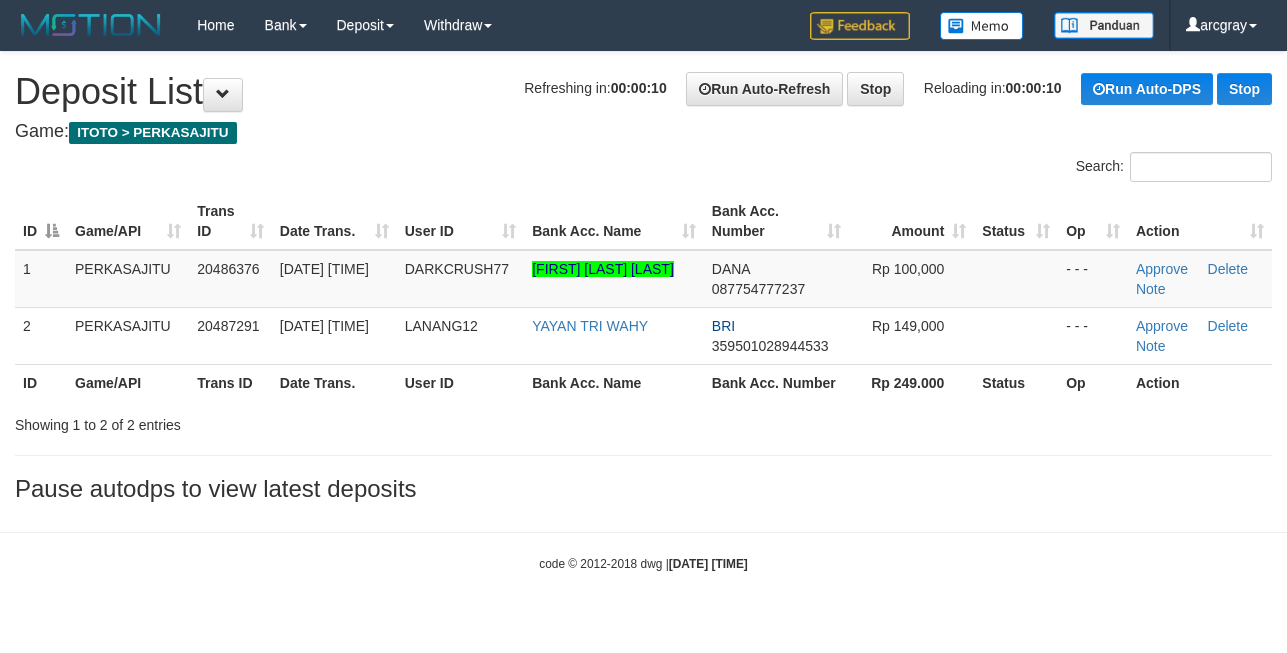 scroll, scrollTop: 0, scrollLeft: 0, axis: both 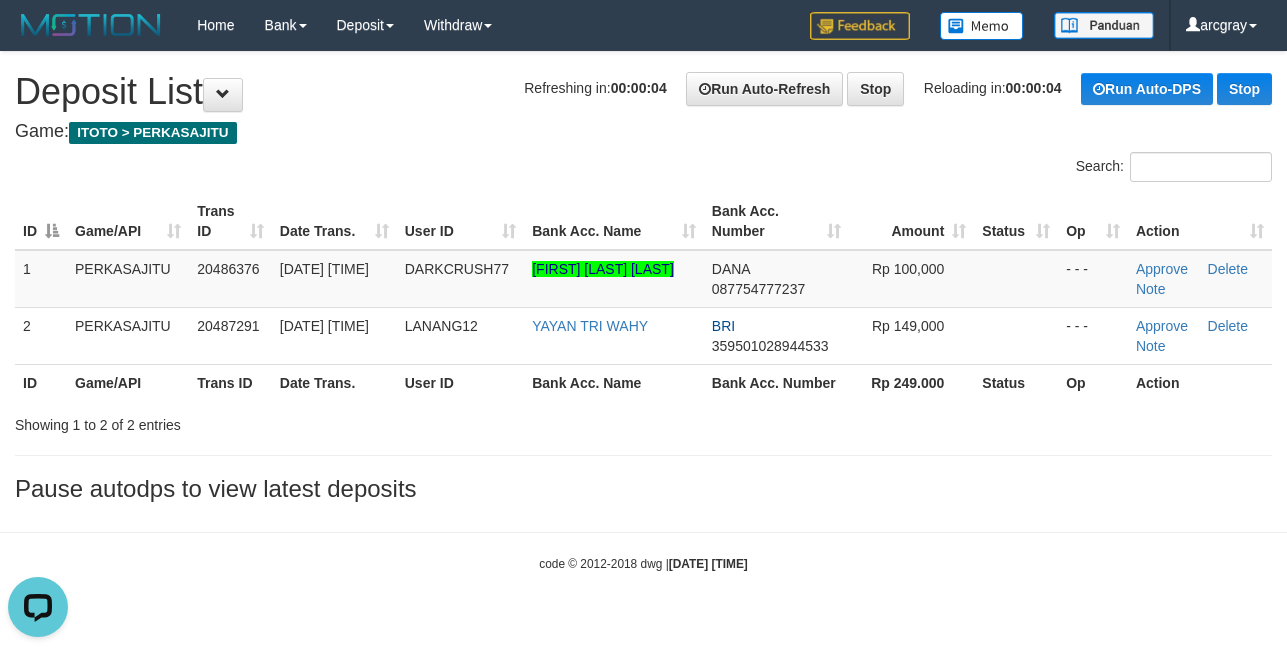 click on "Search:" at bounding box center [966, 169] 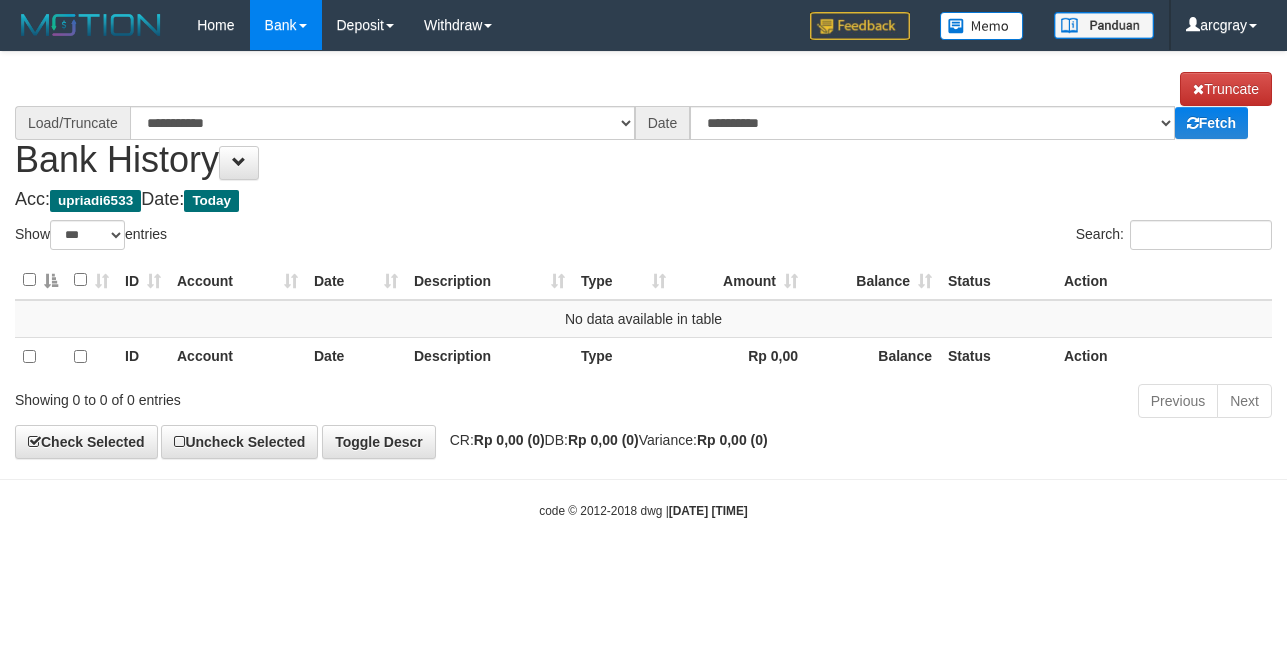 select on "***" 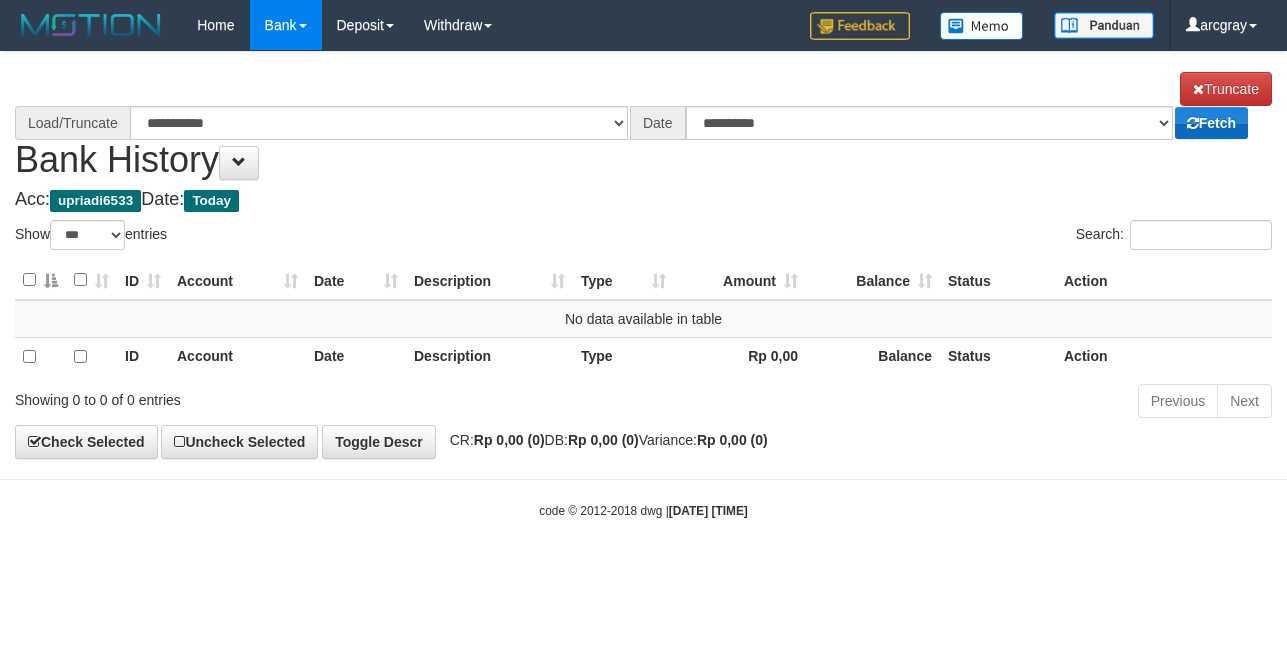 scroll, scrollTop: 0, scrollLeft: 0, axis: both 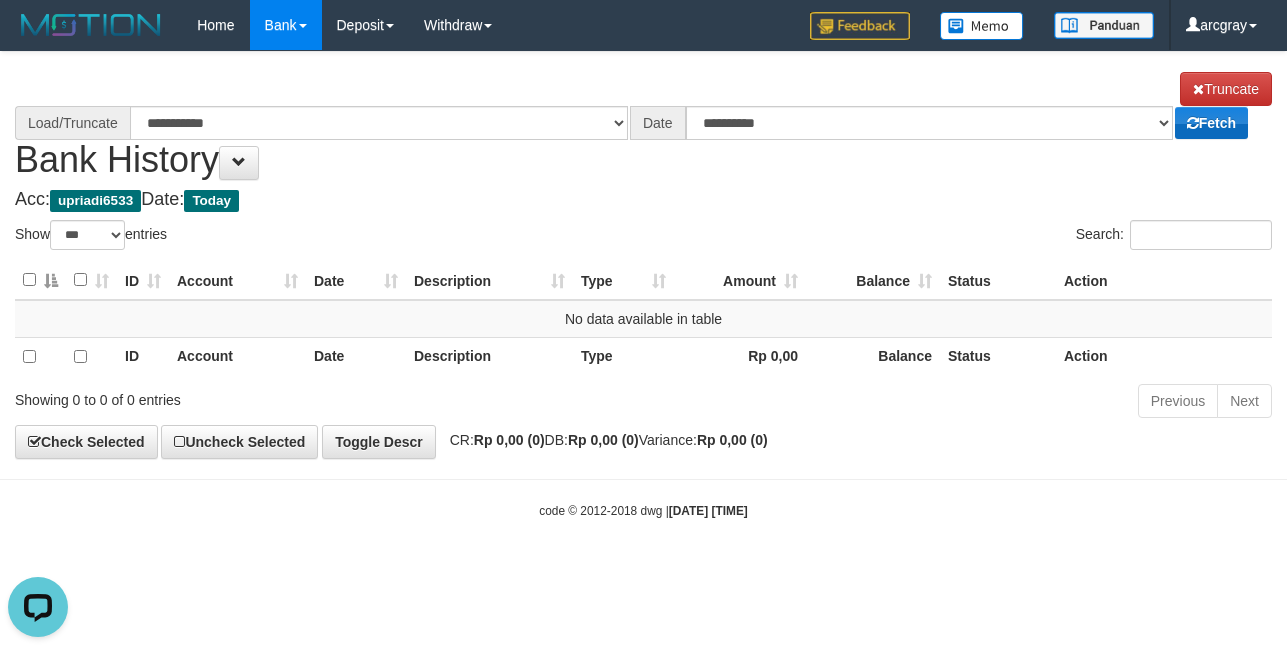 select on "****" 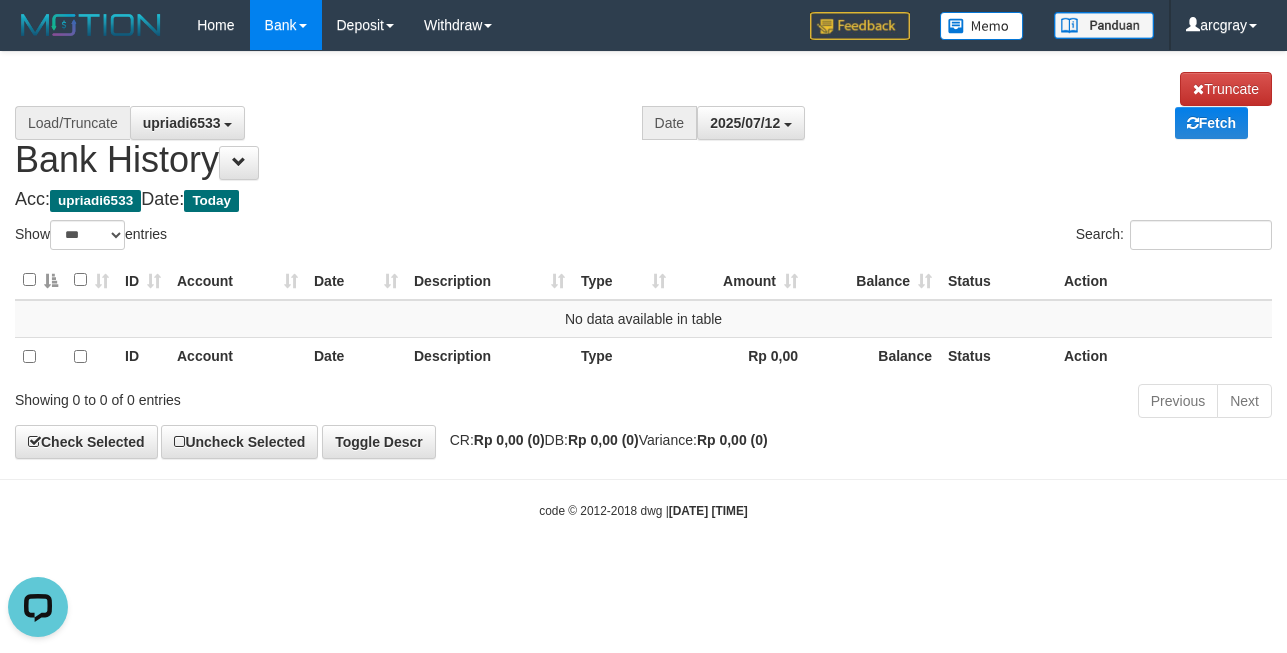 click on "Toggle navigation
Home
Bank
Account List
Load
By Website
Group
[ITOTO]													PERKASAJITU
By Load Group (DPS)
Group arc-1
Mutasi Bank
Search
Sync
Note Mutasi
Deposit
DPS Fetch" at bounding box center [643, 285] 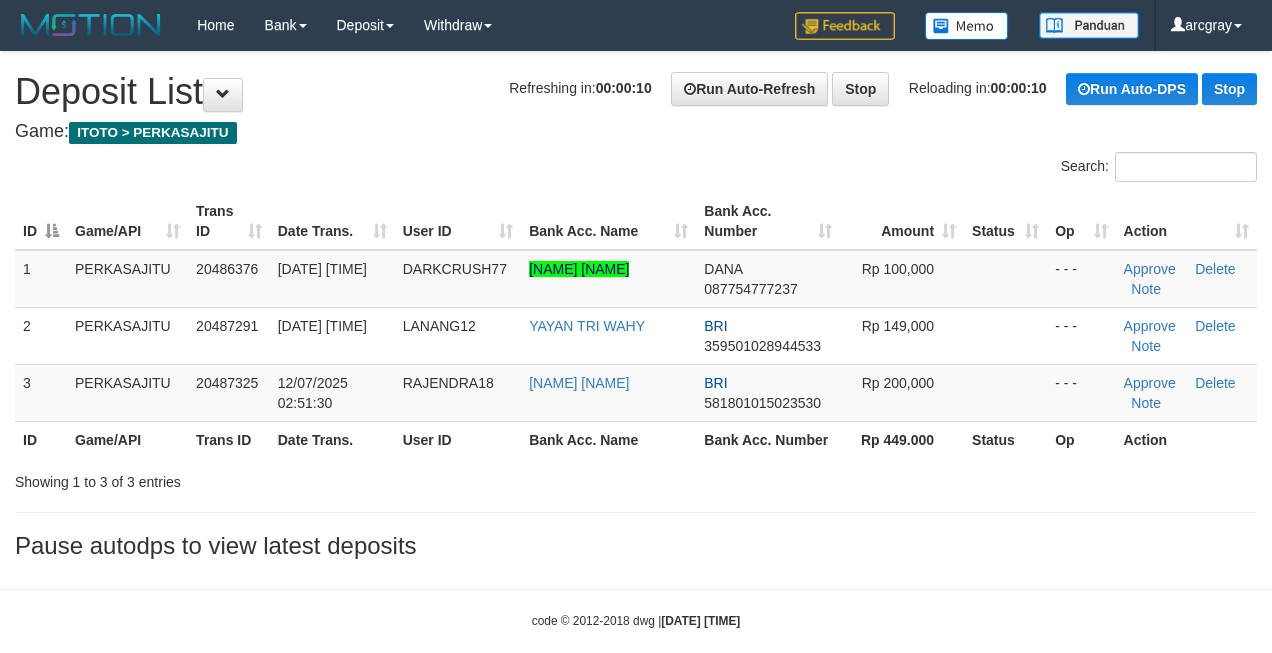 scroll, scrollTop: 0, scrollLeft: 0, axis: both 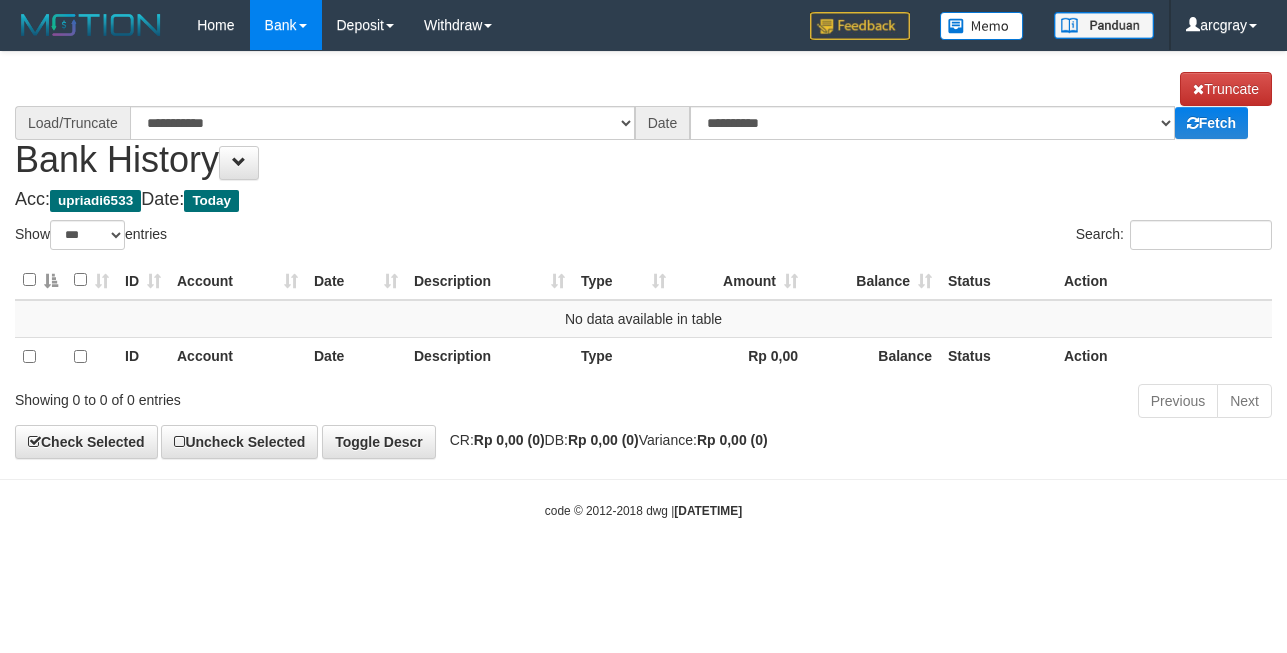 select on "***" 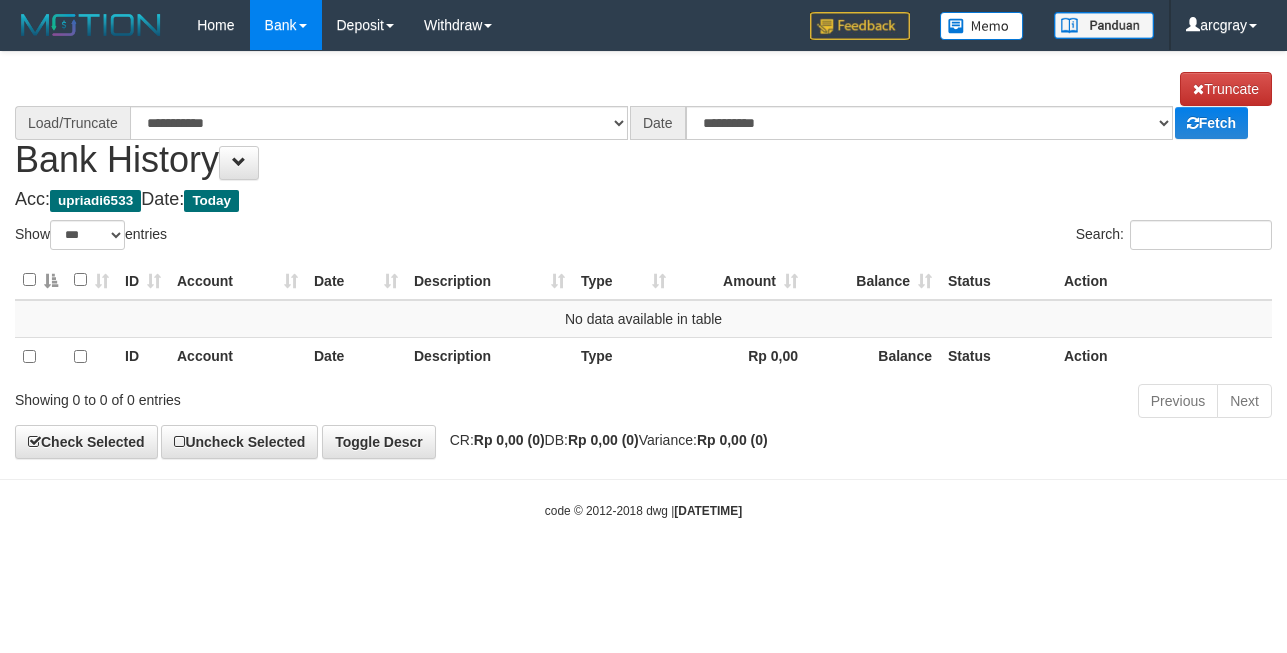 scroll, scrollTop: 0, scrollLeft: 0, axis: both 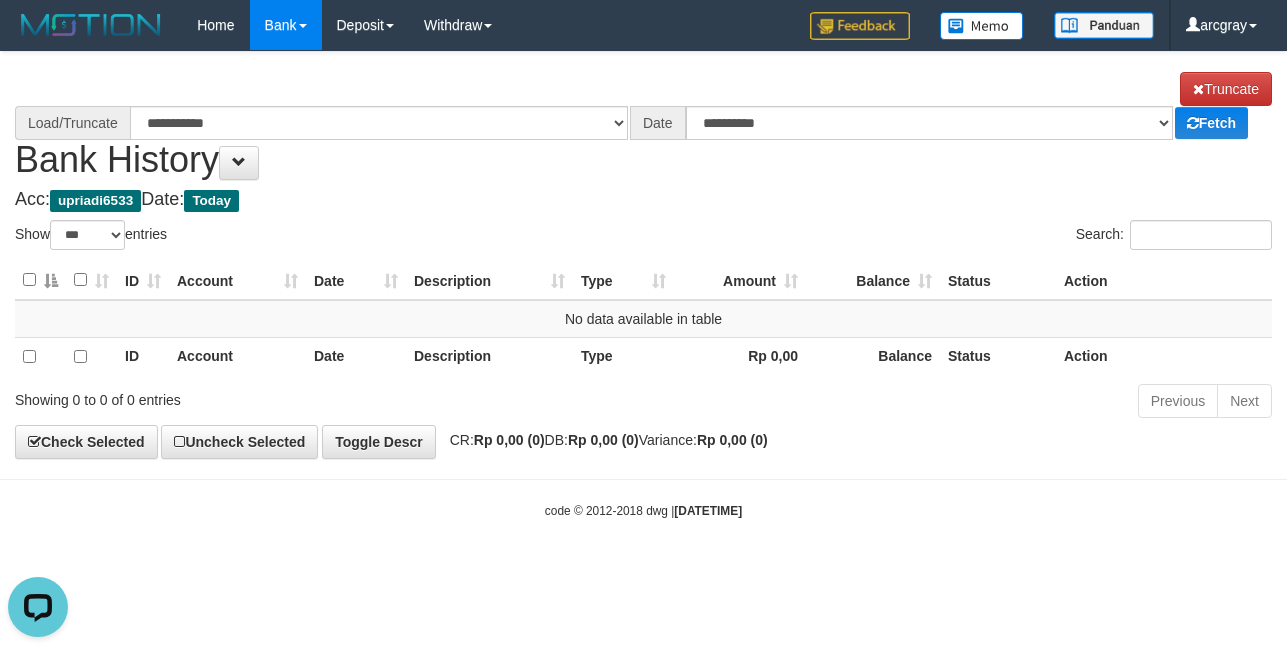select on "****" 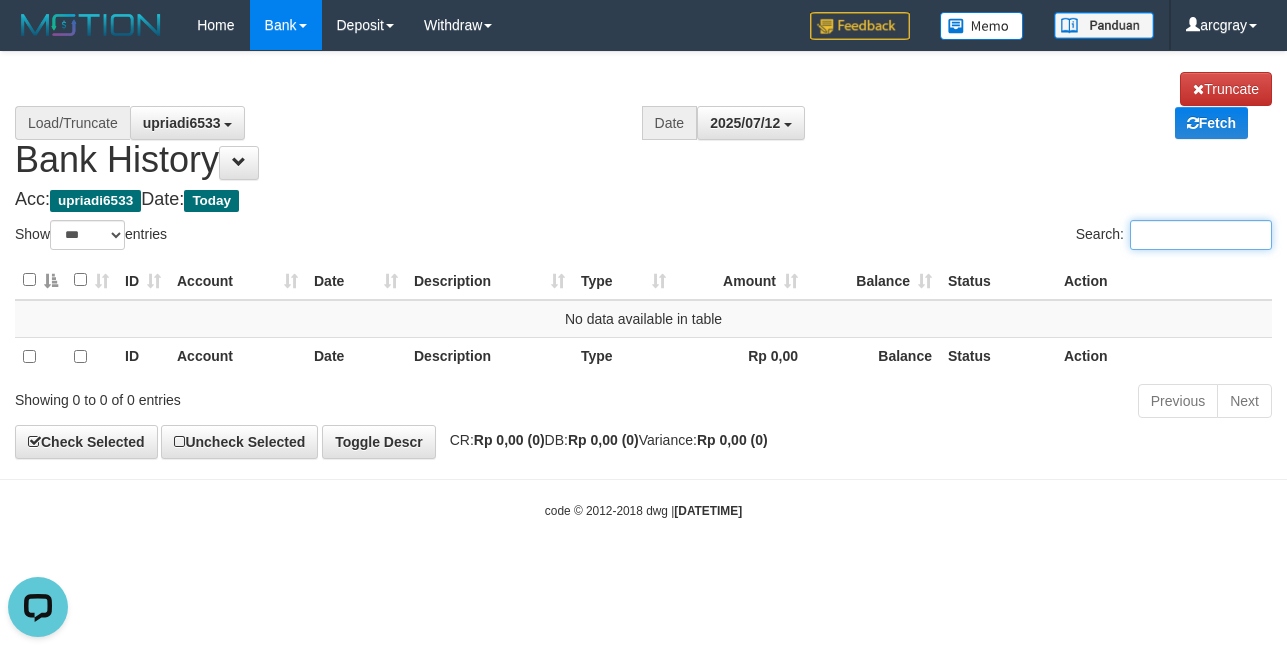 click on "Search:" at bounding box center [1201, 235] 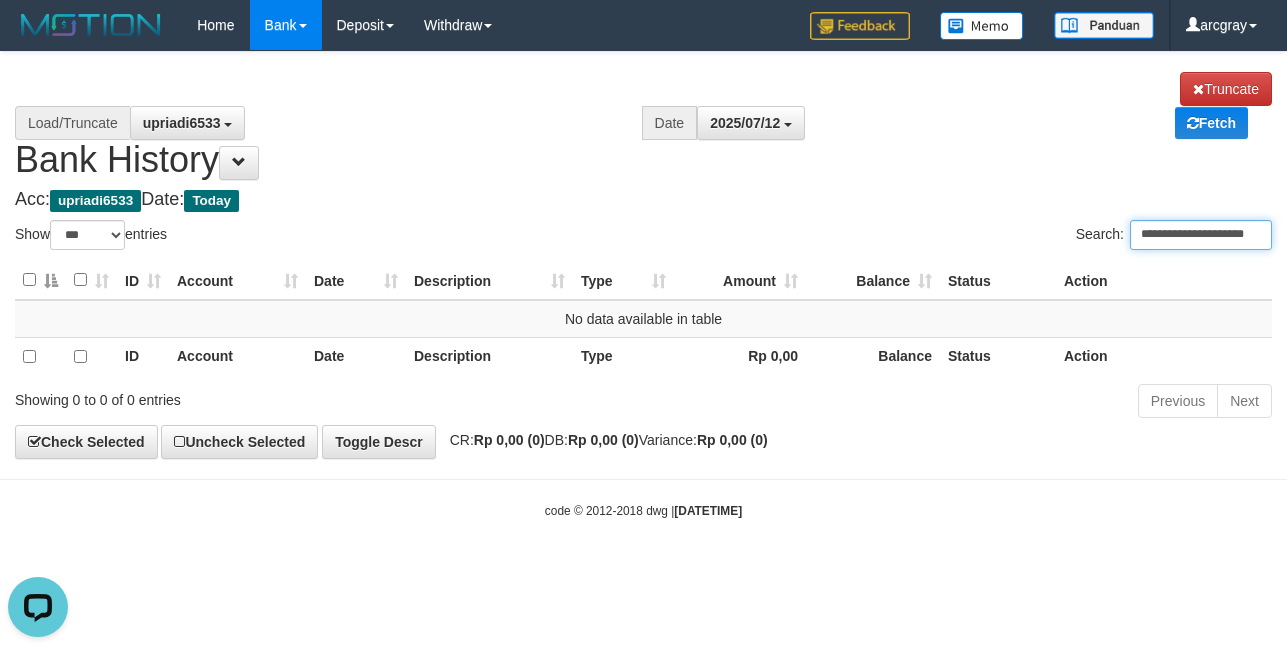 scroll, scrollTop: 0, scrollLeft: 16, axis: horizontal 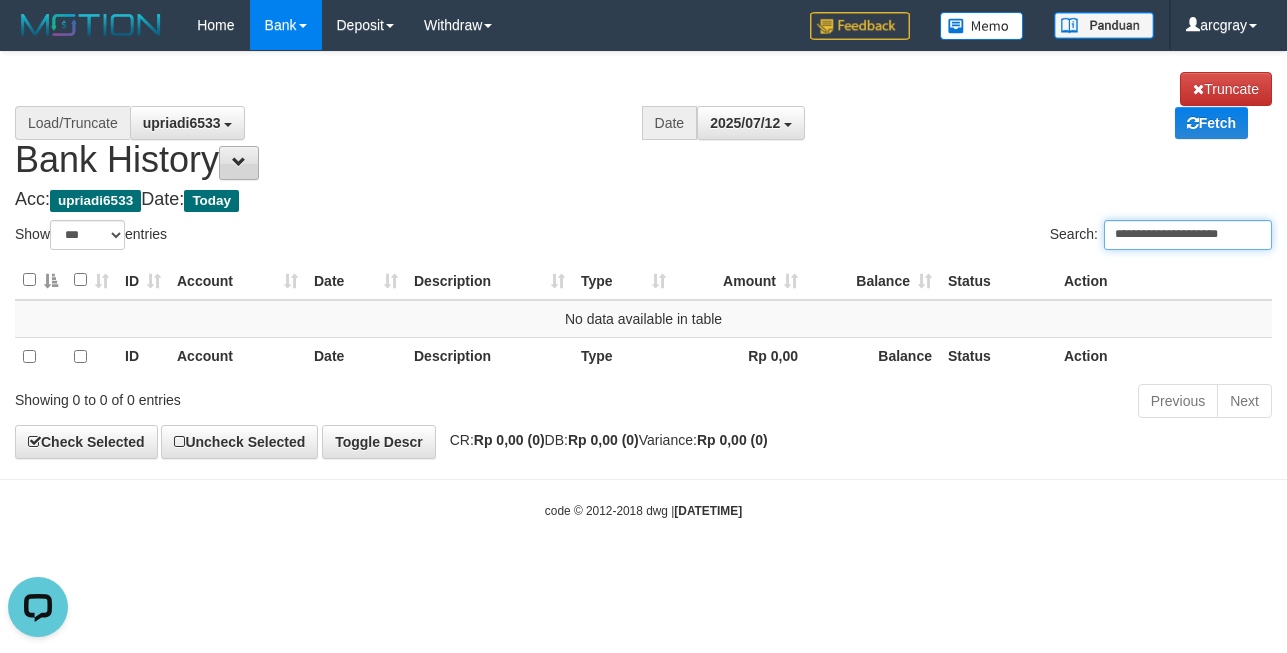 type on "**********" 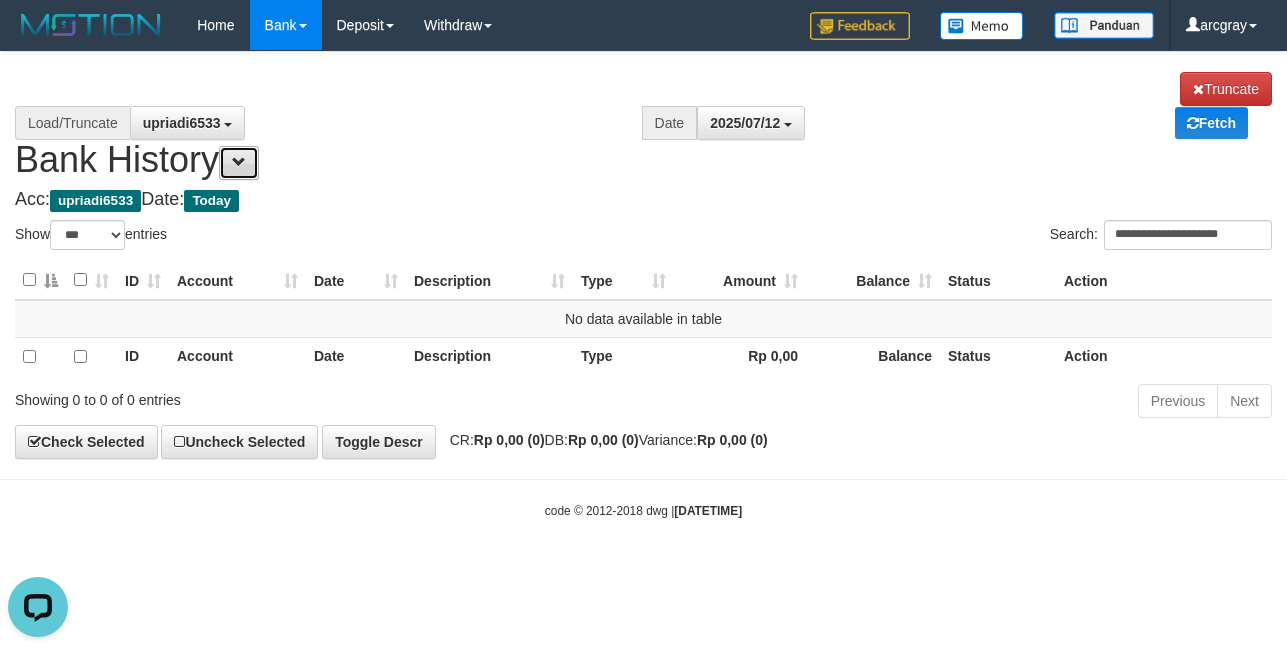 click at bounding box center [239, 162] 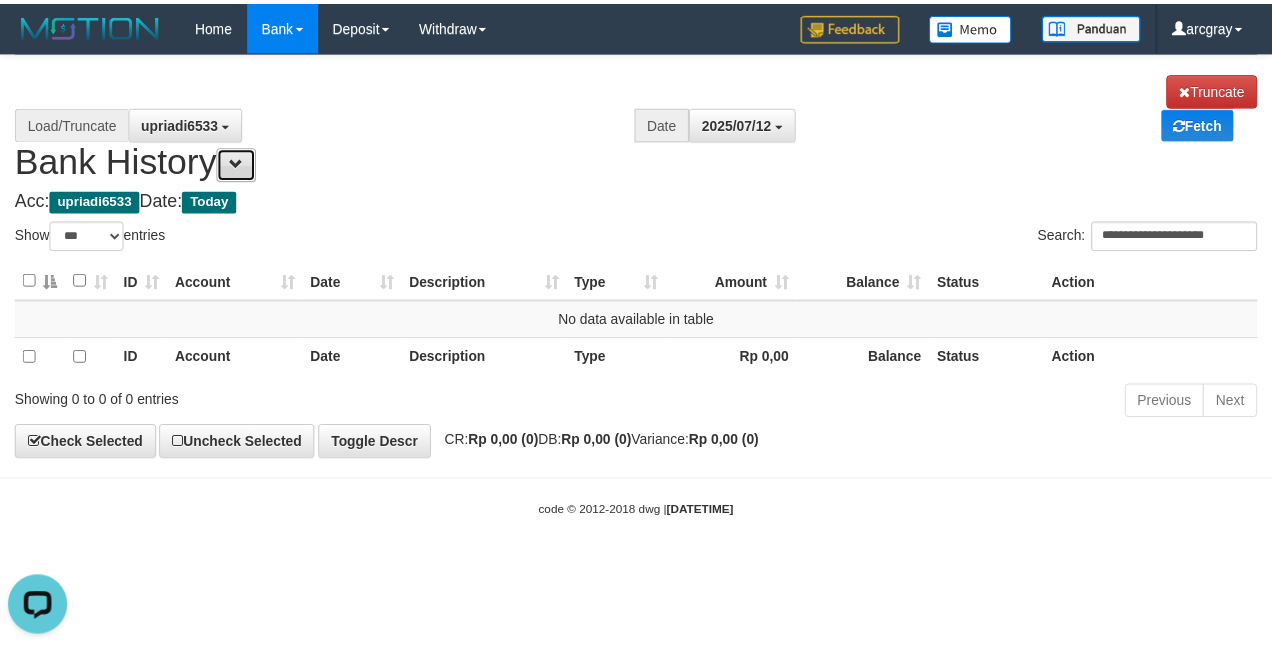 scroll, scrollTop: 0, scrollLeft: 0, axis: both 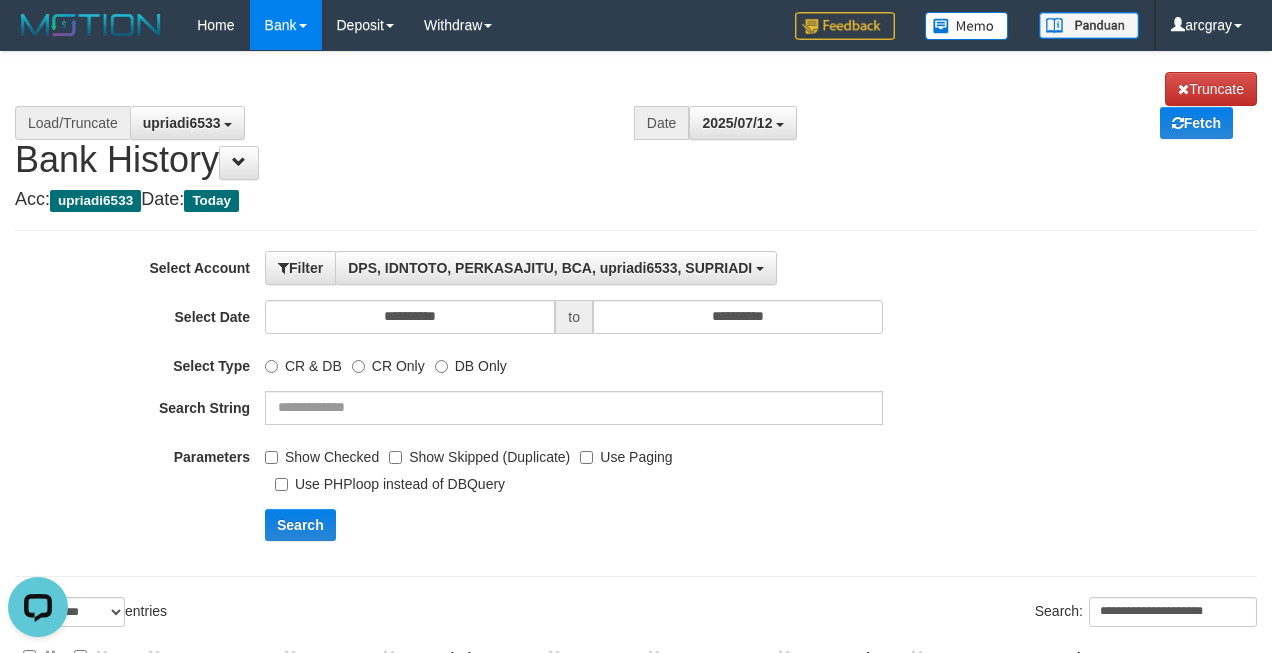click on "**********" at bounding box center (530, 403) 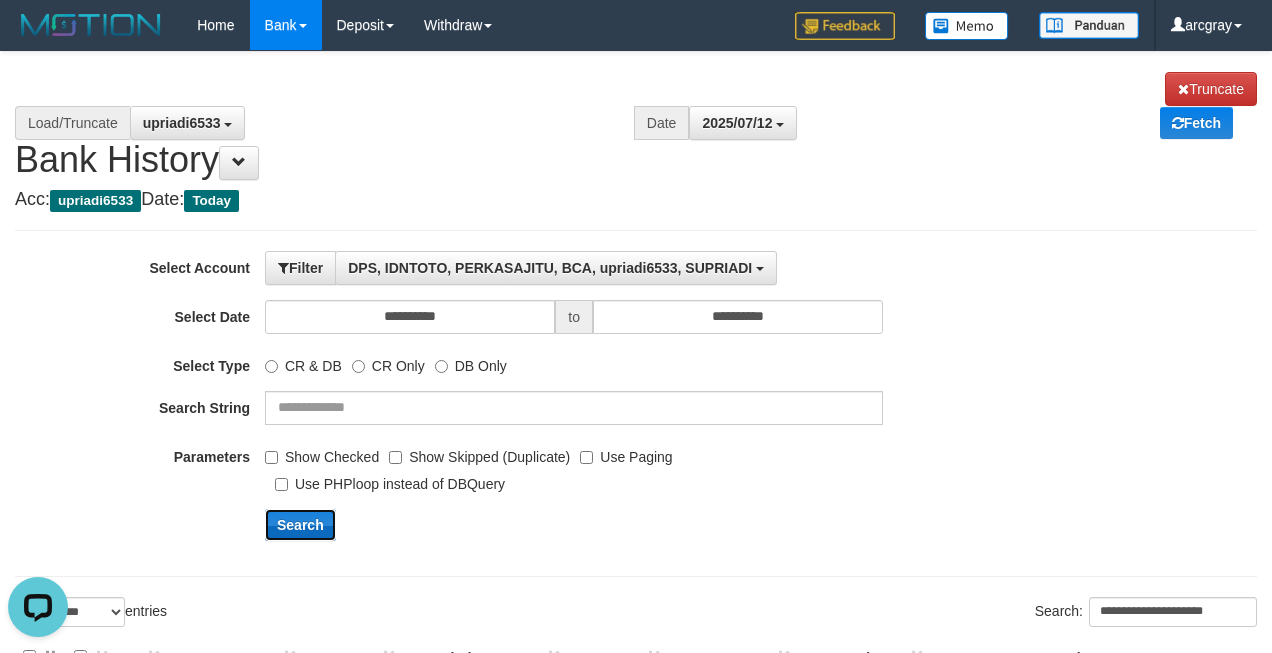 click on "Search" at bounding box center [300, 525] 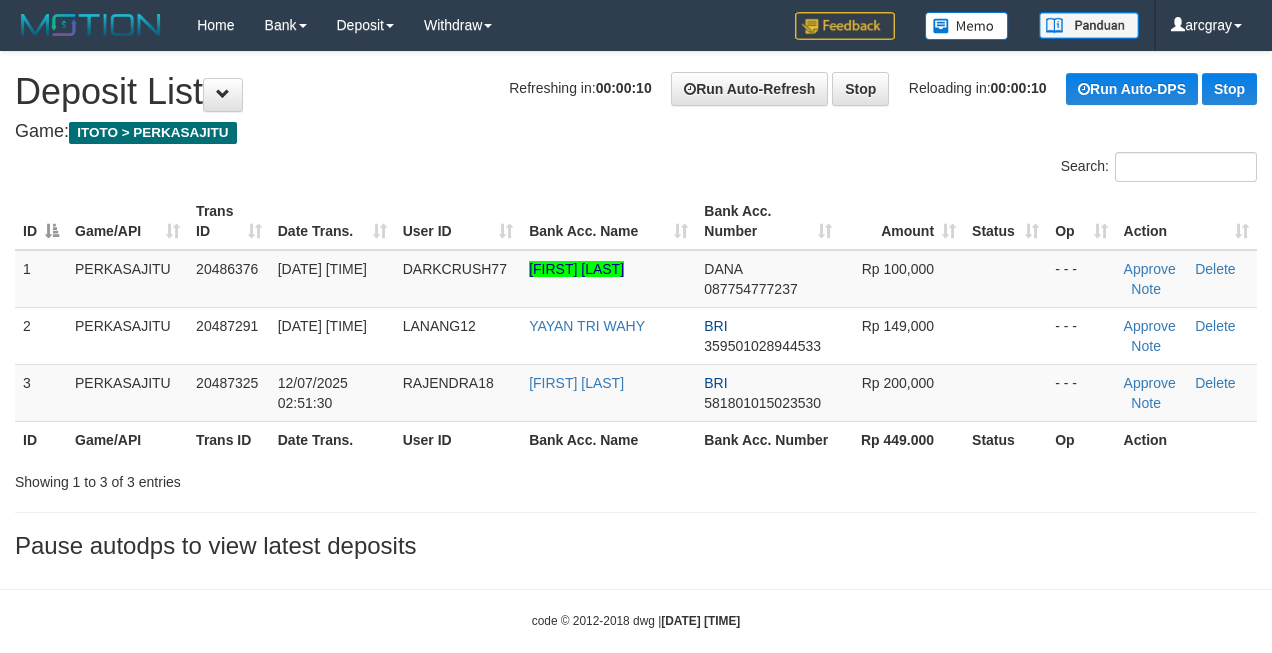scroll, scrollTop: 0, scrollLeft: 0, axis: both 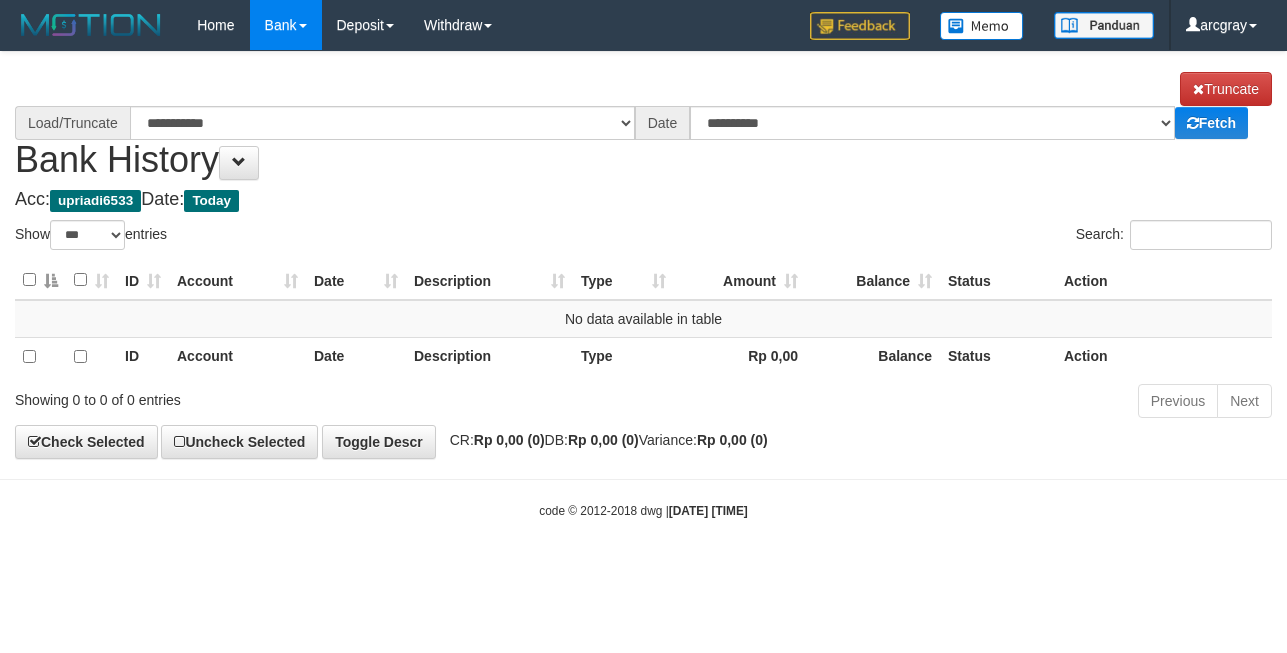 select on "***" 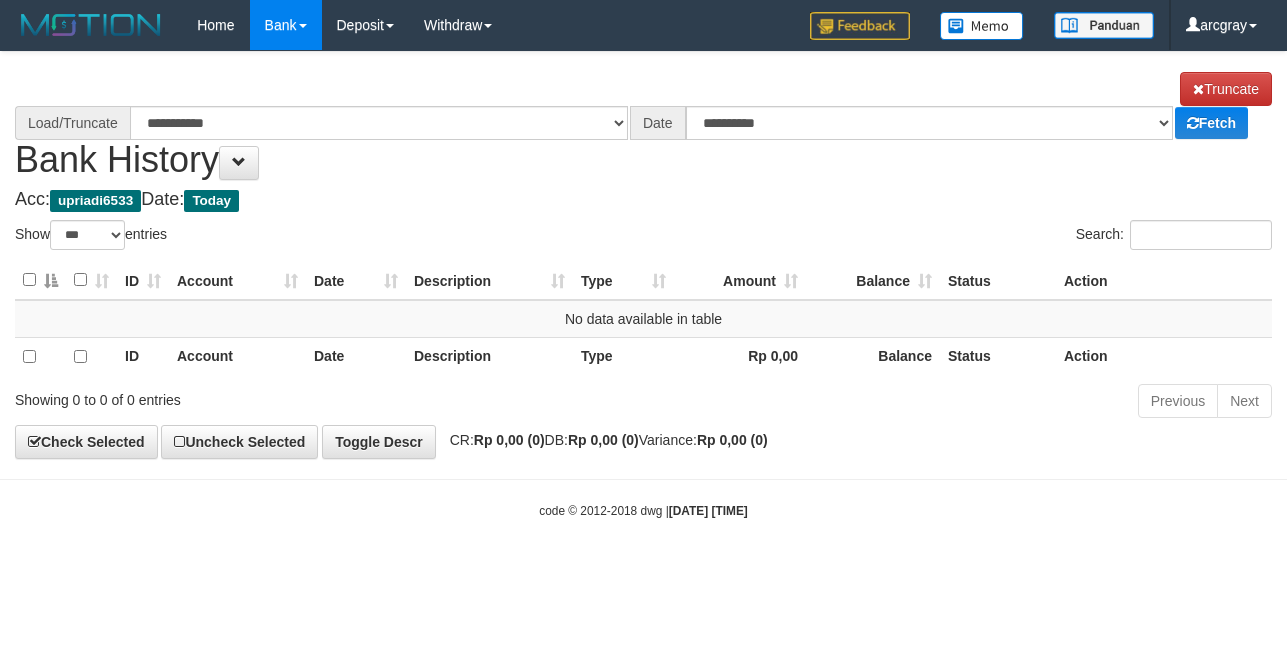 scroll, scrollTop: 0, scrollLeft: 0, axis: both 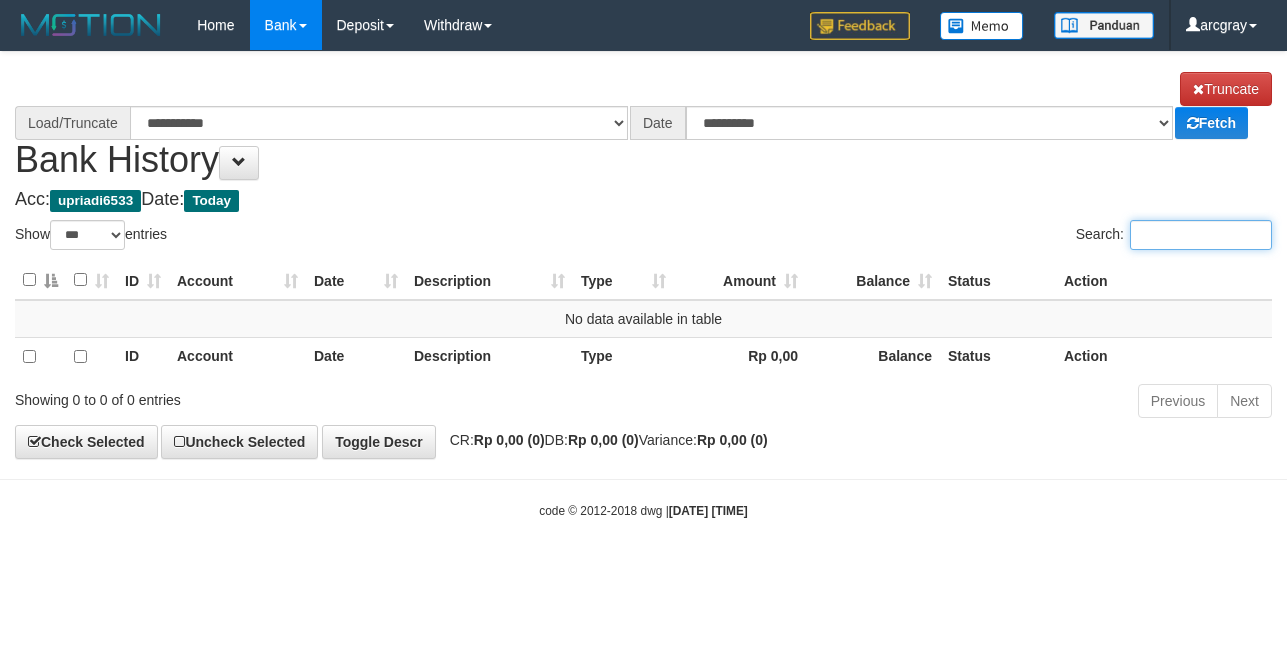 click on "Search:" at bounding box center [1201, 235] 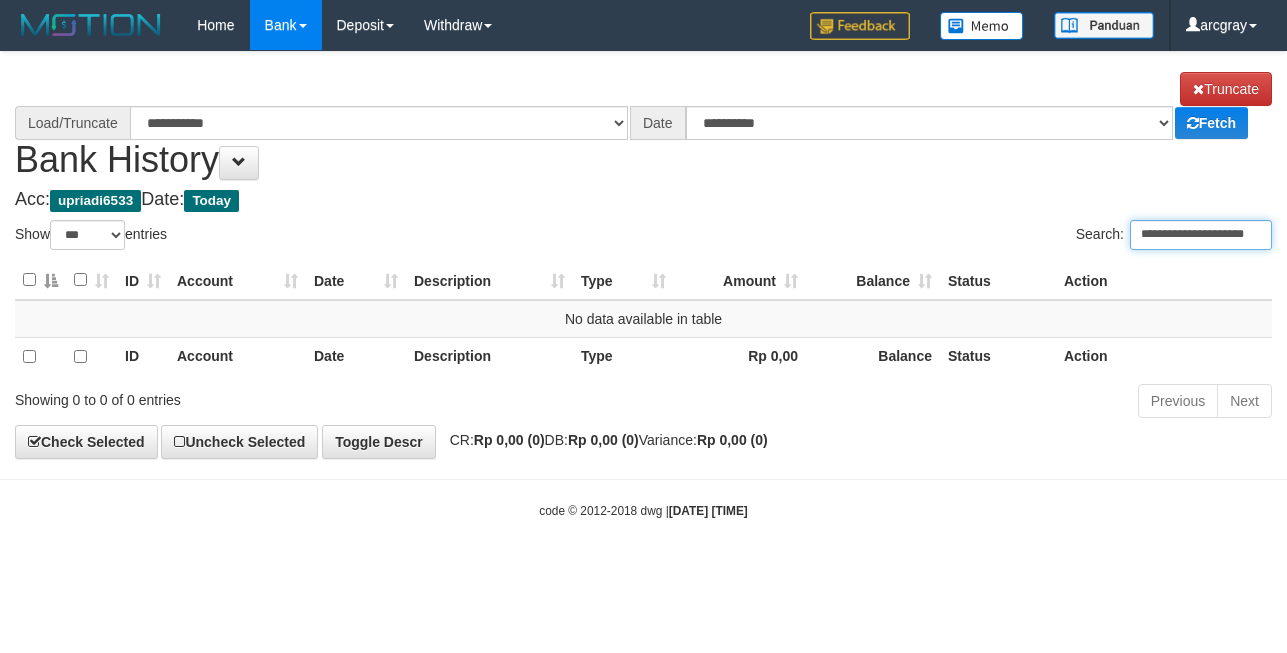 scroll, scrollTop: 0, scrollLeft: 16, axis: horizontal 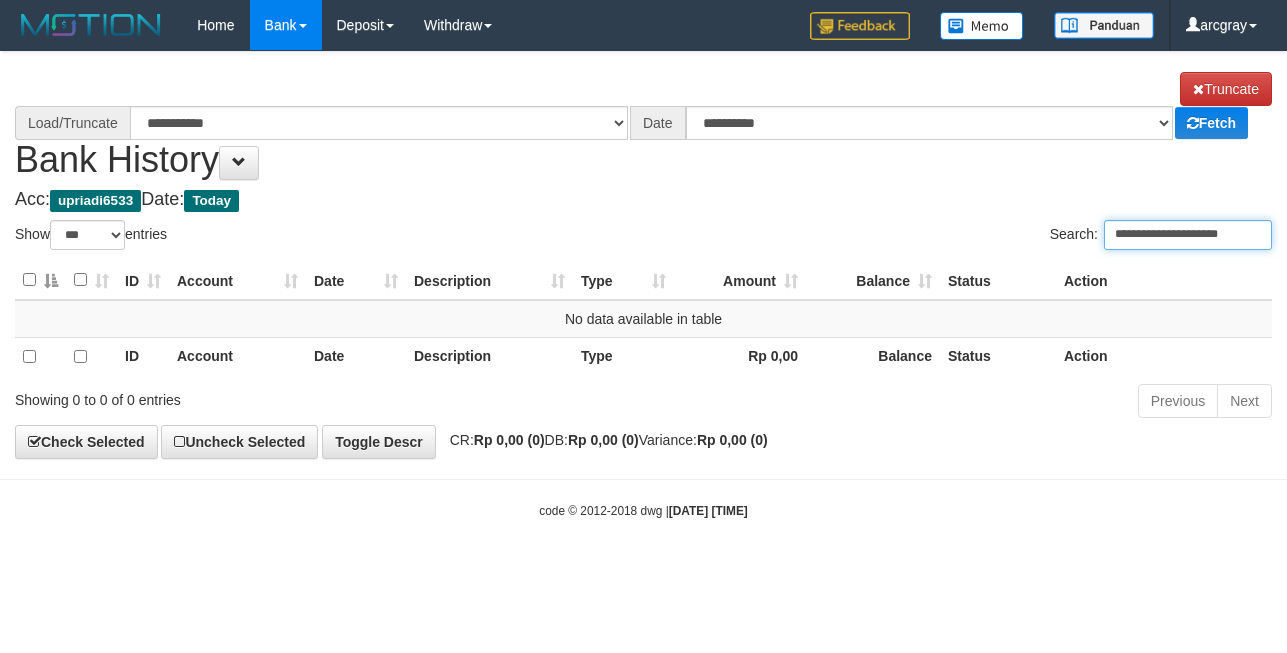 select on "****" 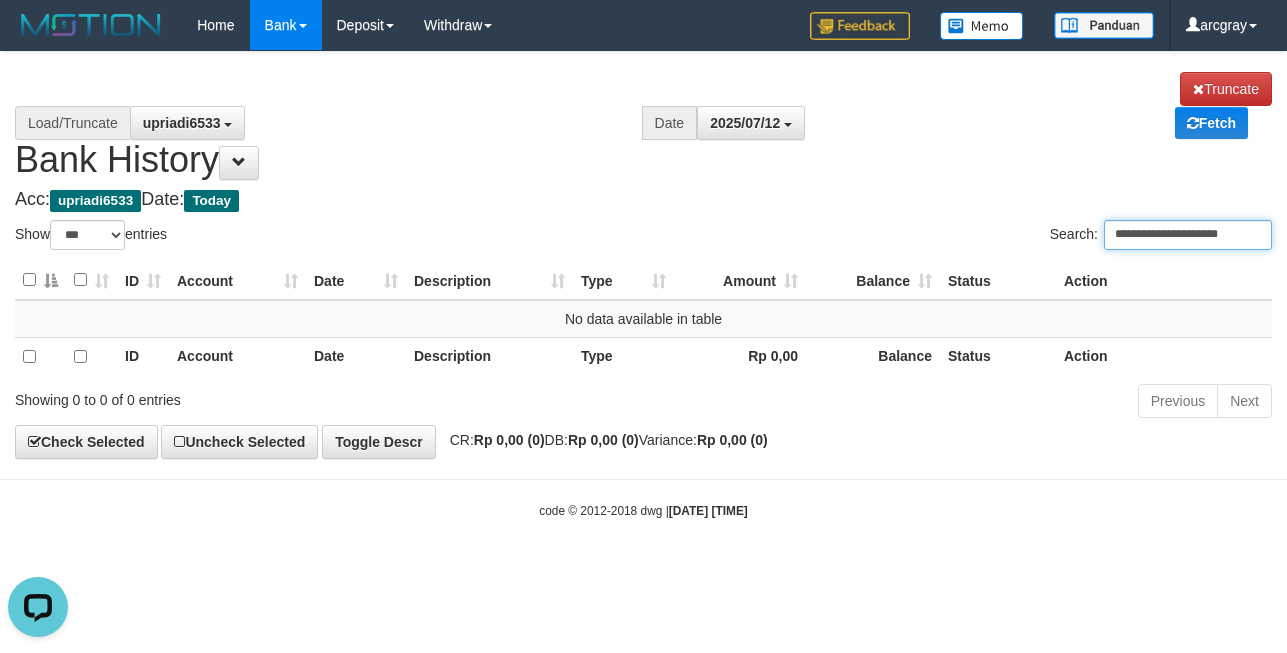 scroll, scrollTop: 0, scrollLeft: 0, axis: both 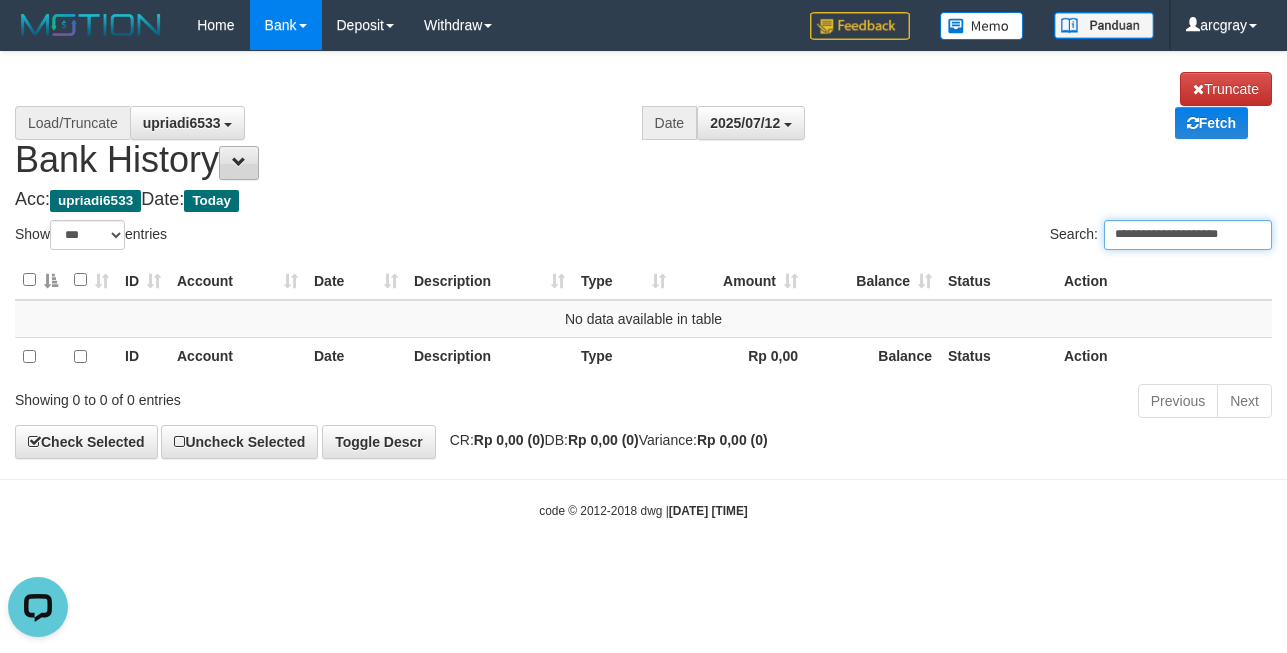 type on "**********" 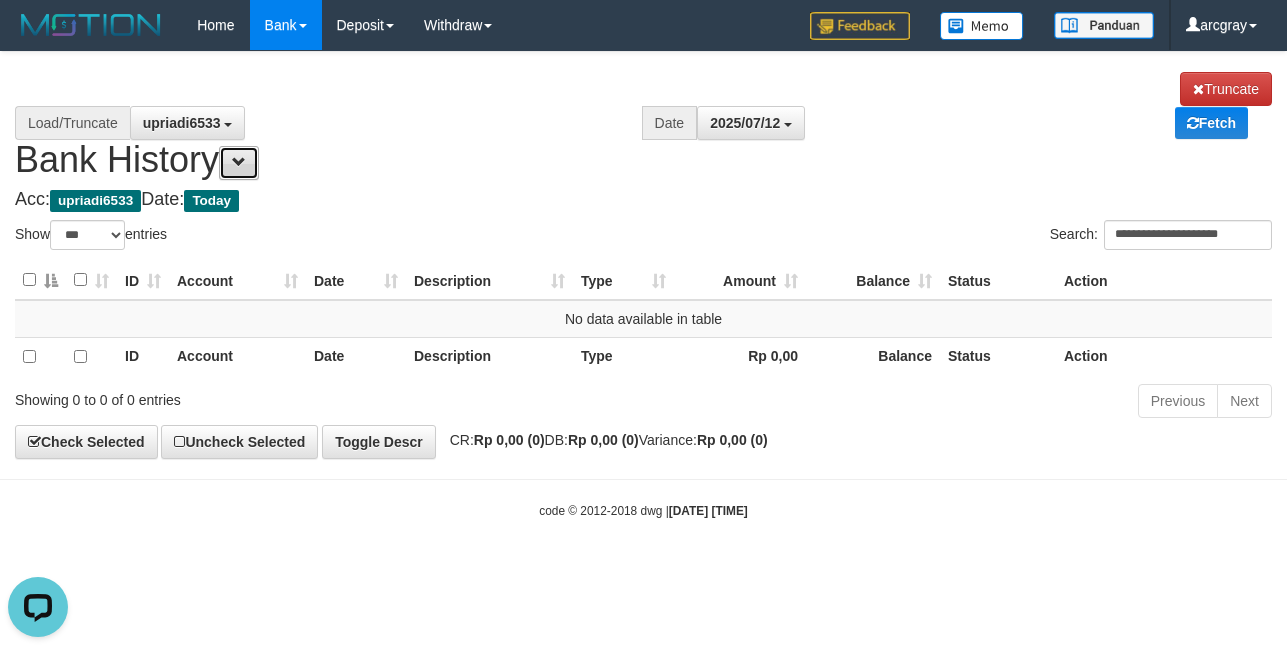 click at bounding box center (239, 162) 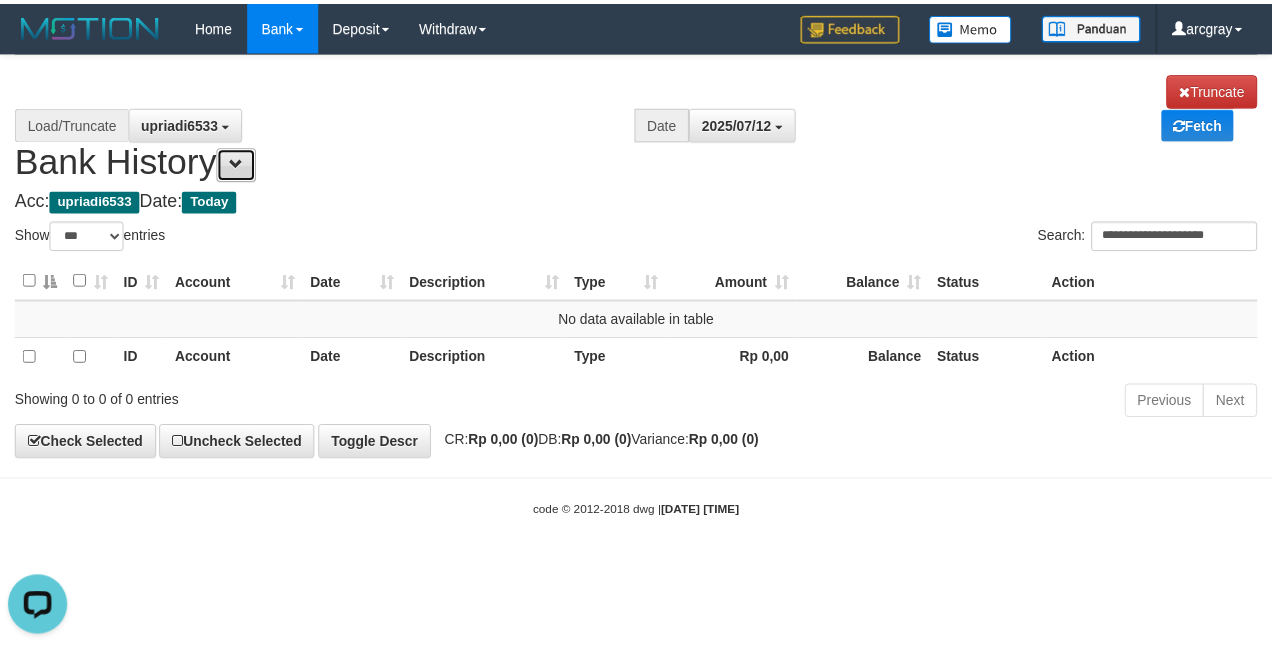scroll, scrollTop: 0, scrollLeft: 0, axis: both 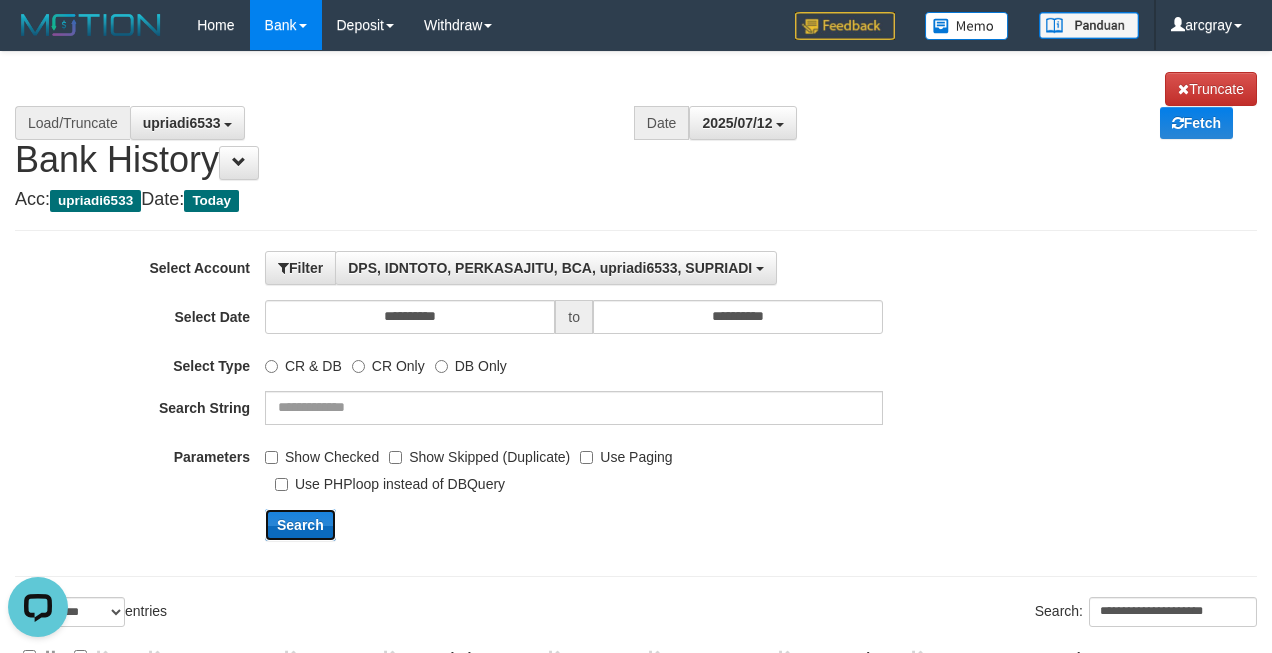 click on "Search" at bounding box center [300, 525] 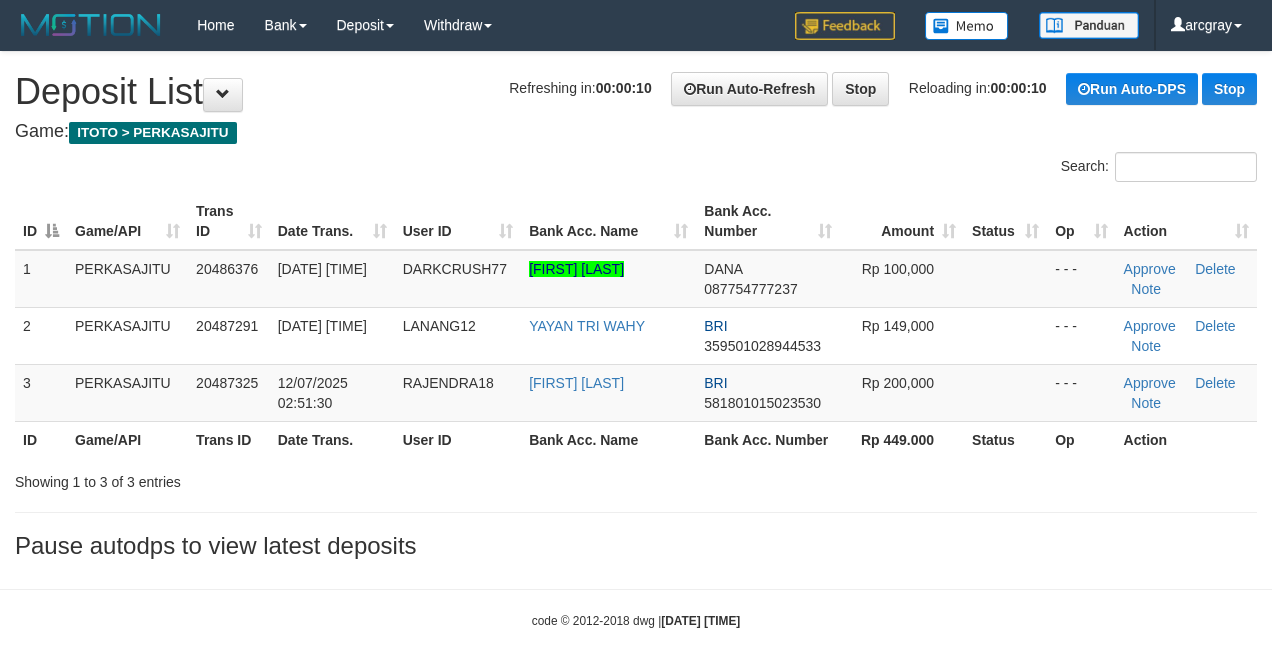 scroll, scrollTop: 0, scrollLeft: 0, axis: both 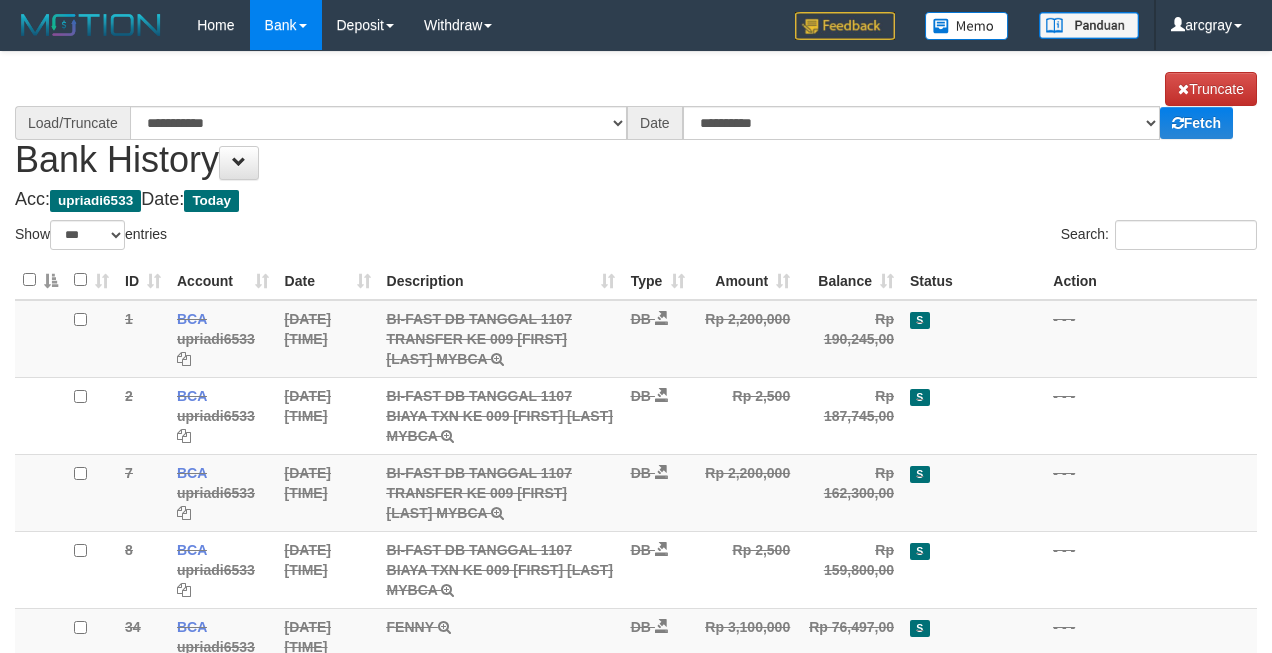 select on "***" 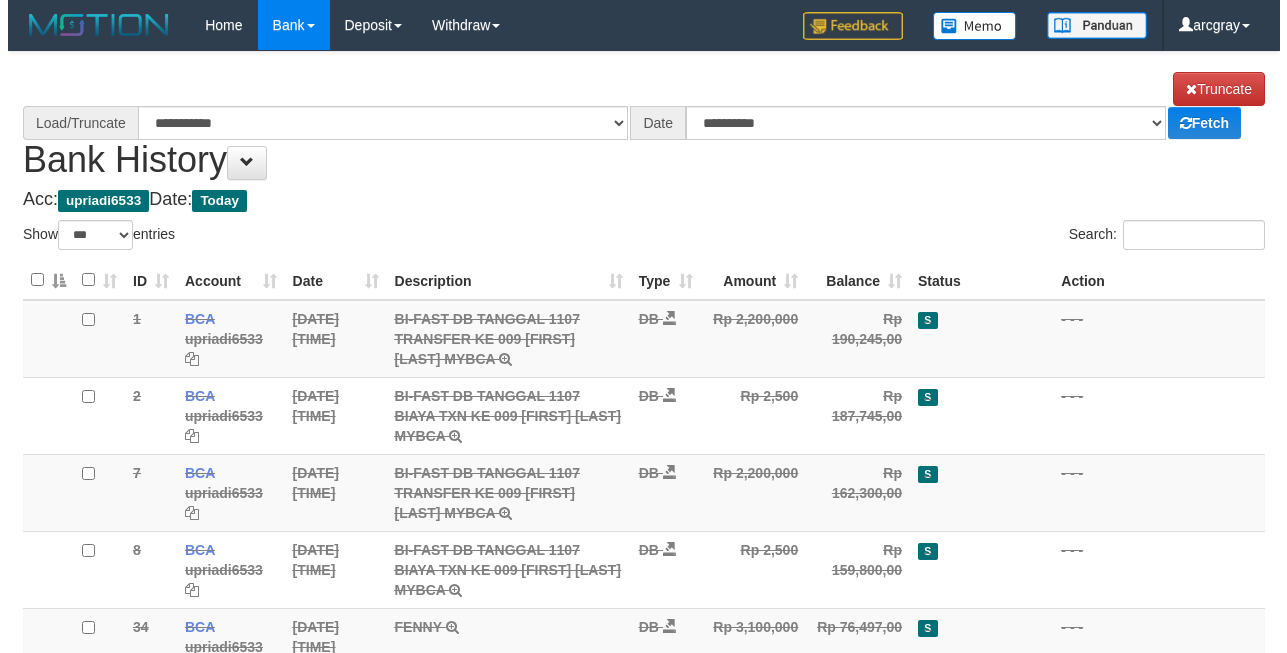 scroll, scrollTop: 0, scrollLeft: 0, axis: both 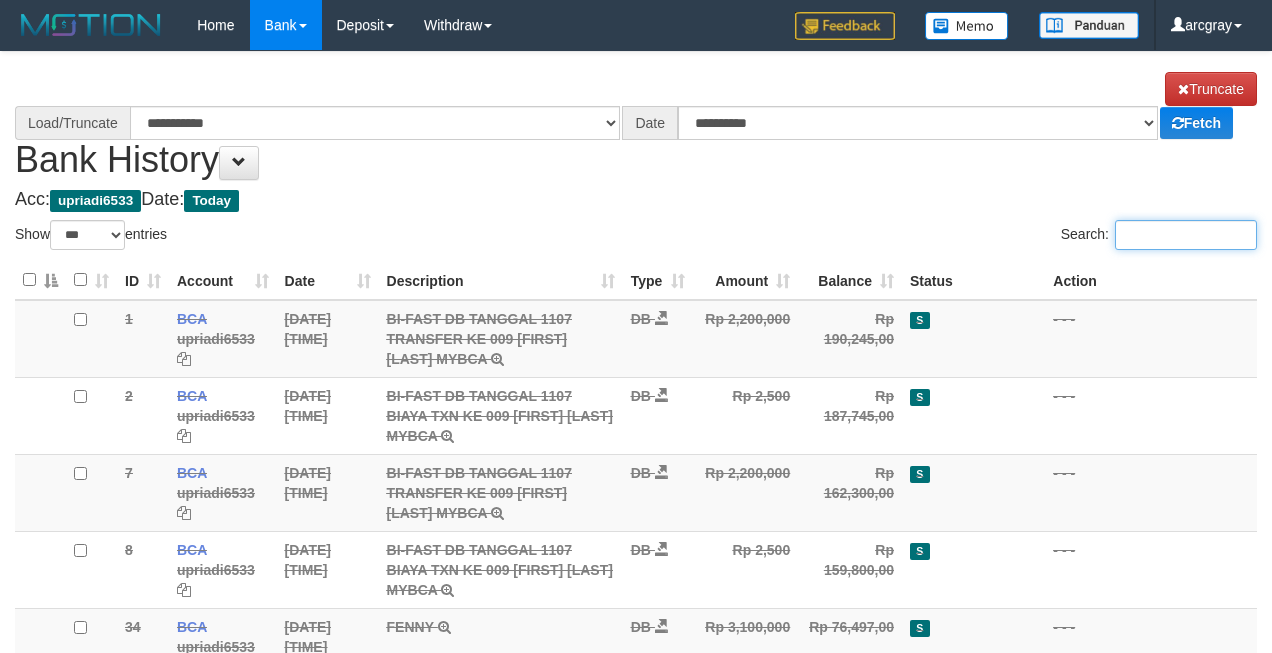 click on "Search:" at bounding box center [1186, 235] 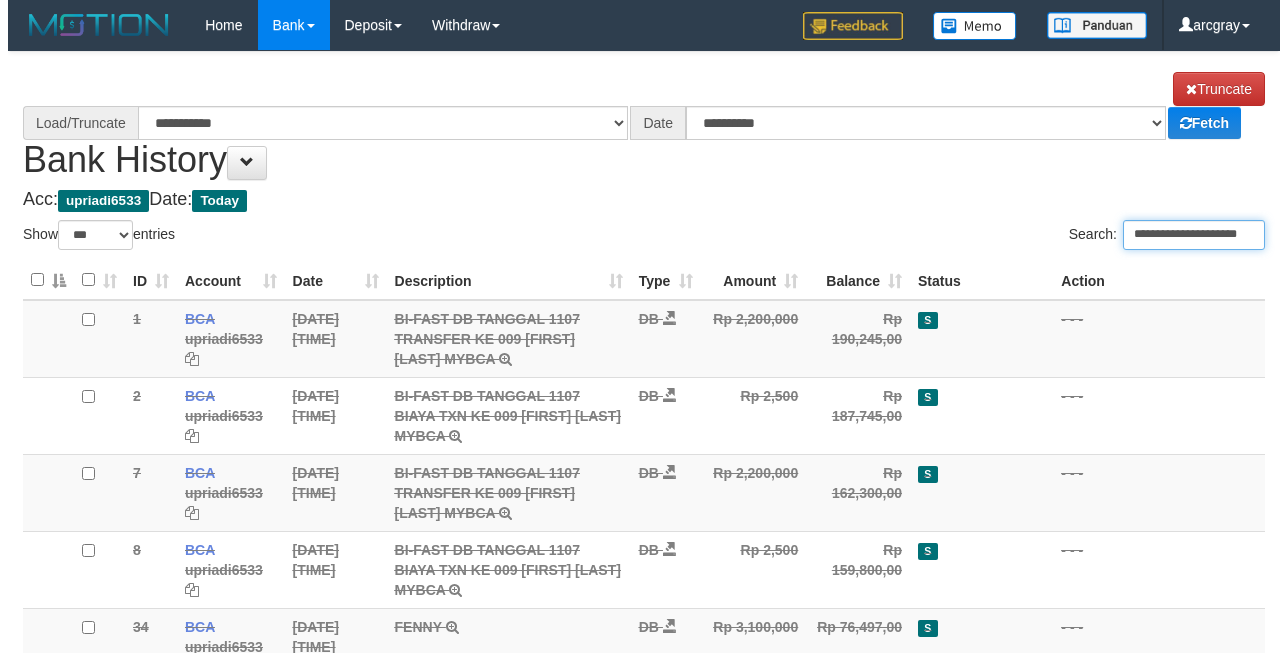 scroll, scrollTop: 0, scrollLeft: 16, axis: horizontal 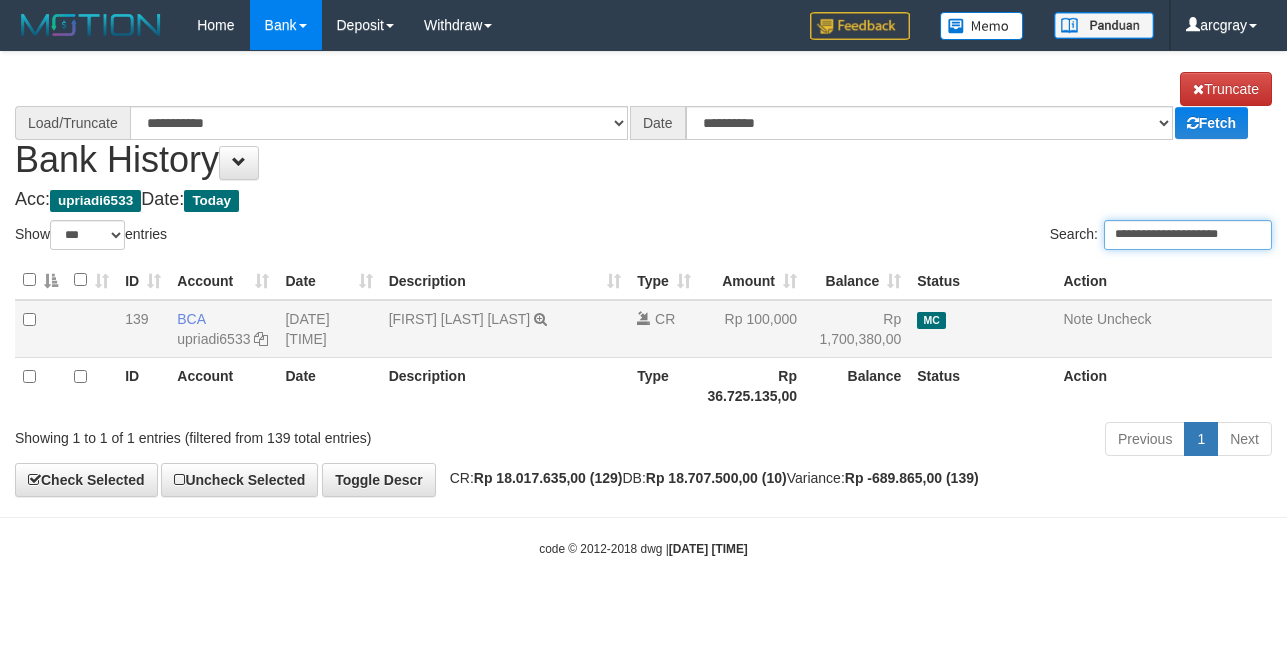 select on "****" 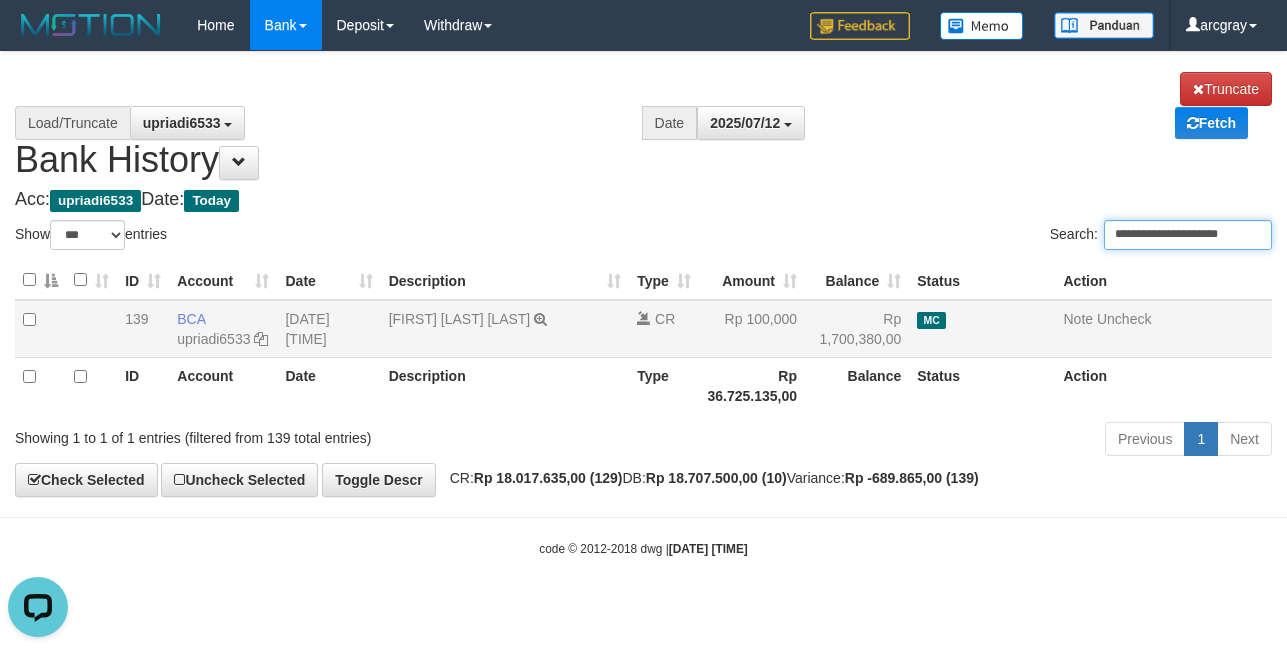 scroll, scrollTop: 0, scrollLeft: 0, axis: both 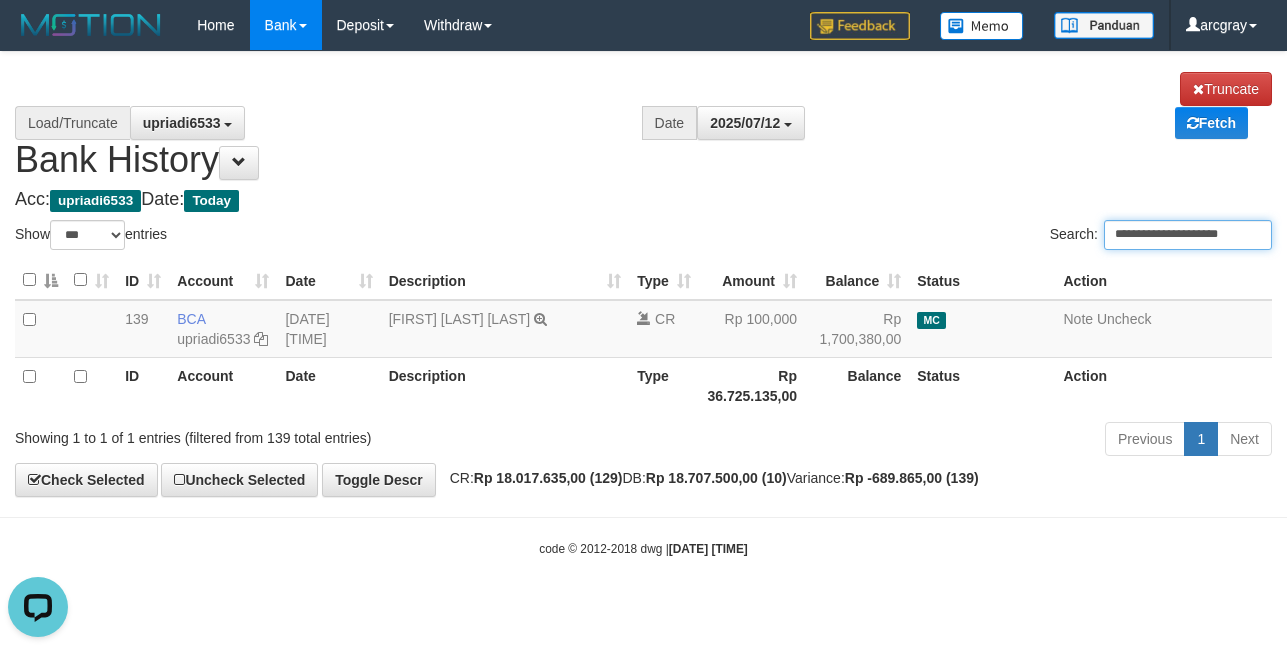 type on "**********" 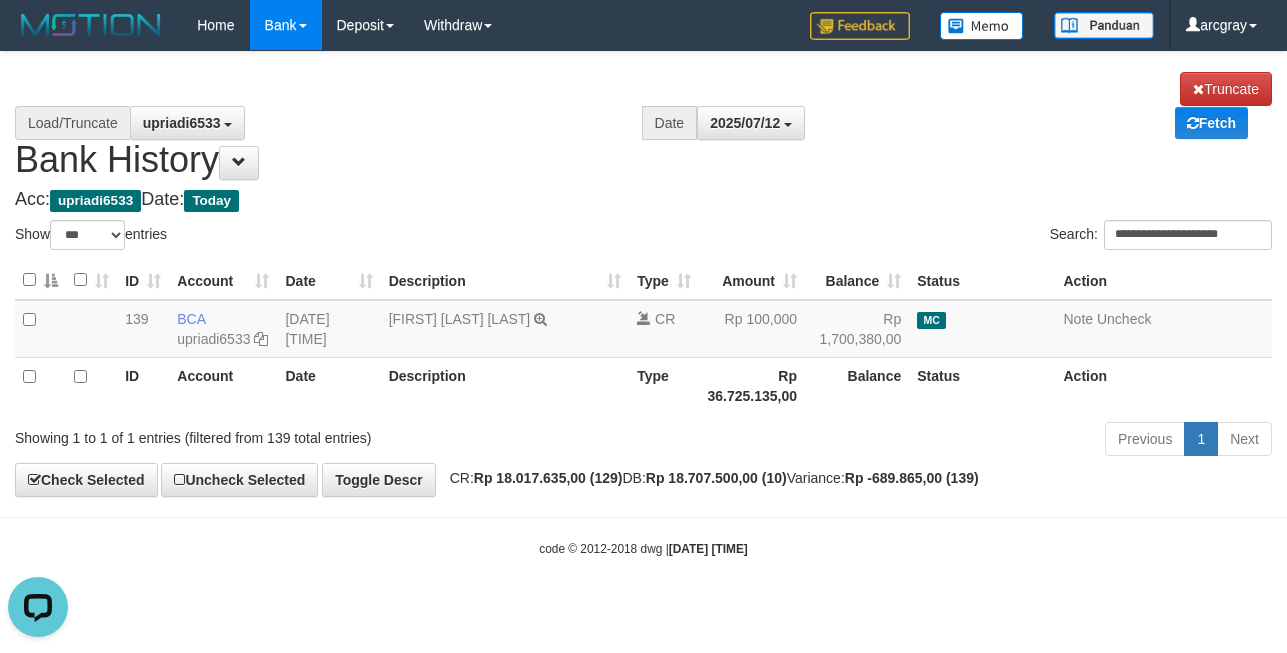 scroll, scrollTop: 0, scrollLeft: 0, axis: both 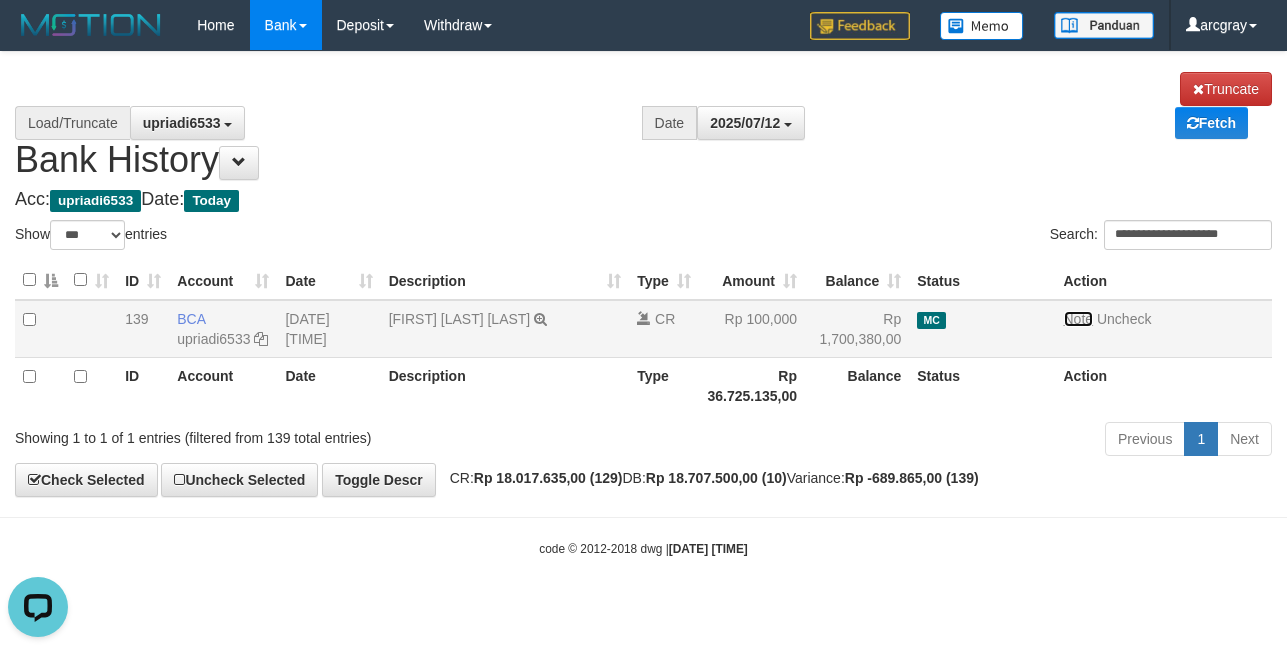 click on "Note" at bounding box center (1079, 319) 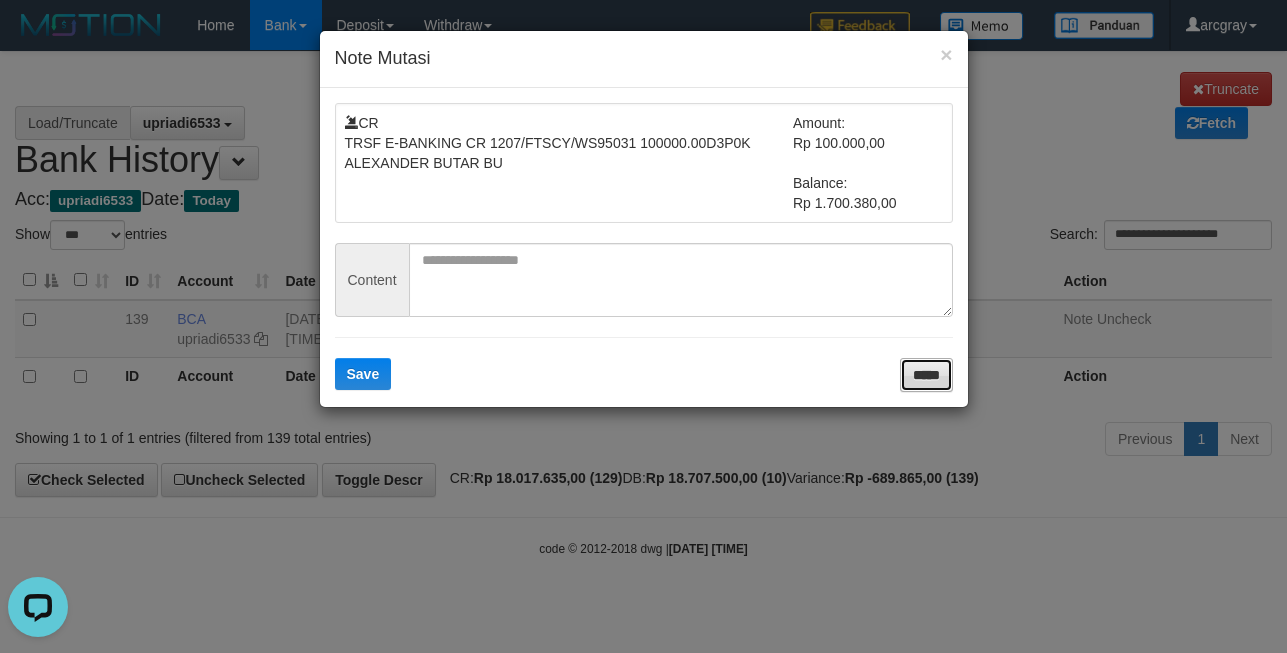 click on "*****" at bounding box center [926, 375] 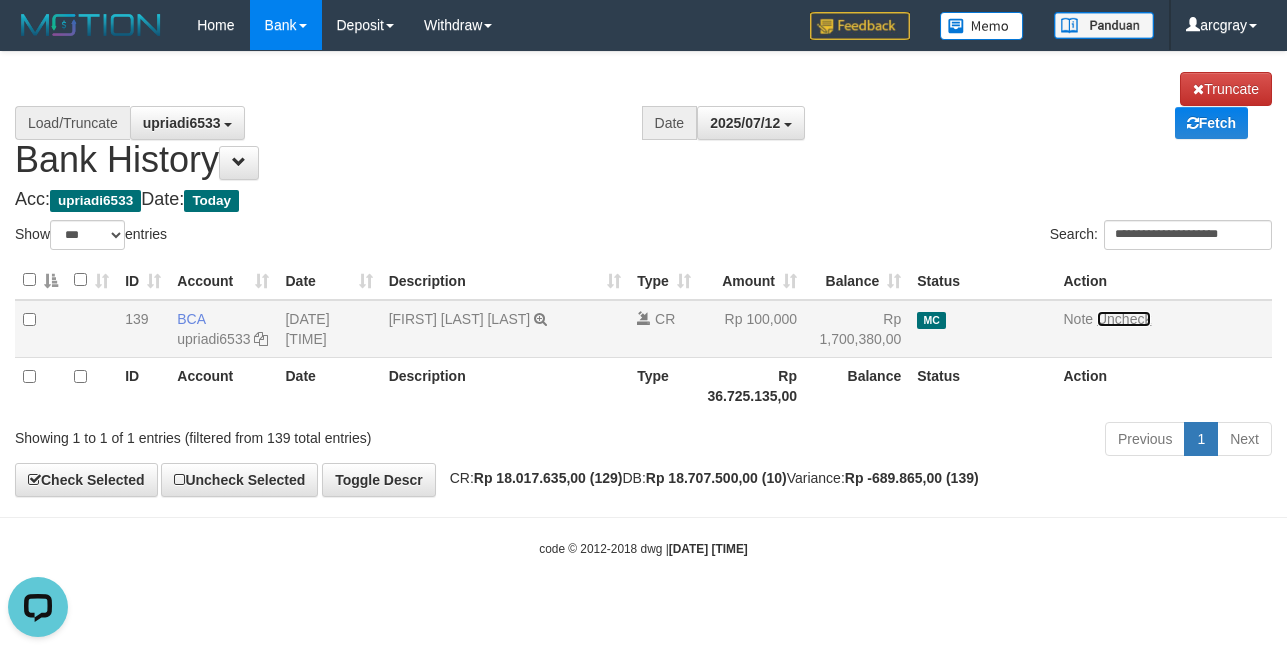 click on "Uncheck" at bounding box center (1124, 319) 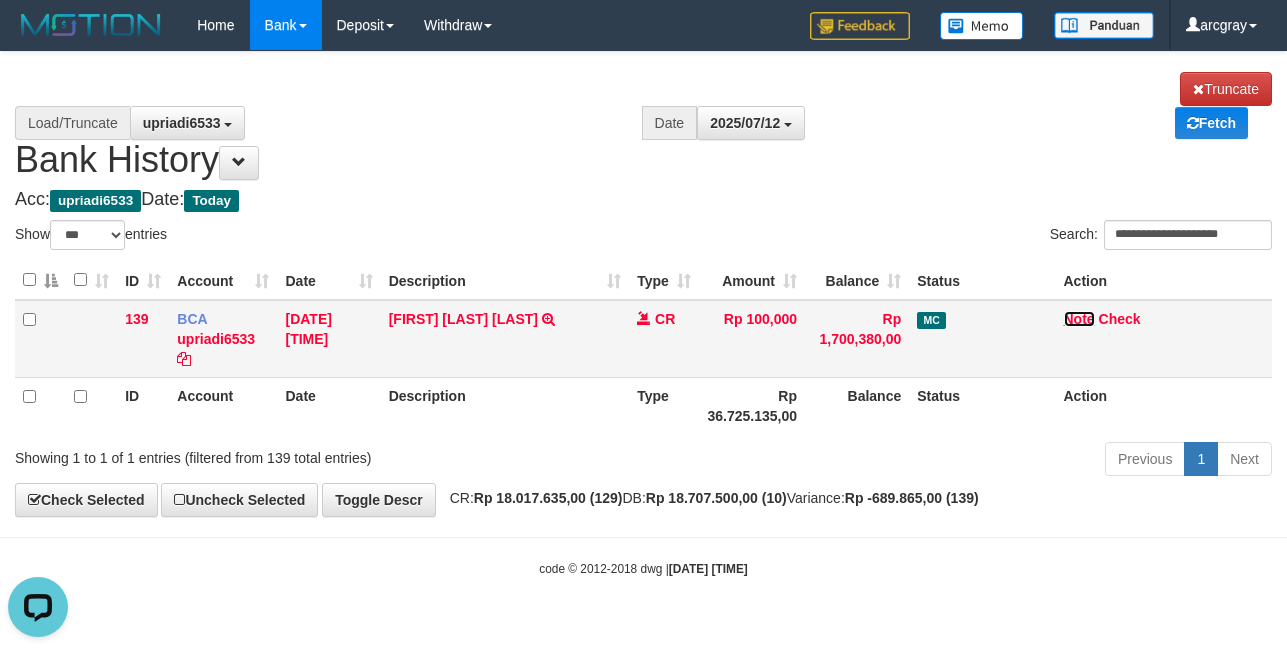 click on "Note" at bounding box center [1079, 319] 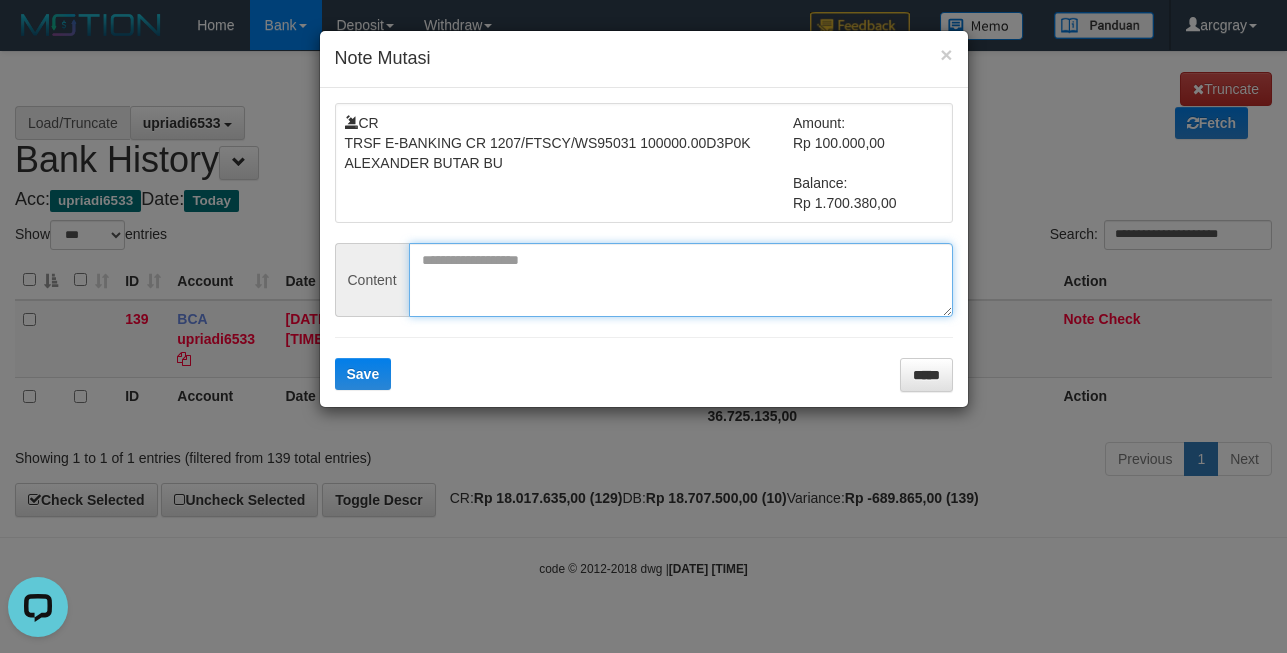 click at bounding box center [681, 280] 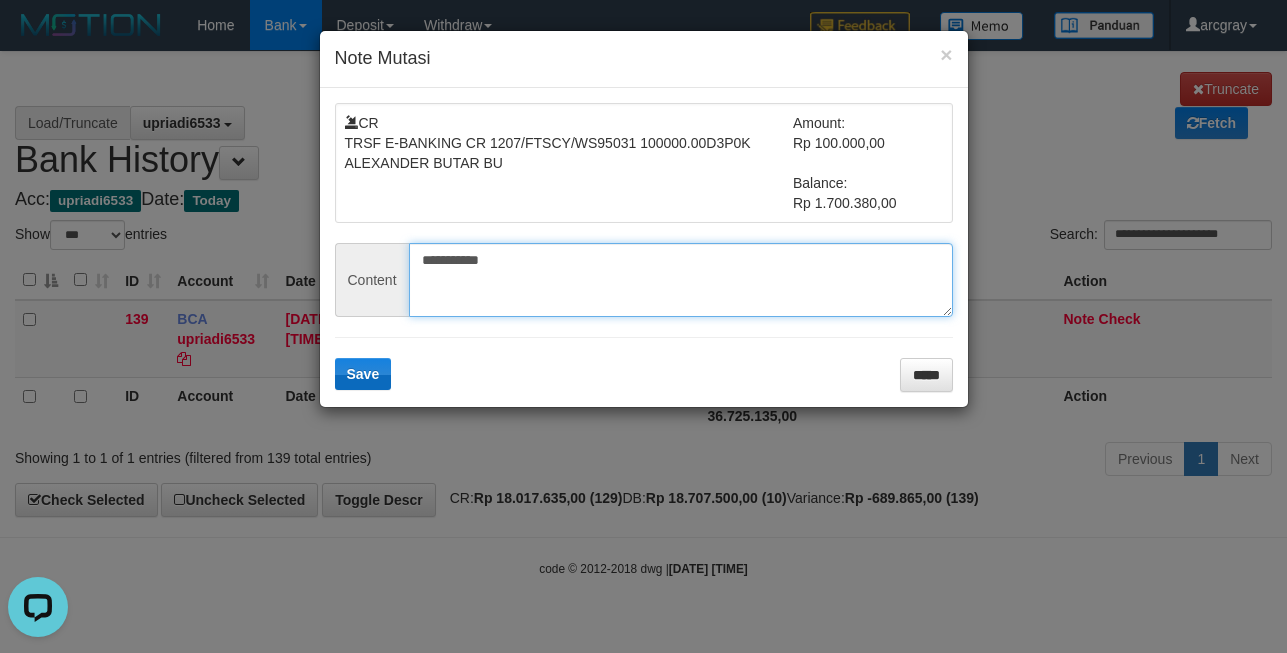 type on "**********" 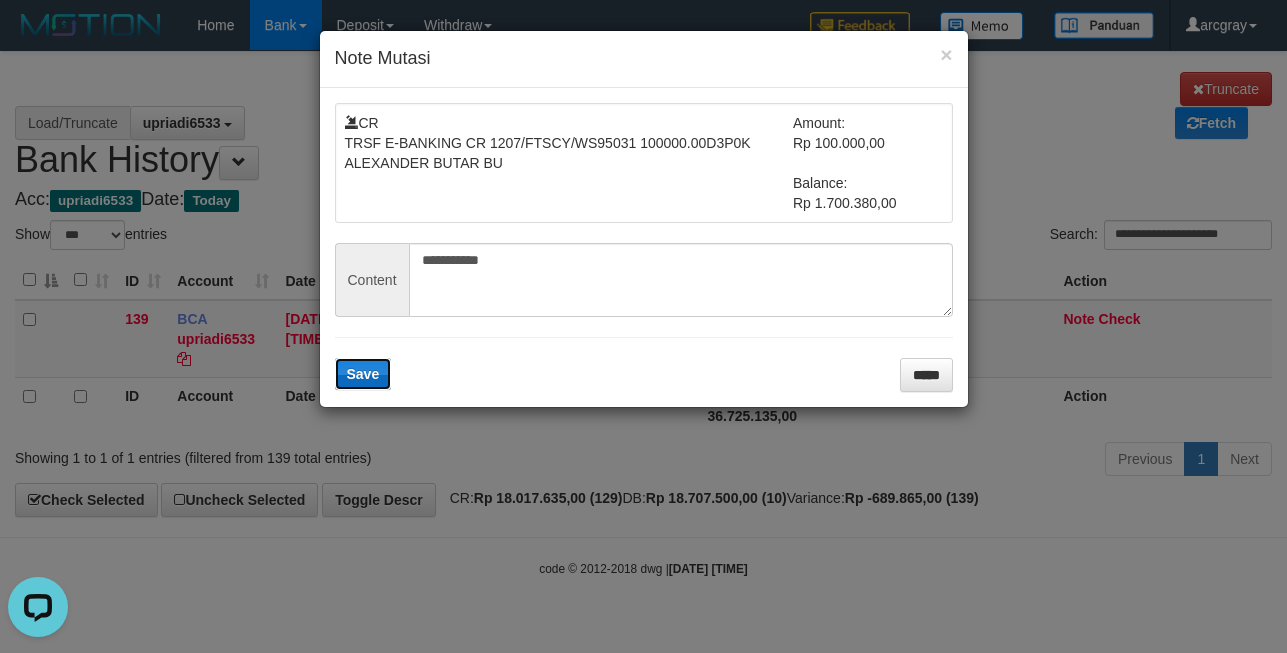 click on "Save" at bounding box center (363, 374) 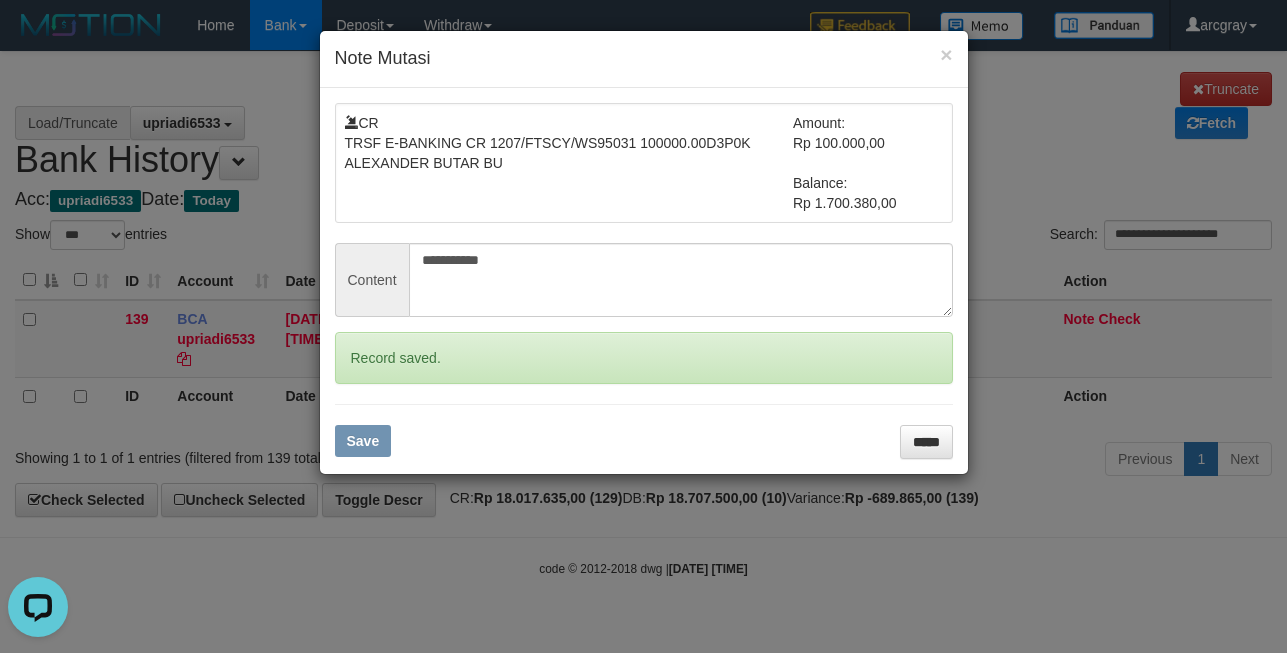click on "**********" at bounding box center (643, 326) 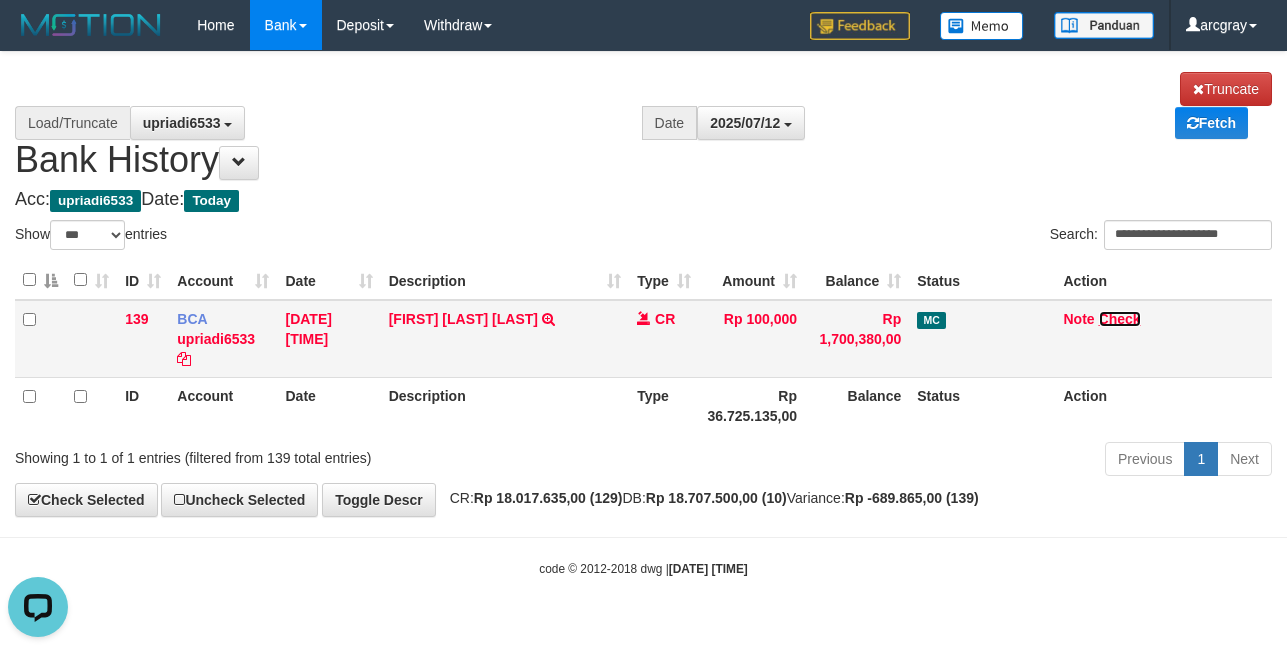 click on "Check" at bounding box center [1120, 319] 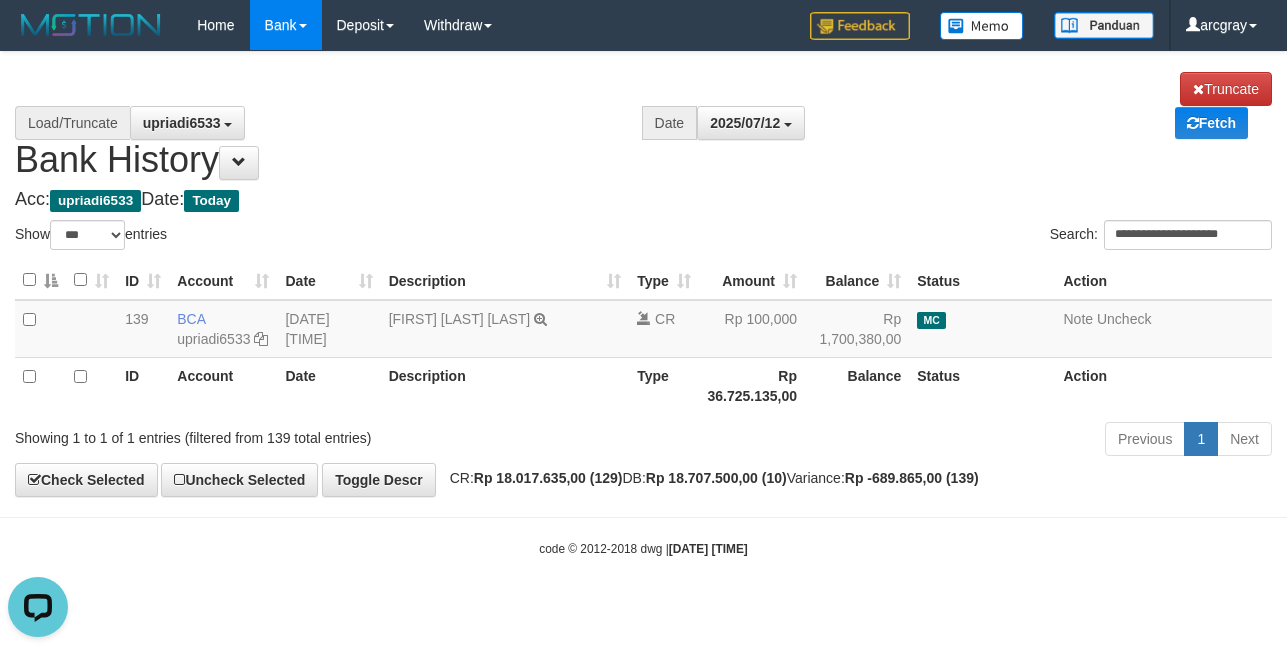 click on "Previous 1 Next" at bounding box center [911, 441] 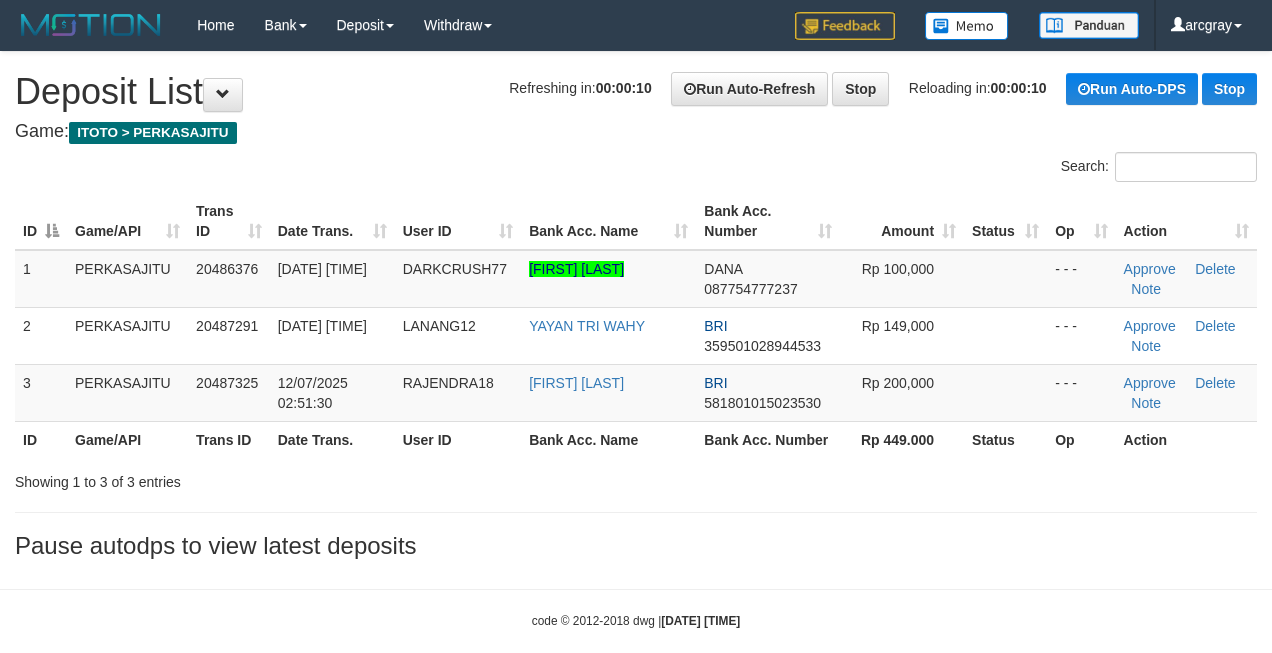 scroll, scrollTop: 0, scrollLeft: 0, axis: both 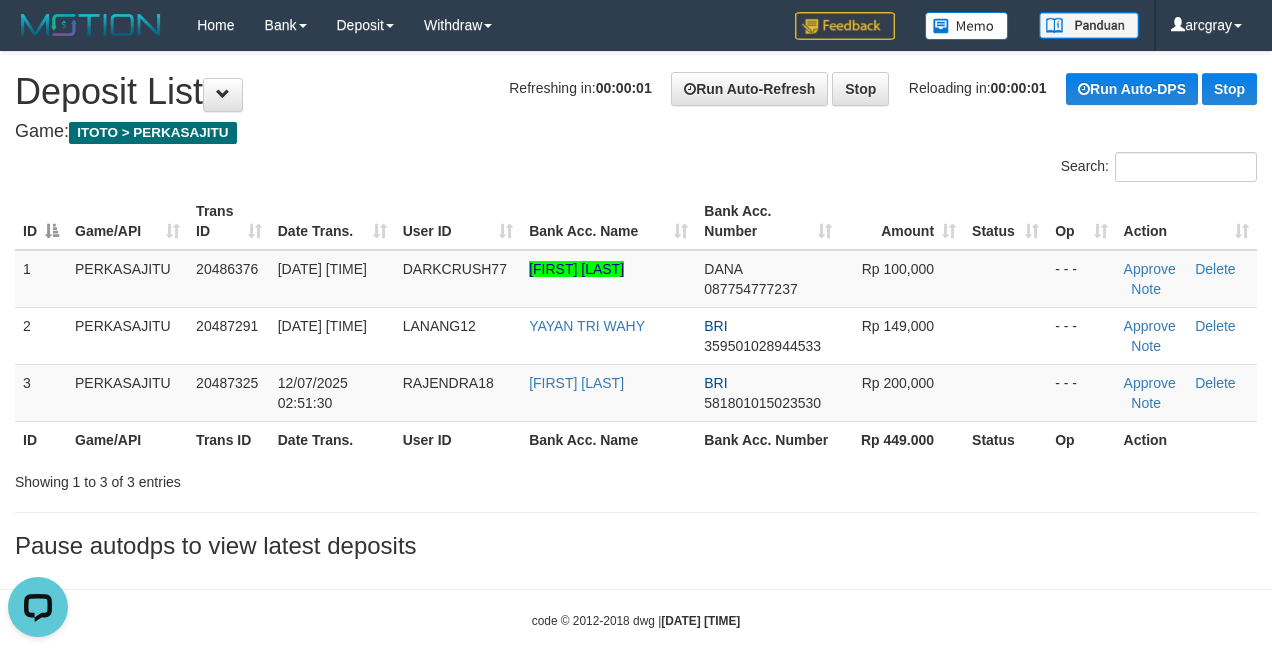 click on "**********" at bounding box center (636, 310) 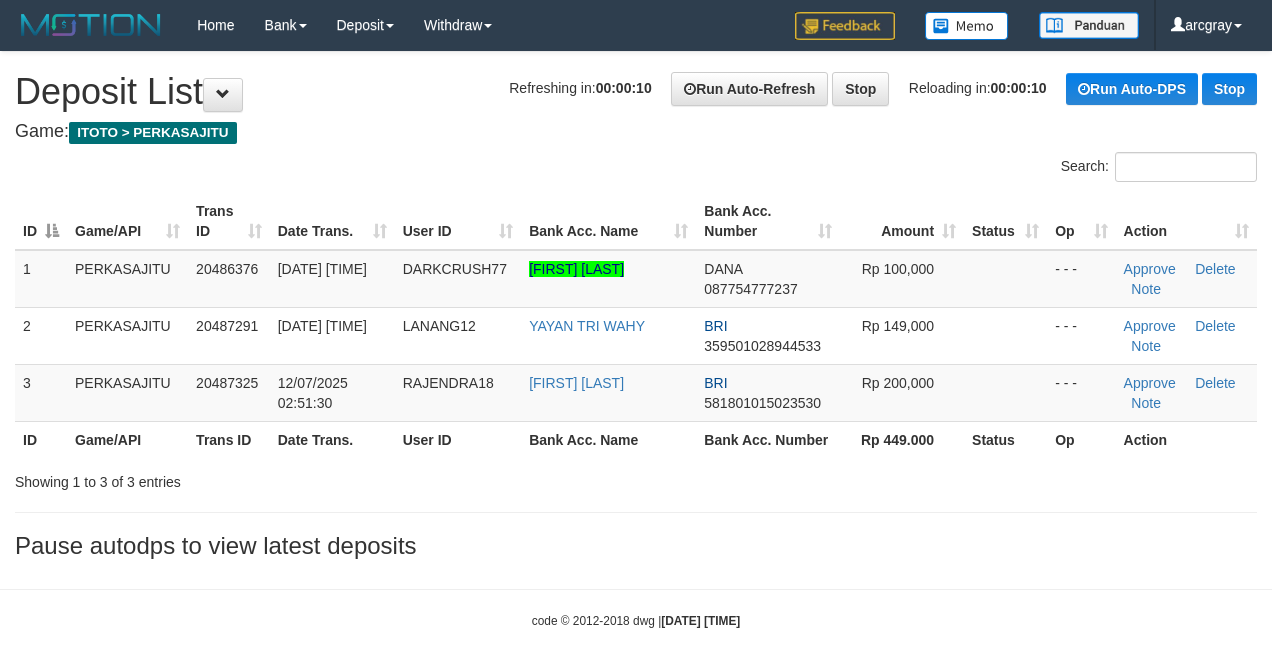 scroll, scrollTop: 0, scrollLeft: 0, axis: both 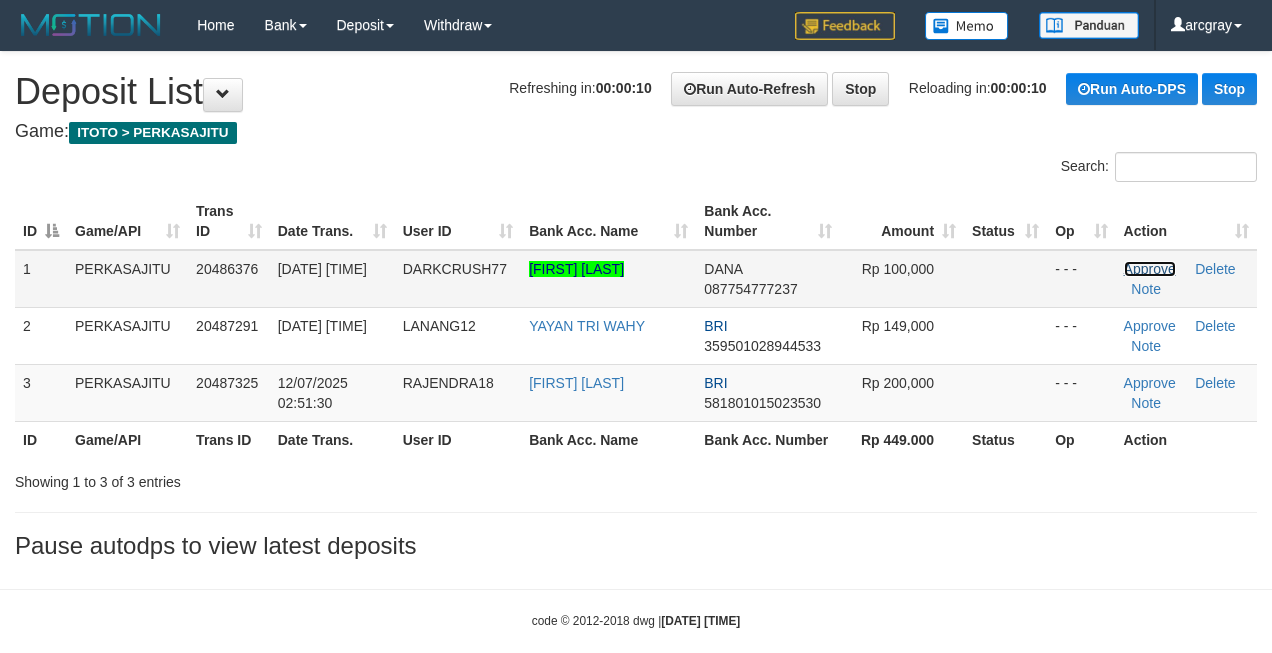 click on "Approve" at bounding box center (1150, 269) 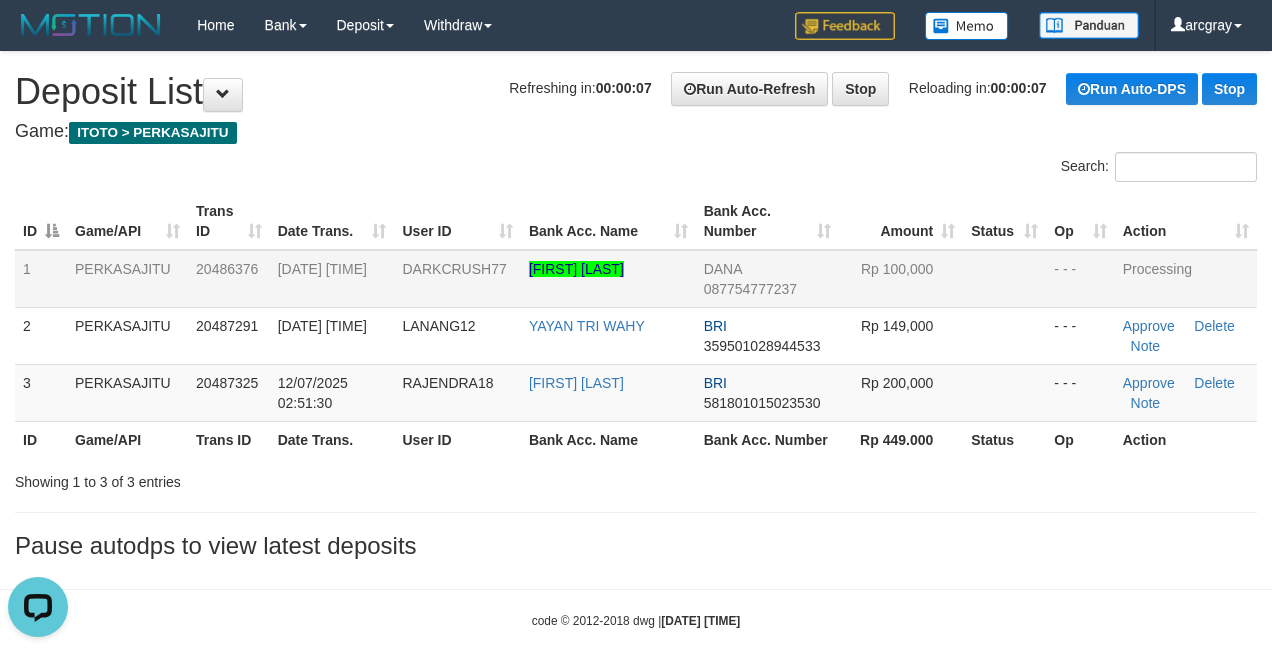 scroll, scrollTop: 0, scrollLeft: 0, axis: both 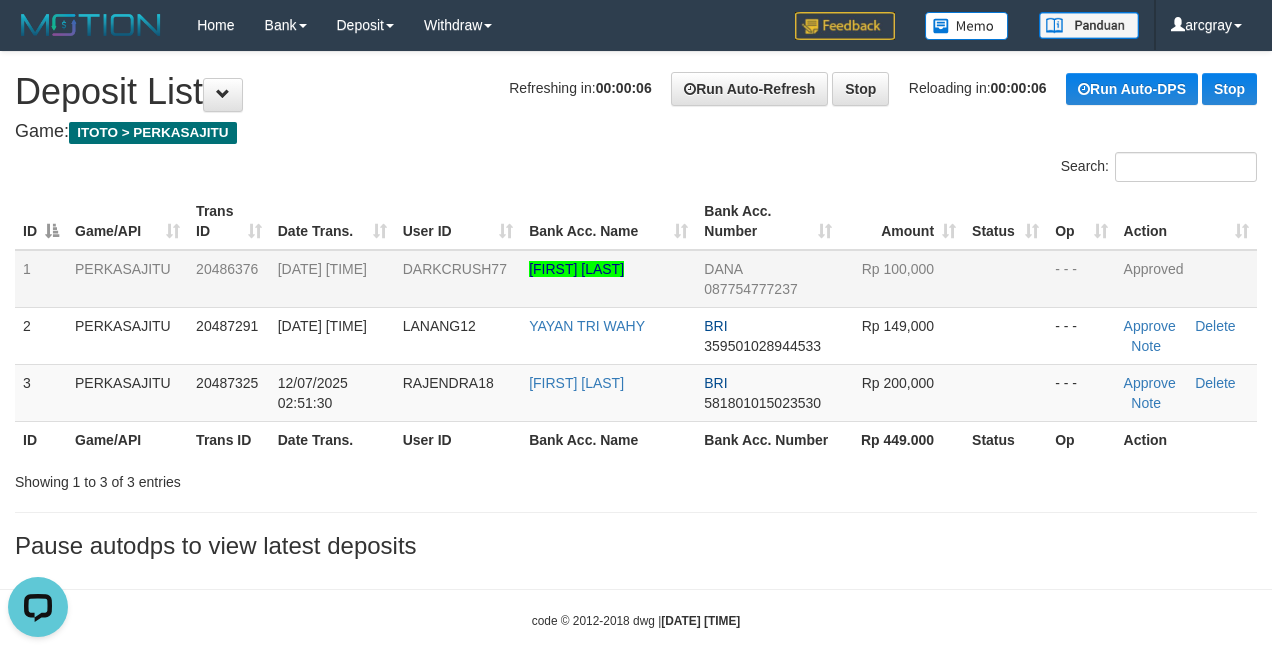 click on "ID Game/API Trans ID Date Trans. User ID Bank Acc. Name Bank Acc. Number Amount Status Op Action
1
PERKASAJITU
20486376
12/07/2025 02:47:11
DARKCRUSH77
[NAME]
DANA
[PHONE]
Rp 100,000
- - -
Approved
2
PERKASAJITU
20487291
12/07/2025 02:51:19
LANANG12
[NAME]
BRI
359501028944533
Rp 149,000
- - -
Approve
Delete ID" at bounding box center [636, 325] 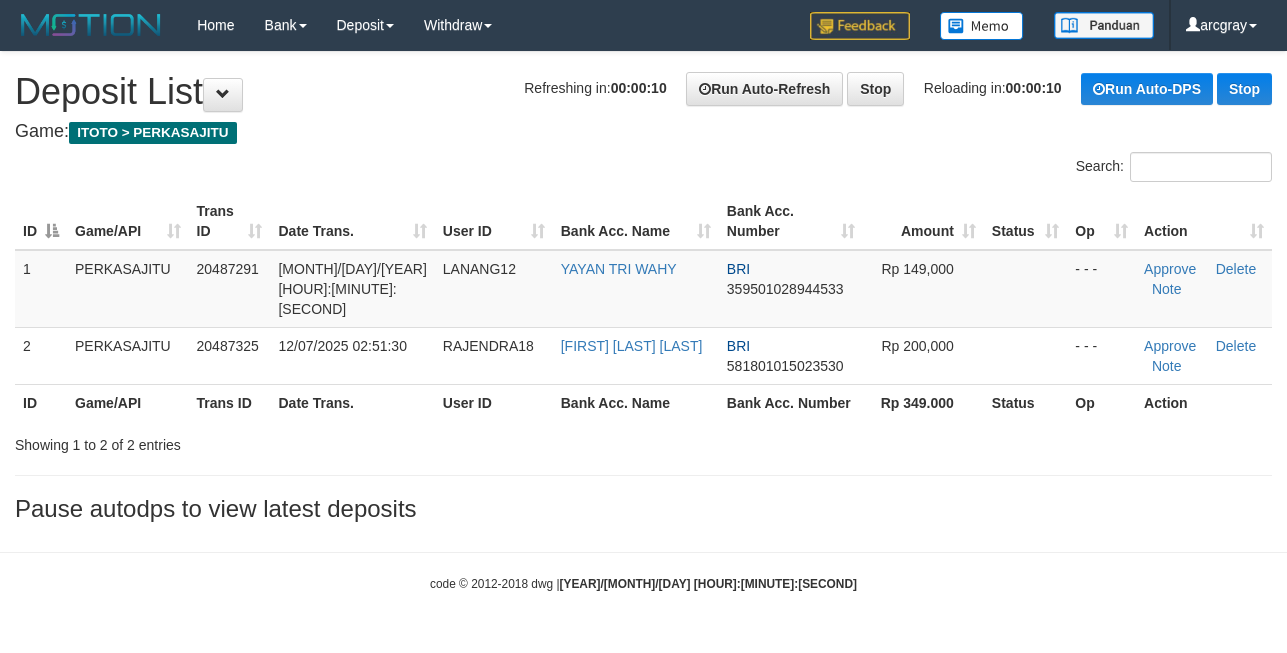 scroll, scrollTop: 0, scrollLeft: 0, axis: both 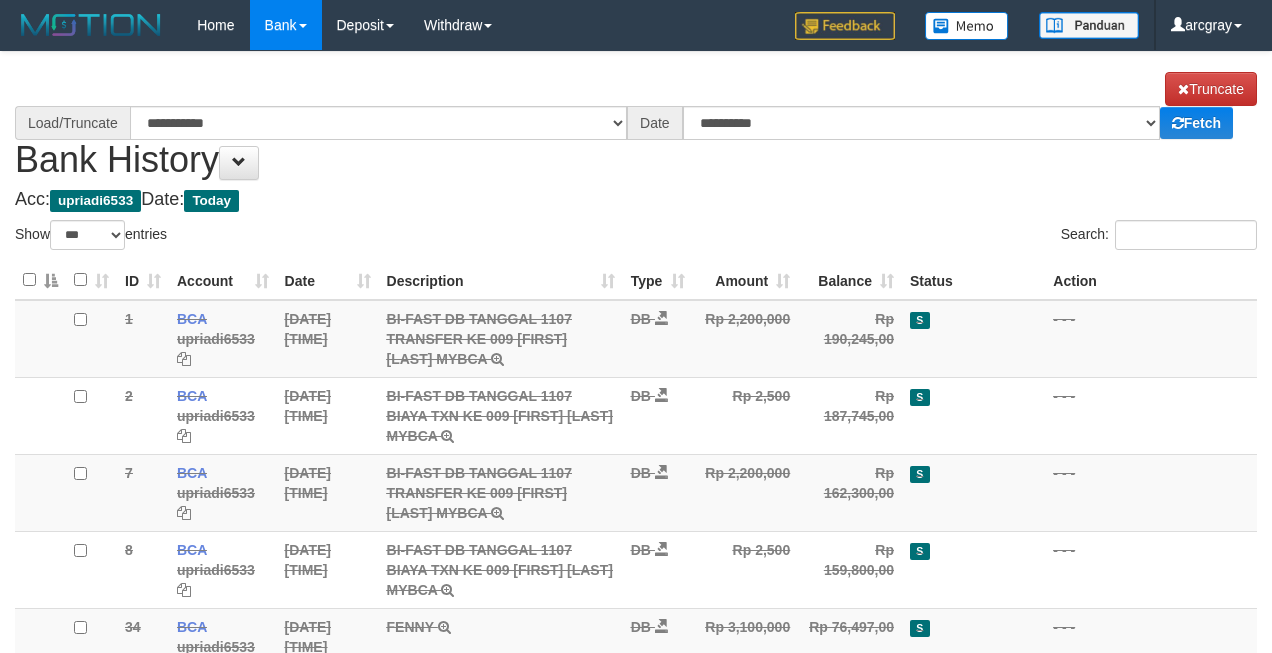 select on "***" 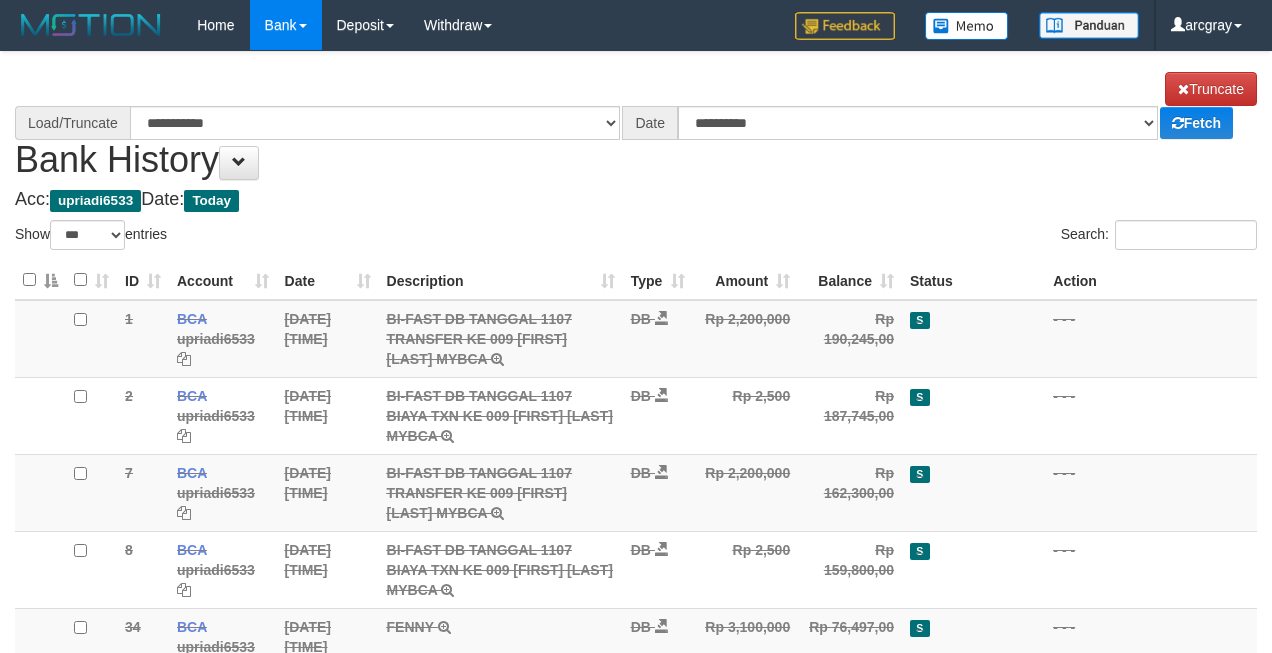 scroll, scrollTop: 0, scrollLeft: 0, axis: both 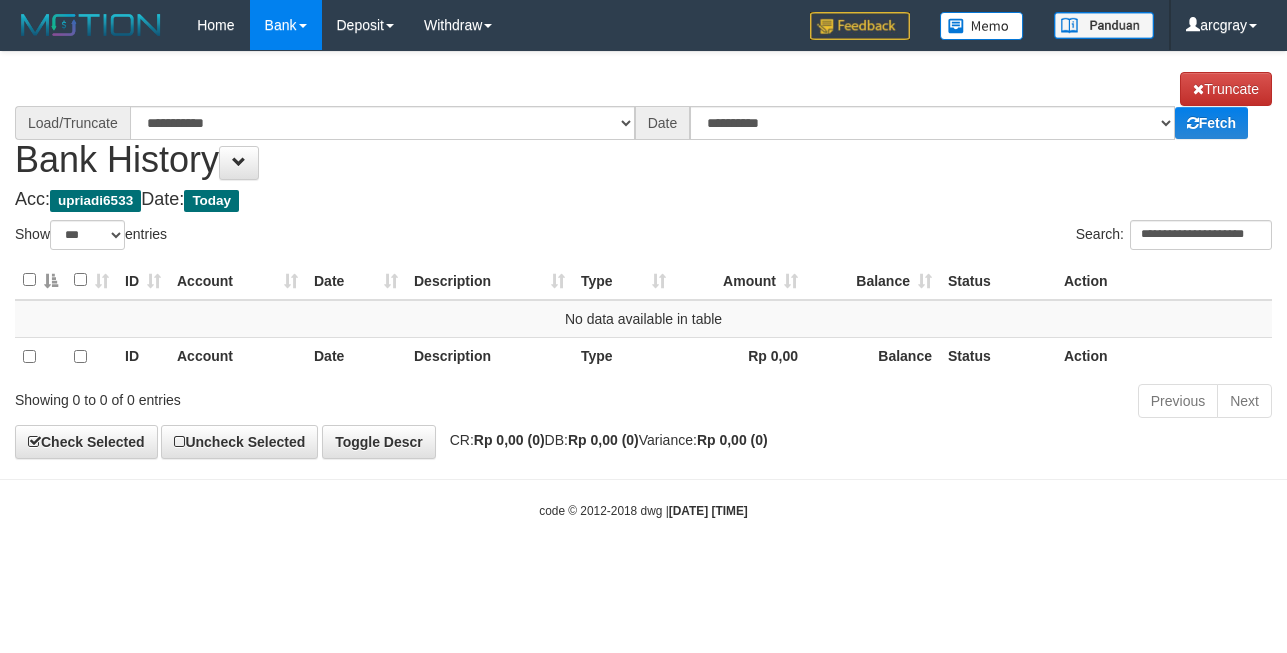 select on "***" 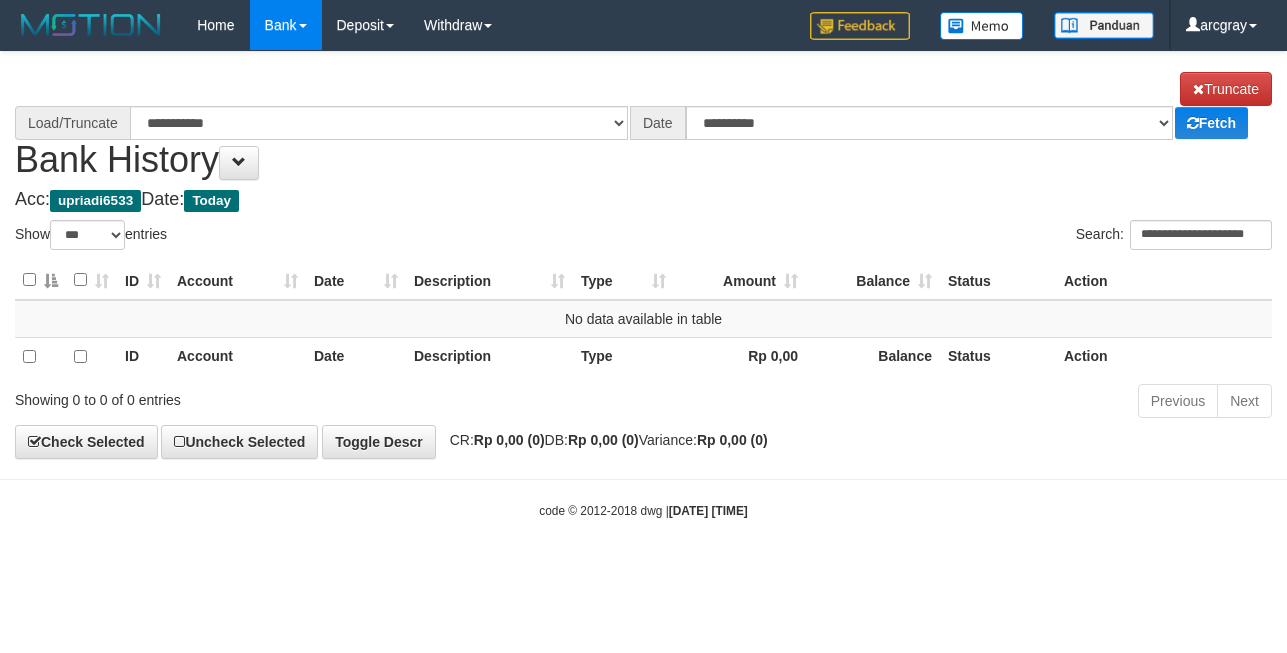 scroll, scrollTop: 0, scrollLeft: 0, axis: both 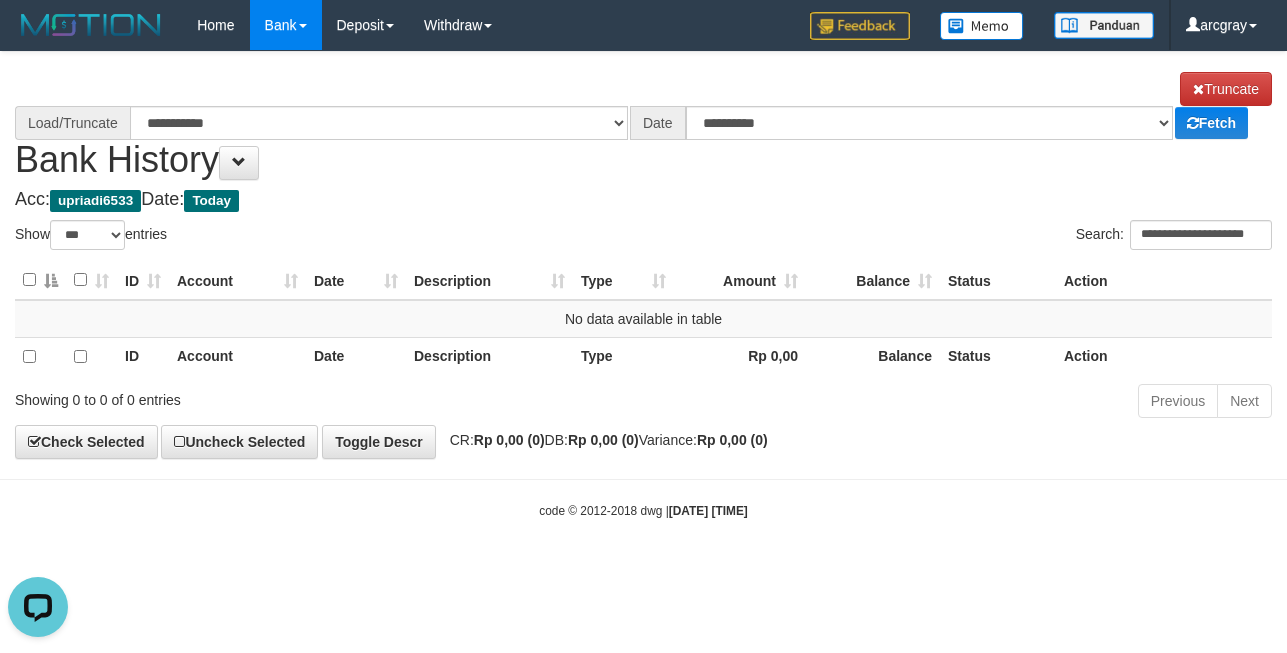select on "****" 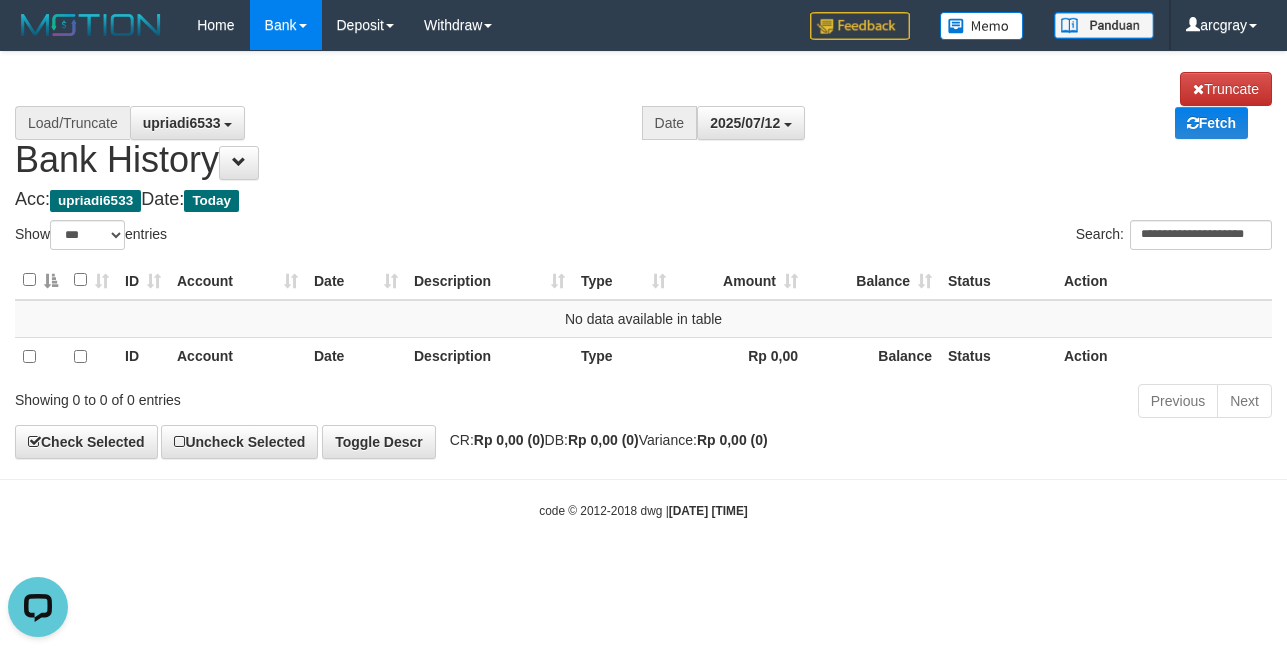 click on "Toggle navigation
Home
Bank
Account List
Load
By Website
Group
[ITOTO]													PERKASAJITU
By Load Group (DPS)
Group arc-1
Mutasi Bank
Search
Sync
Note Mutasi
Deposit
DPS Fetch" at bounding box center (643, 285) 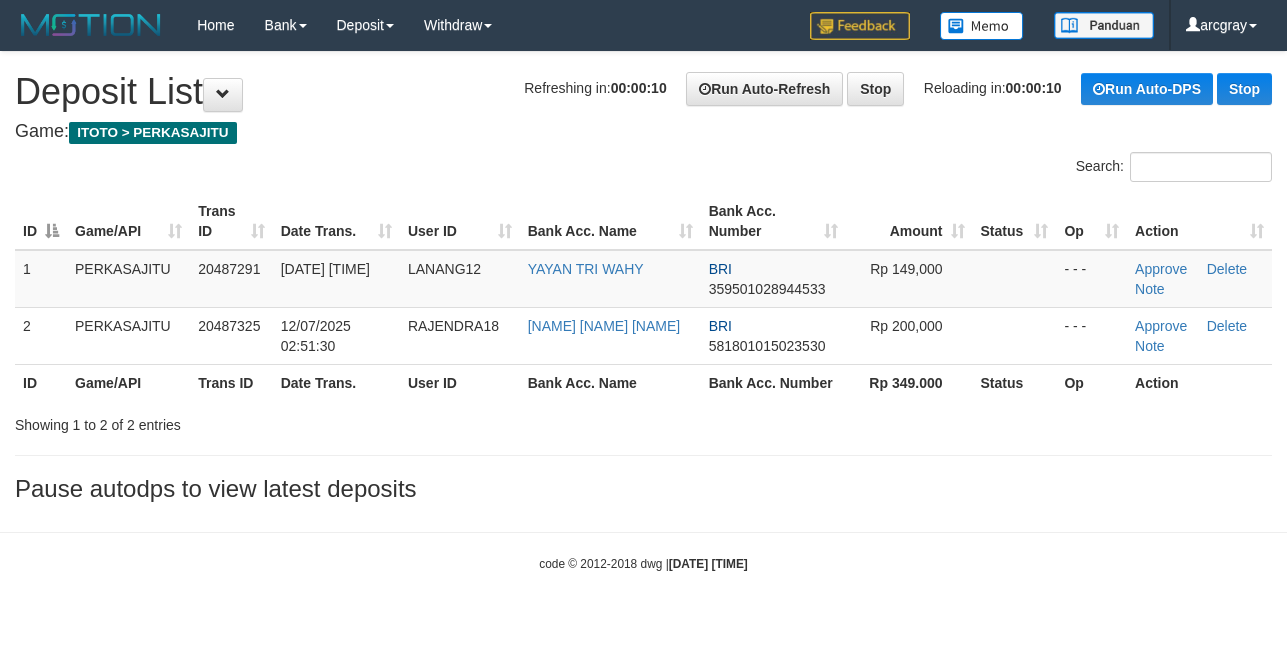 scroll, scrollTop: 0, scrollLeft: 0, axis: both 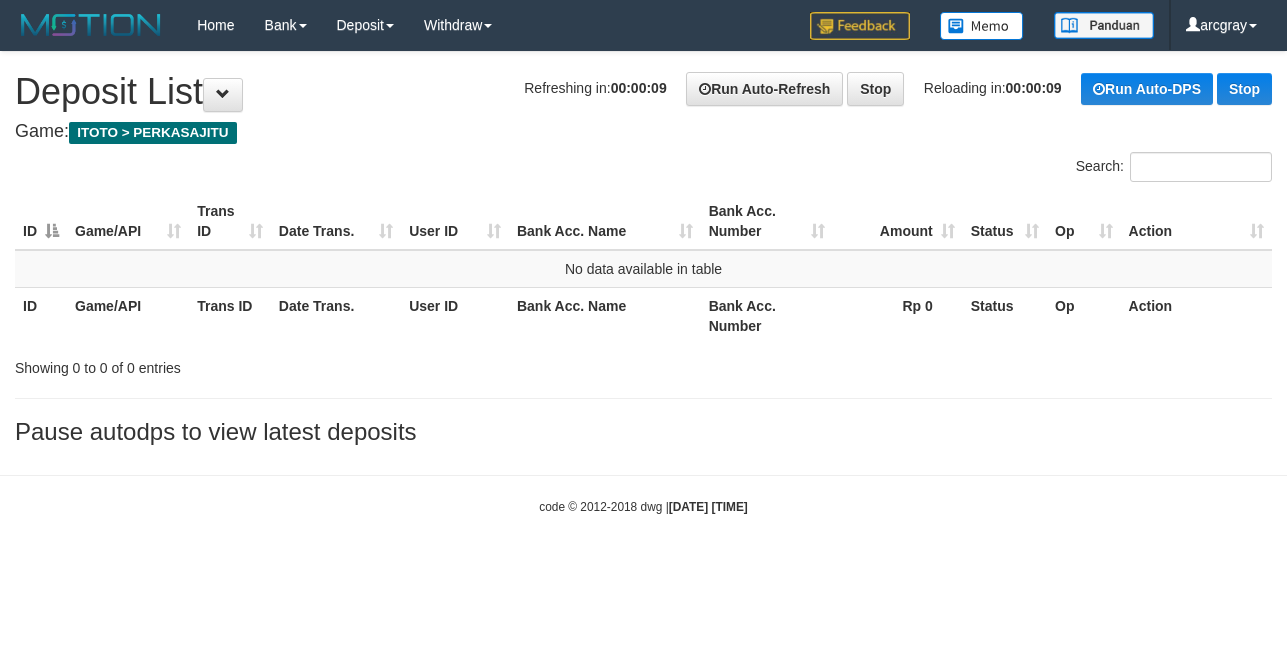 click on "**********" at bounding box center [643, 253] 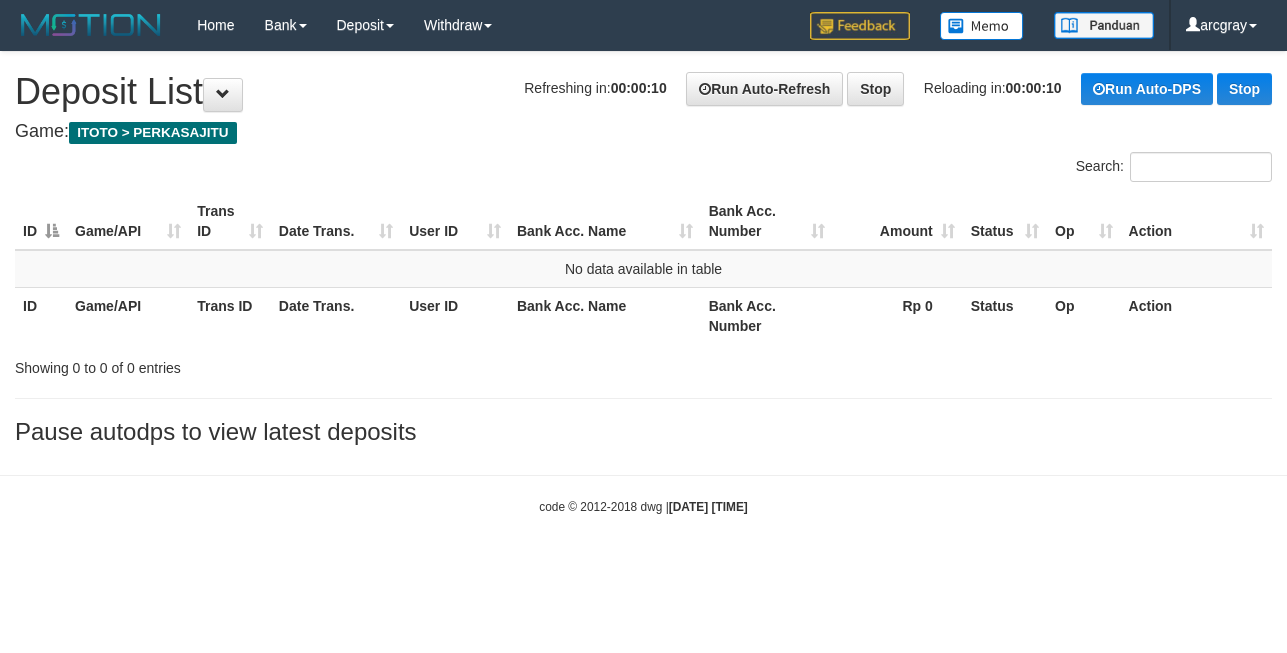 scroll, scrollTop: 0, scrollLeft: 0, axis: both 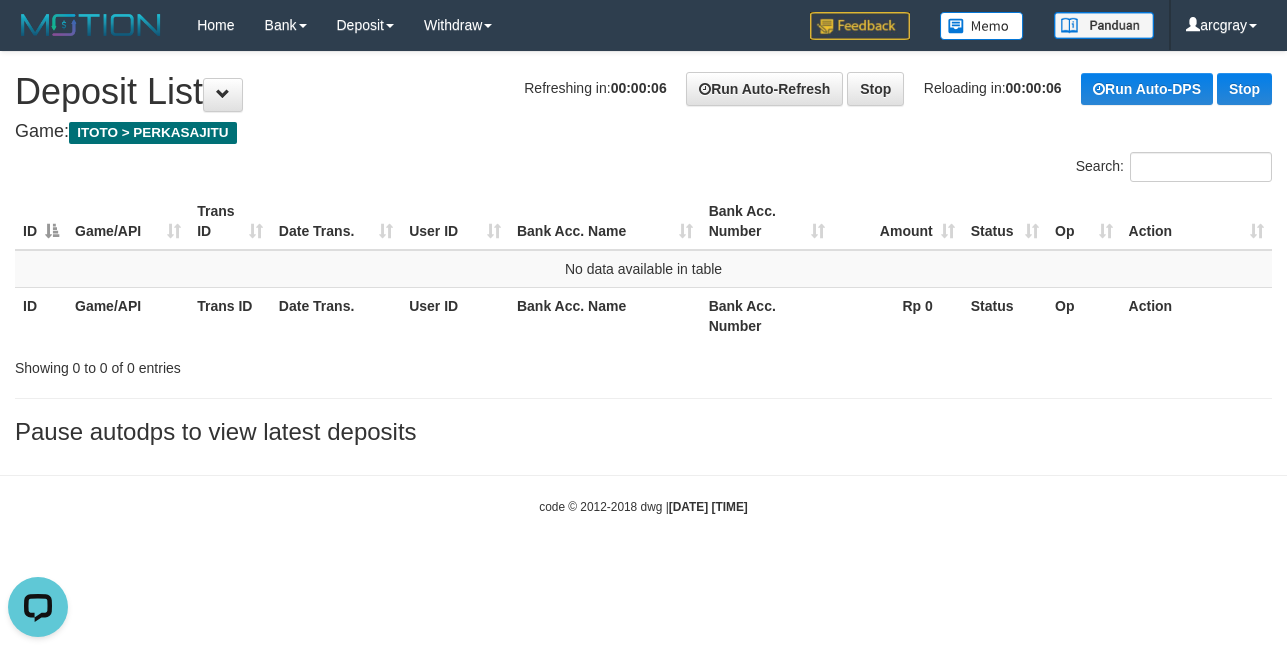 click on "Search:" at bounding box center (643, 169) 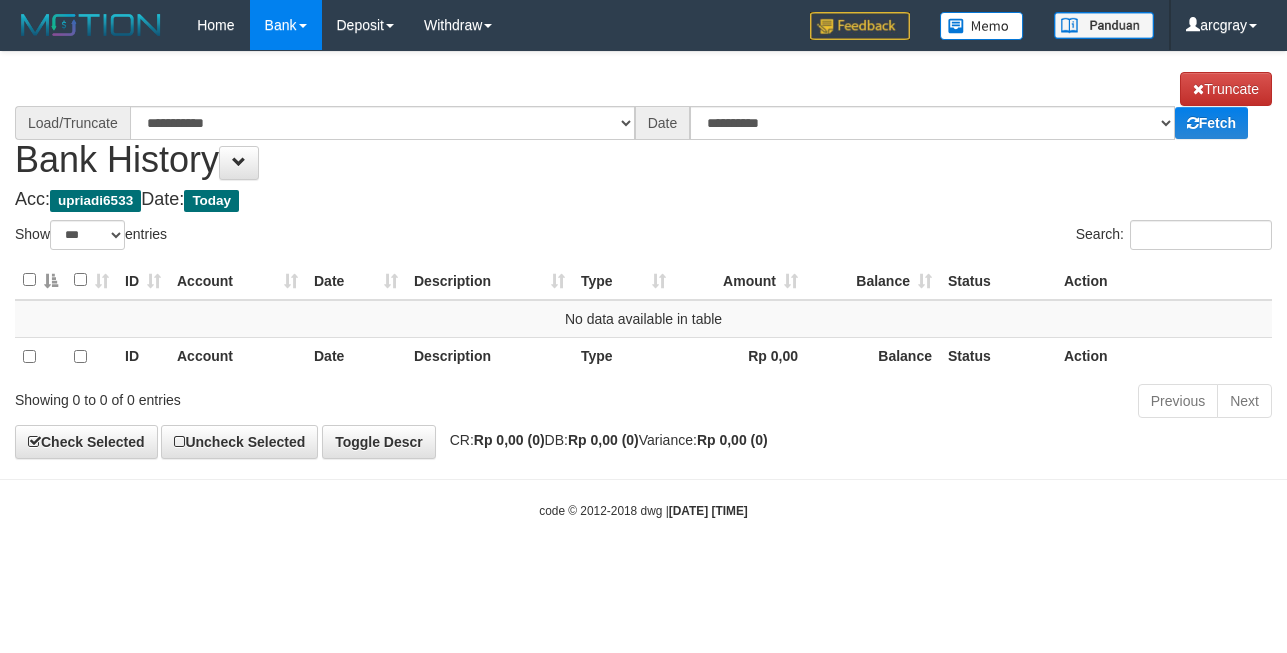 select on "***" 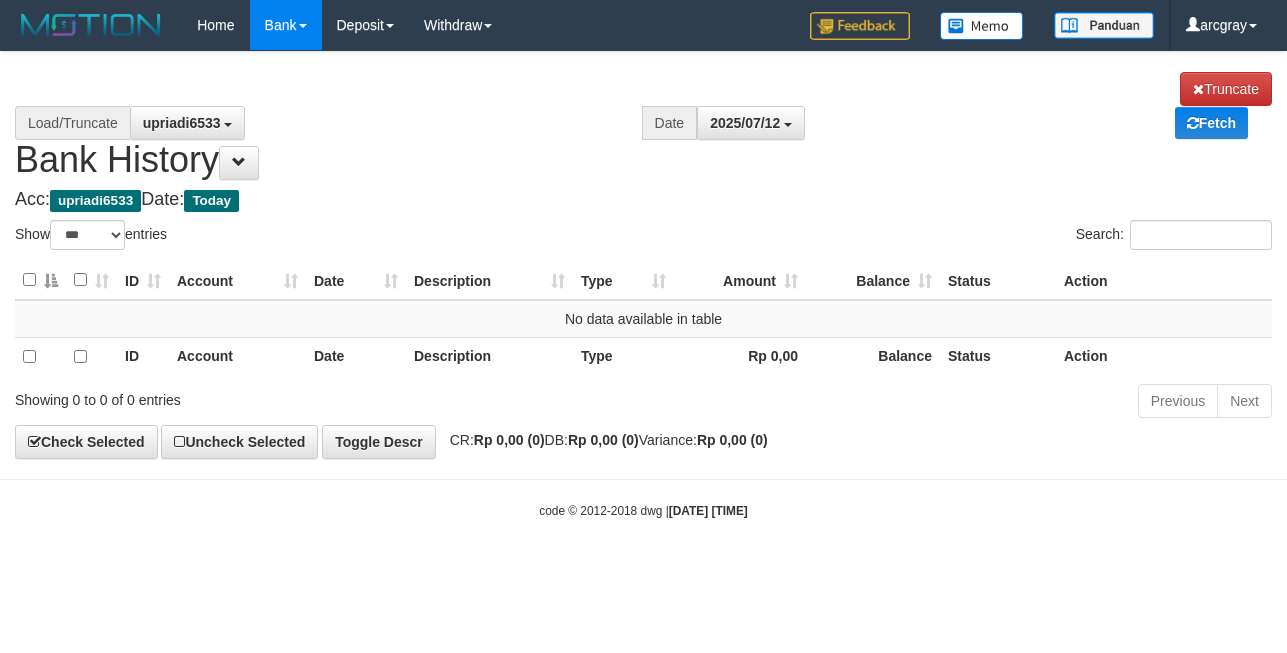 scroll, scrollTop: 0, scrollLeft: 0, axis: both 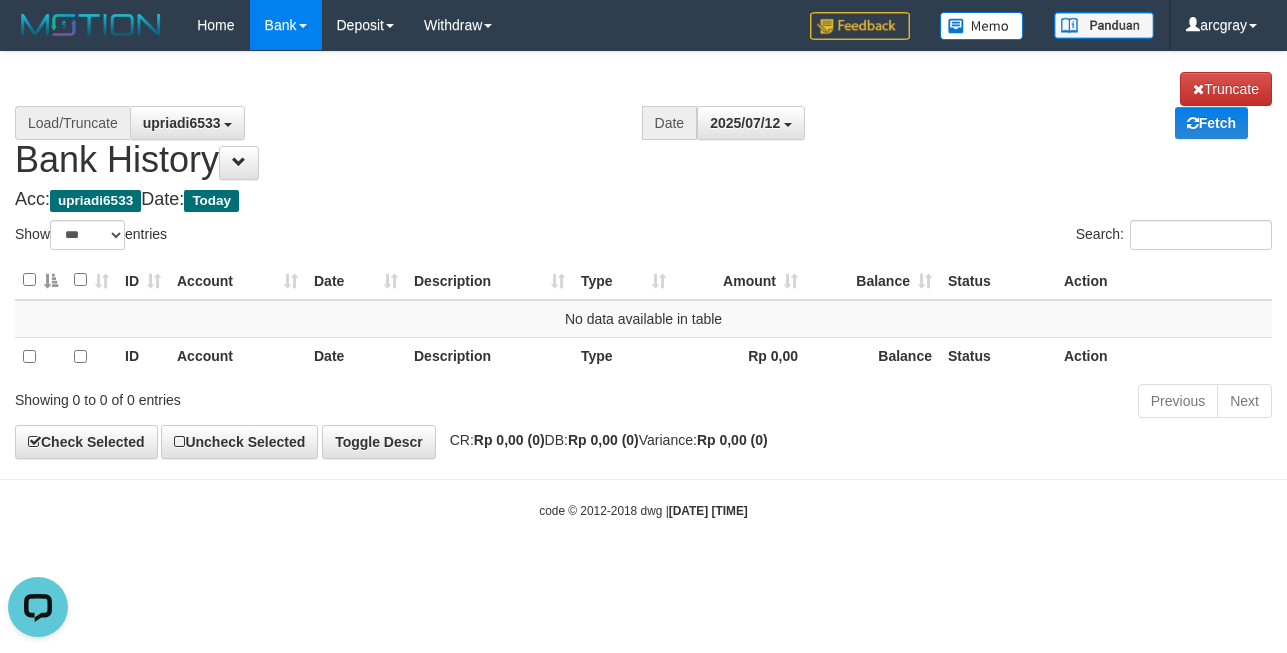 click on "Search:" at bounding box center [966, 237] 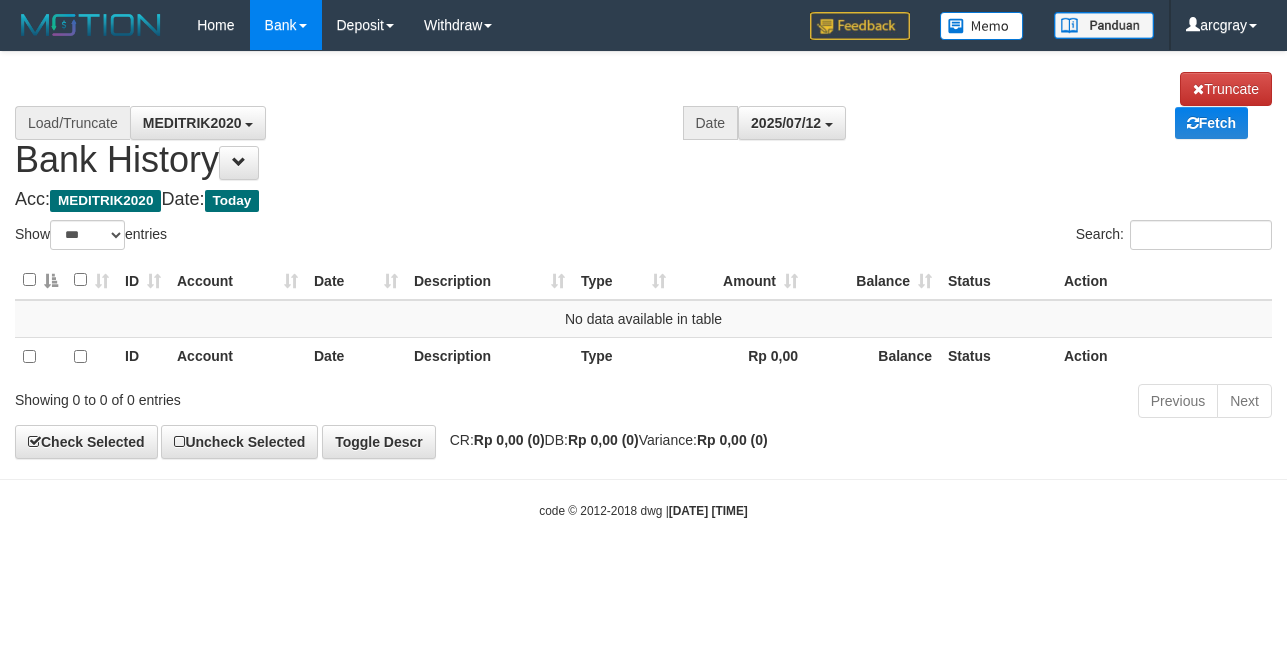 select on "***" 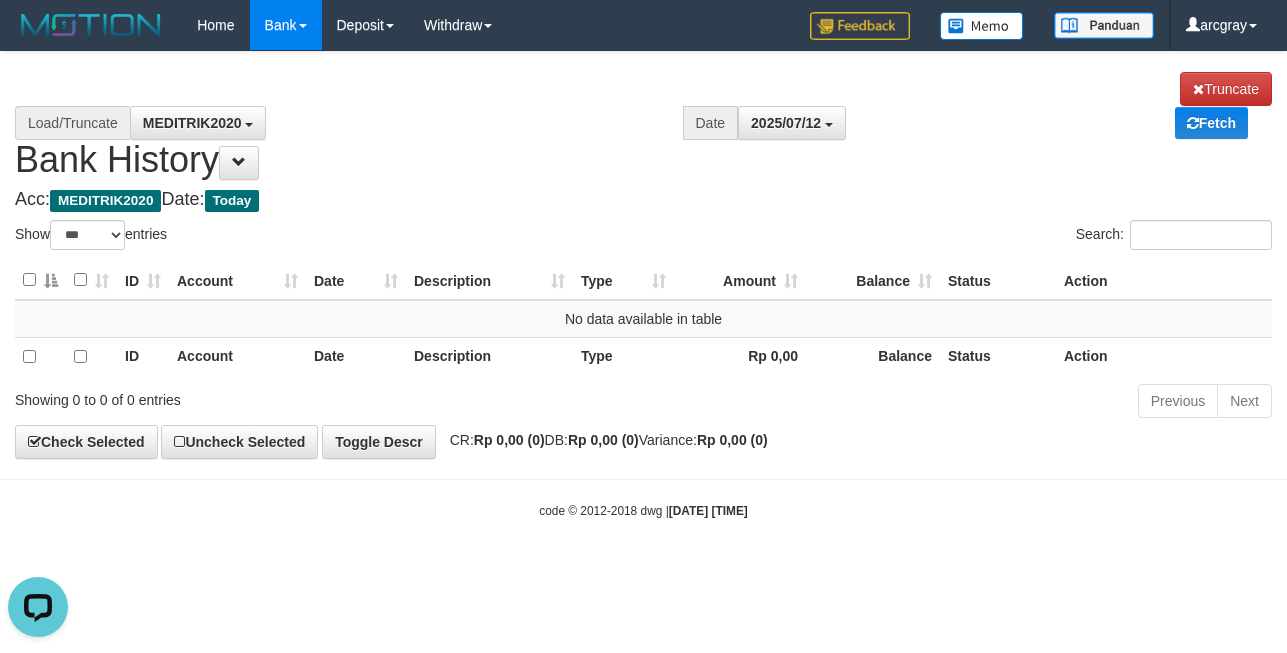 click on "MEDITRIK2020    PERKASAJITU  MEDITRIK2020" at bounding box center [406, 123] 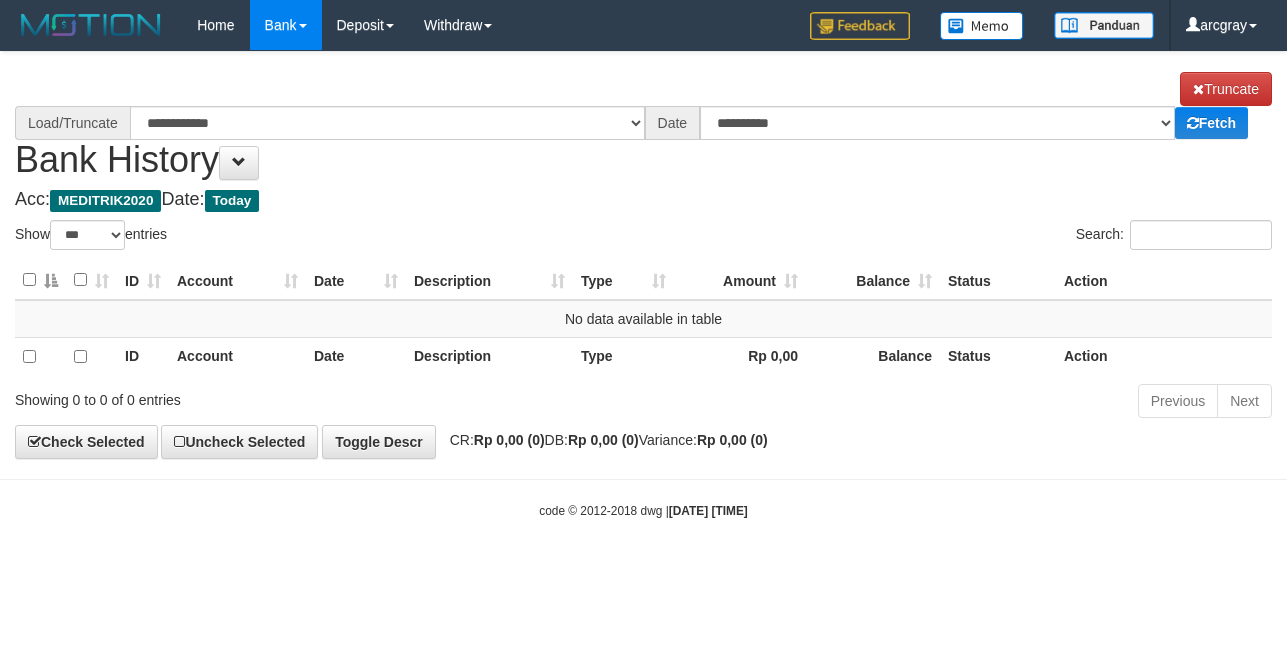 select on "***" 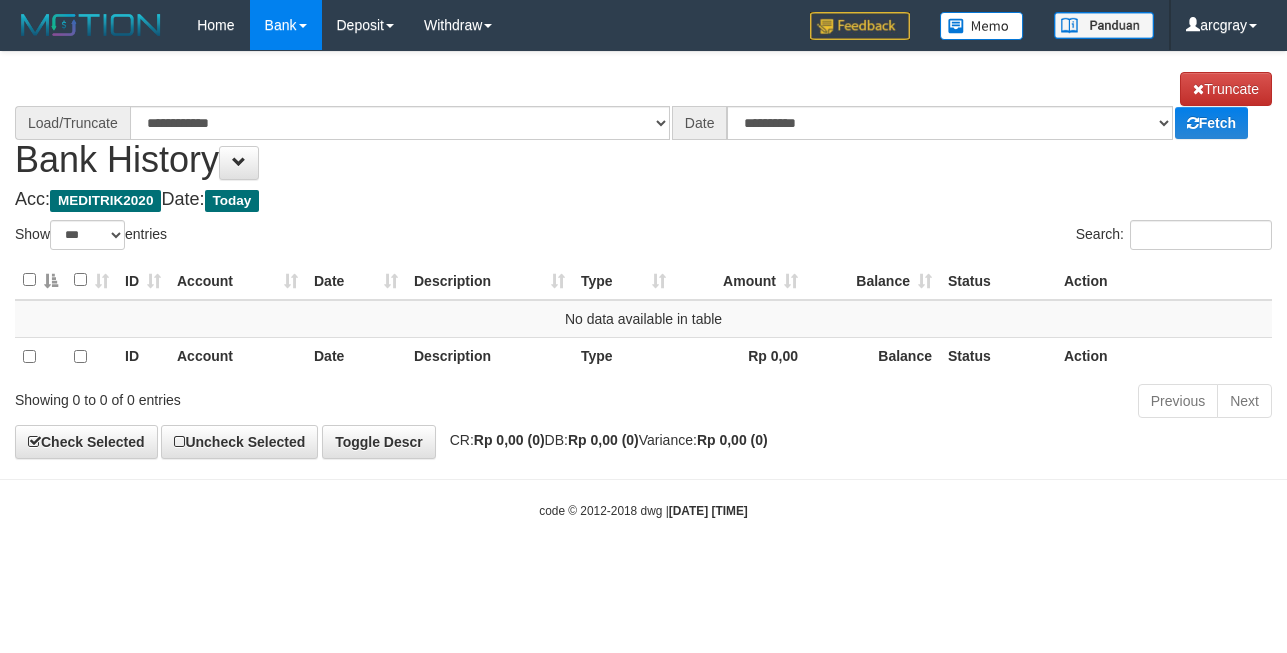 scroll, scrollTop: 0, scrollLeft: 0, axis: both 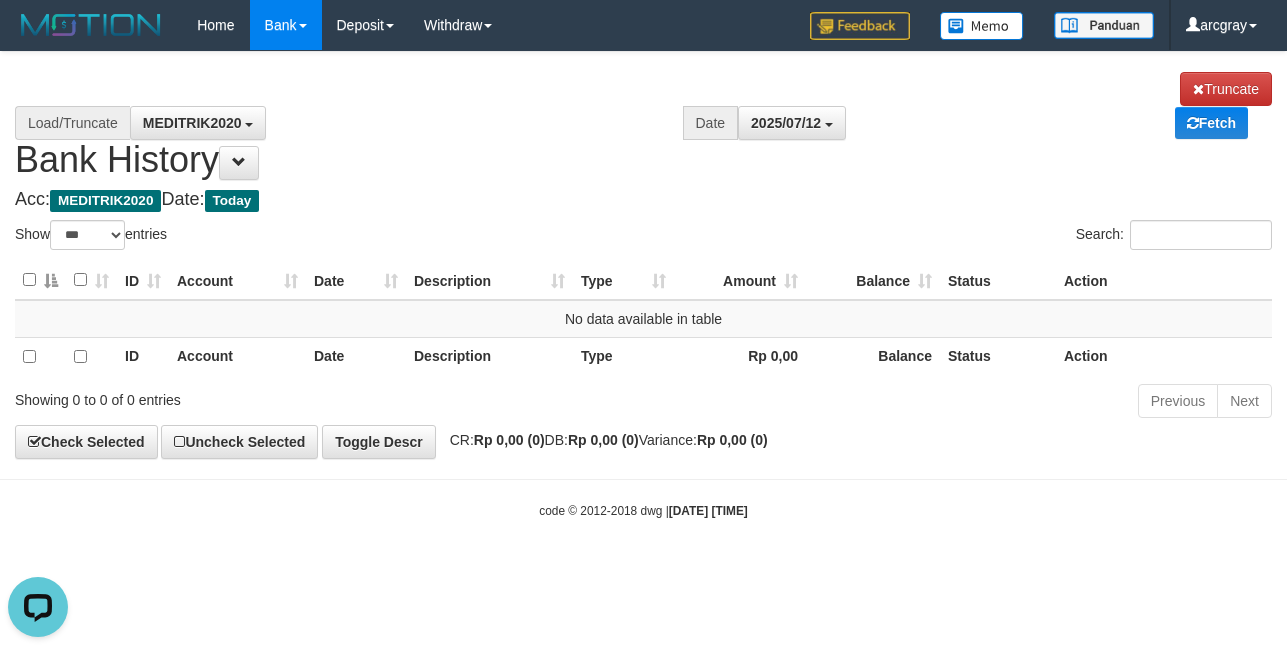 click on "Toggle navigation
Home
Bank
Account List
Load
By Website
Group
[ITOTO]													PERKASAJITU
By Load Group (DPS)
Group arc-1
Mutasi Bank
Search
Sync
Note Mutasi
Deposit" at bounding box center [643, 285] 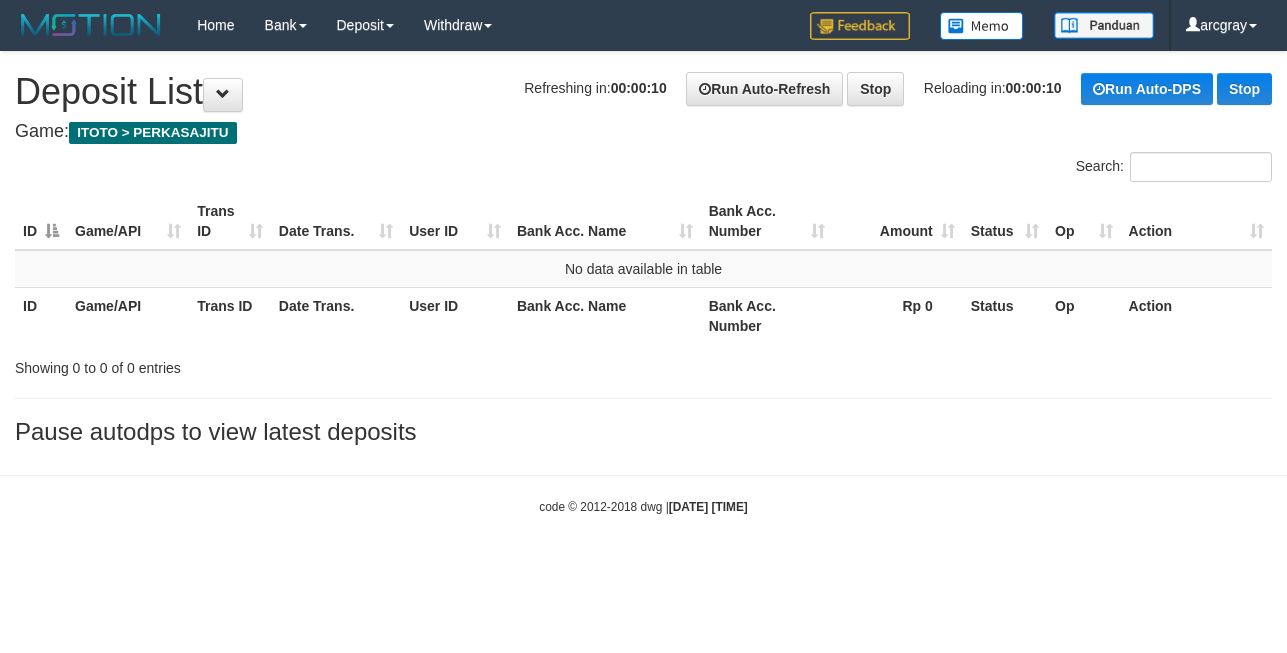 scroll, scrollTop: 0, scrollLeft: 0, axis: both 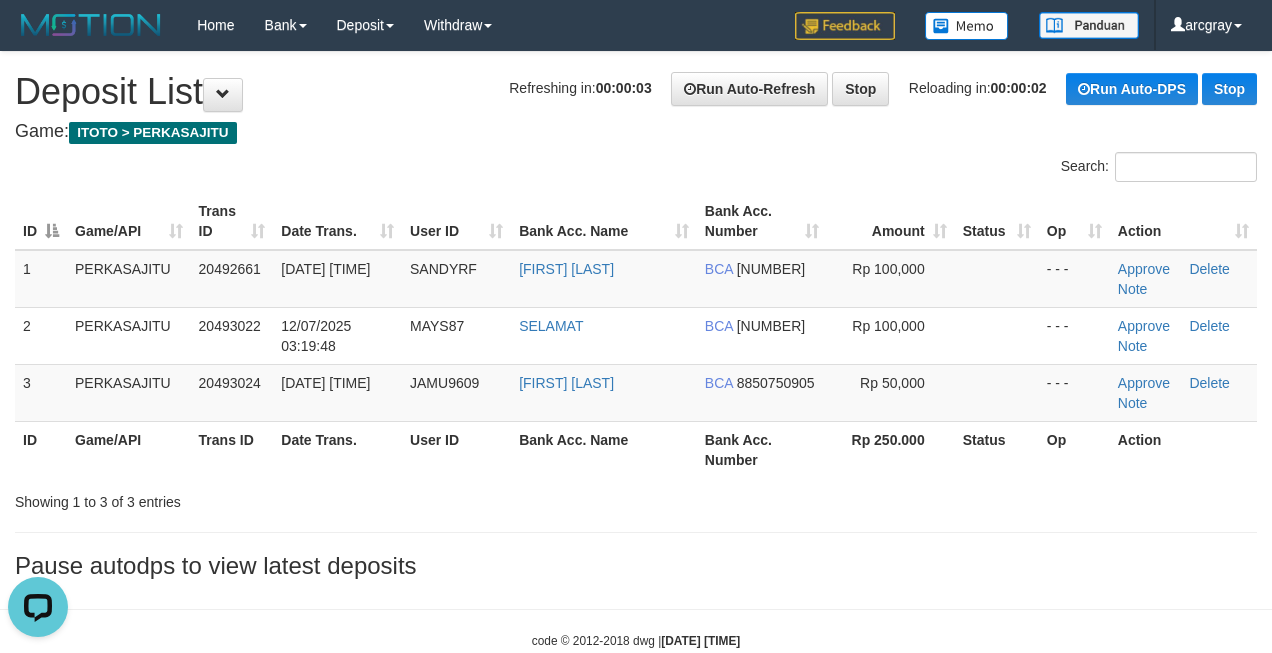 click on "**********" at bounding box center (636, 320) 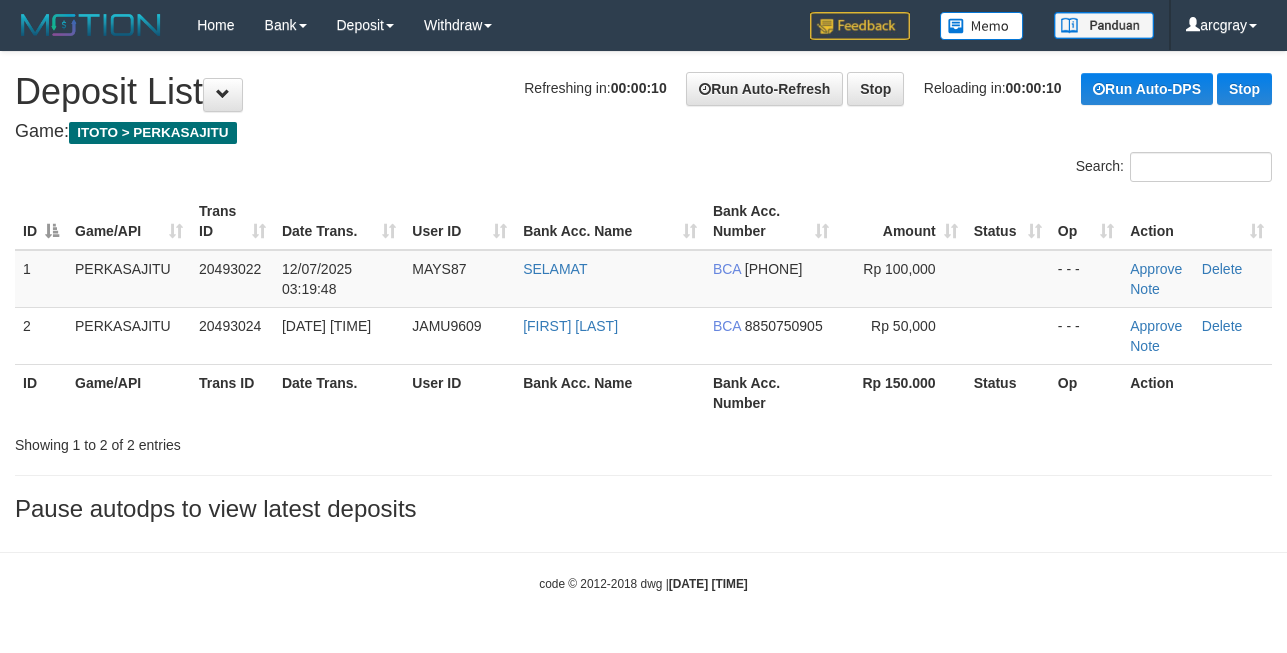 scroll, scrollTop: 0, scrollLeft: 0, axis: both 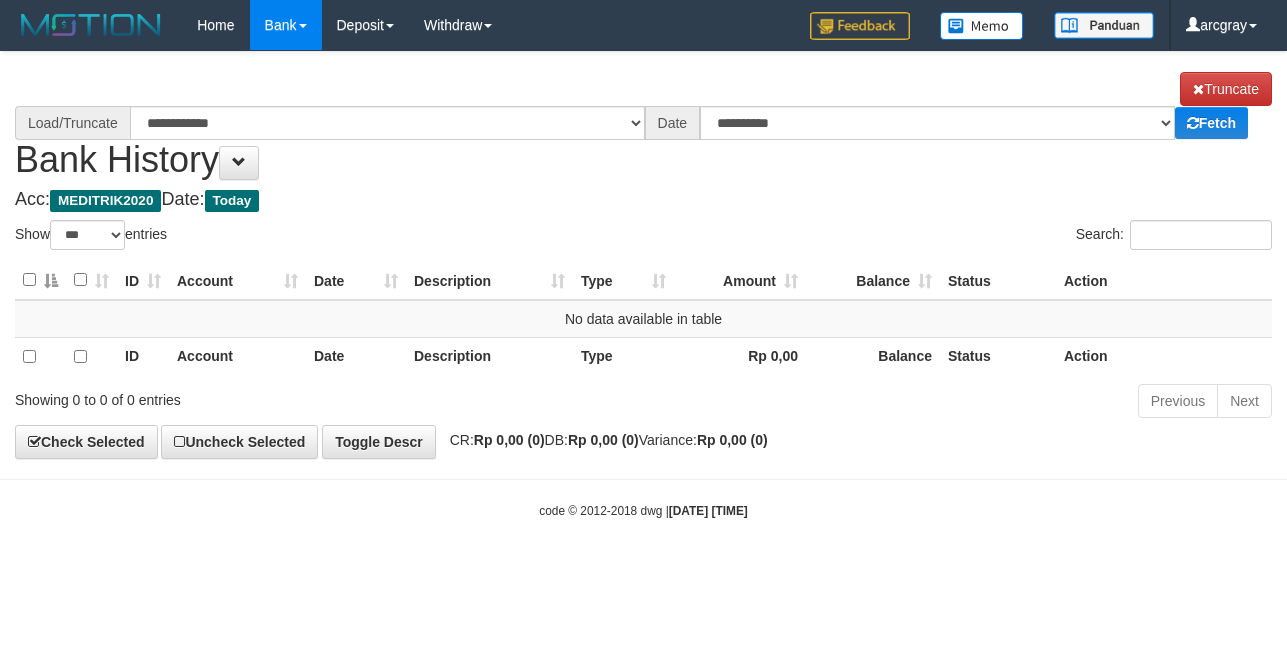 select on "***" 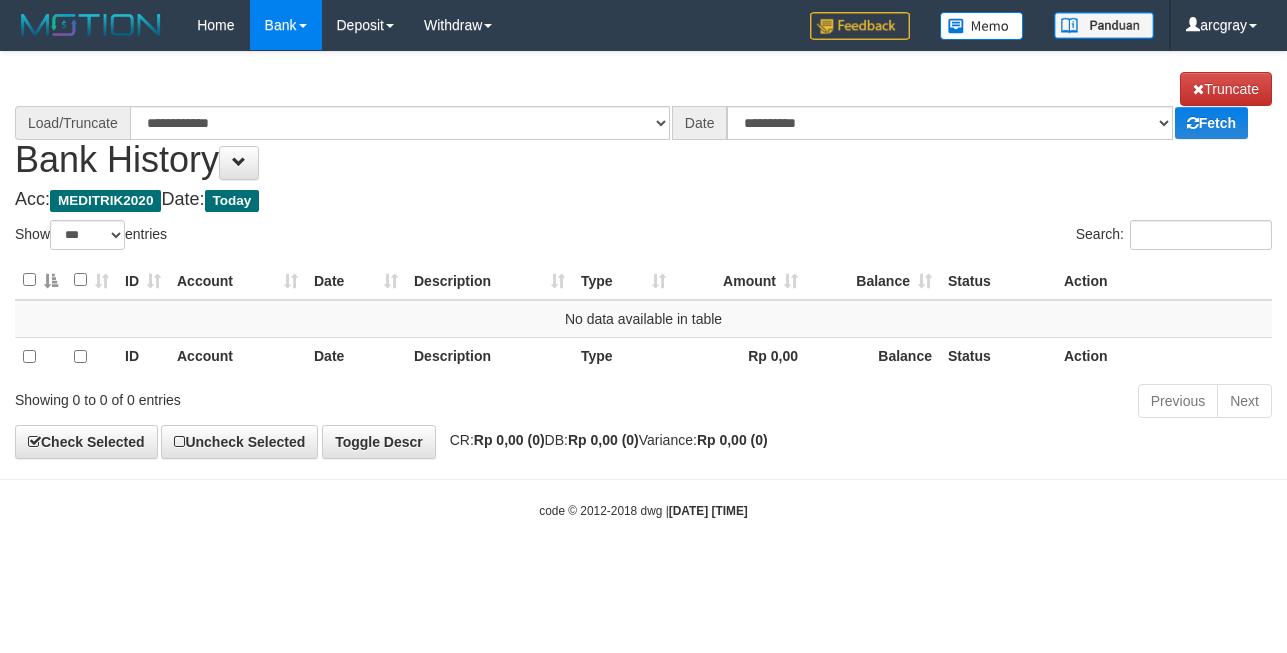 scroll, scrollTop: 0, scrollLeft: 0, axis: both 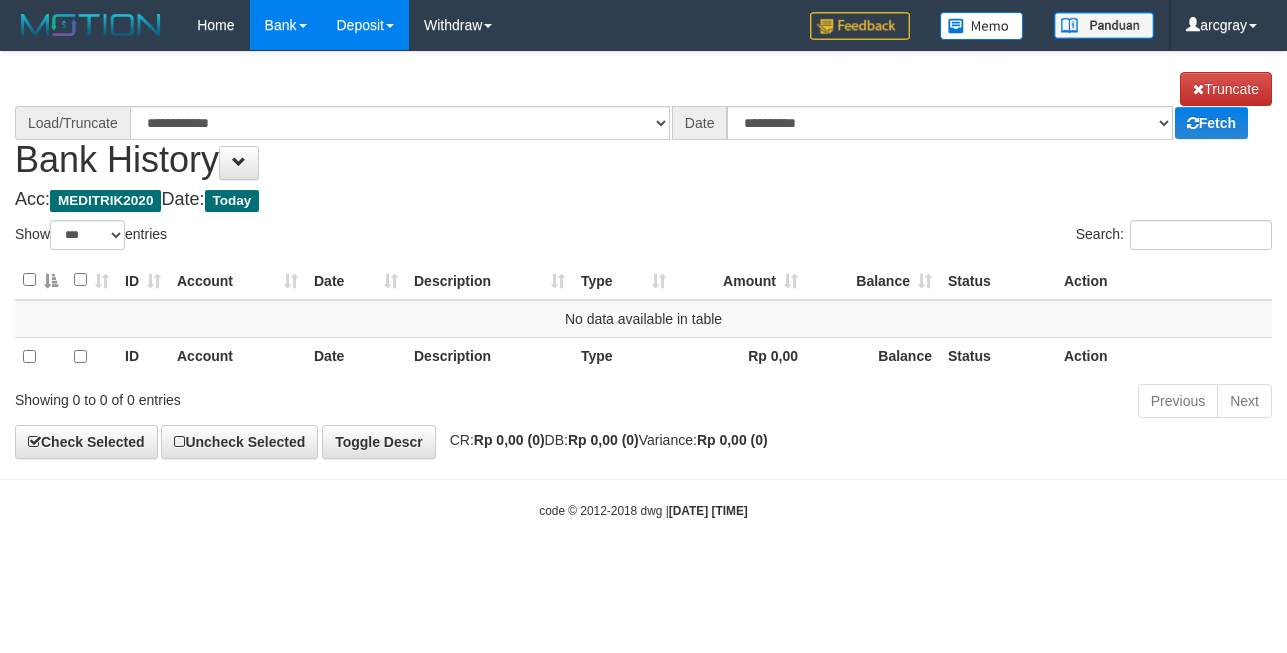 select on "****" 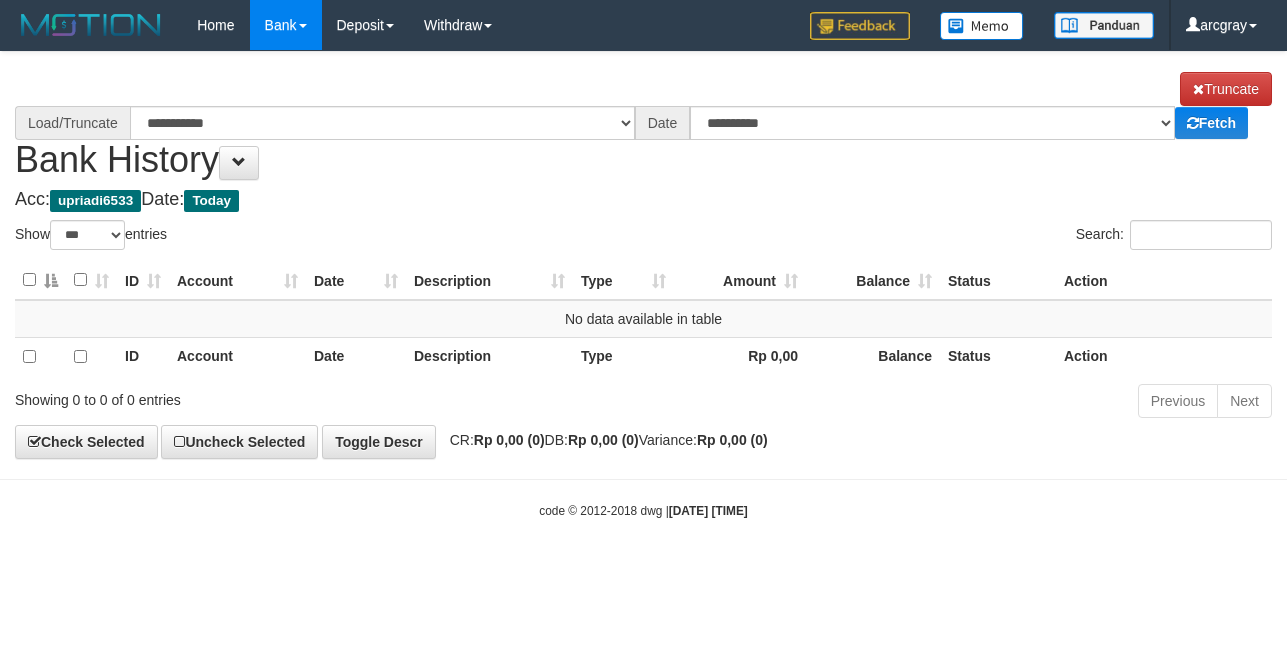 select on "***" 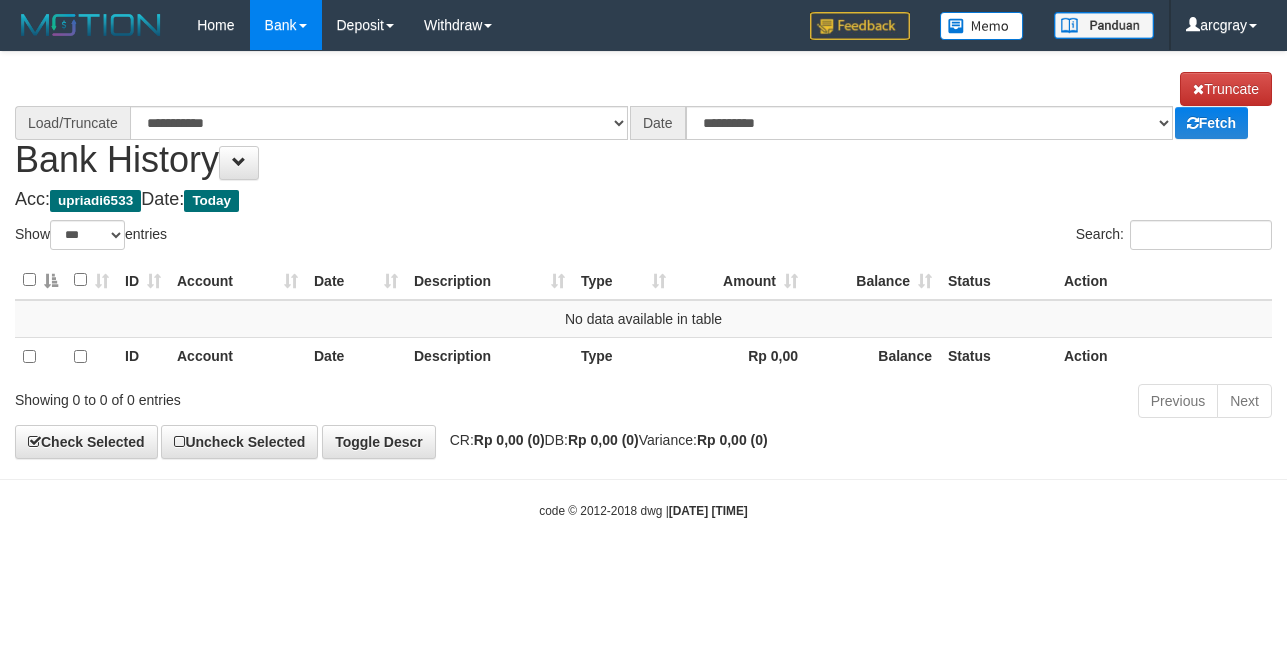 scroll, scrollTop: 0, scrollLeft: 0, axis: both 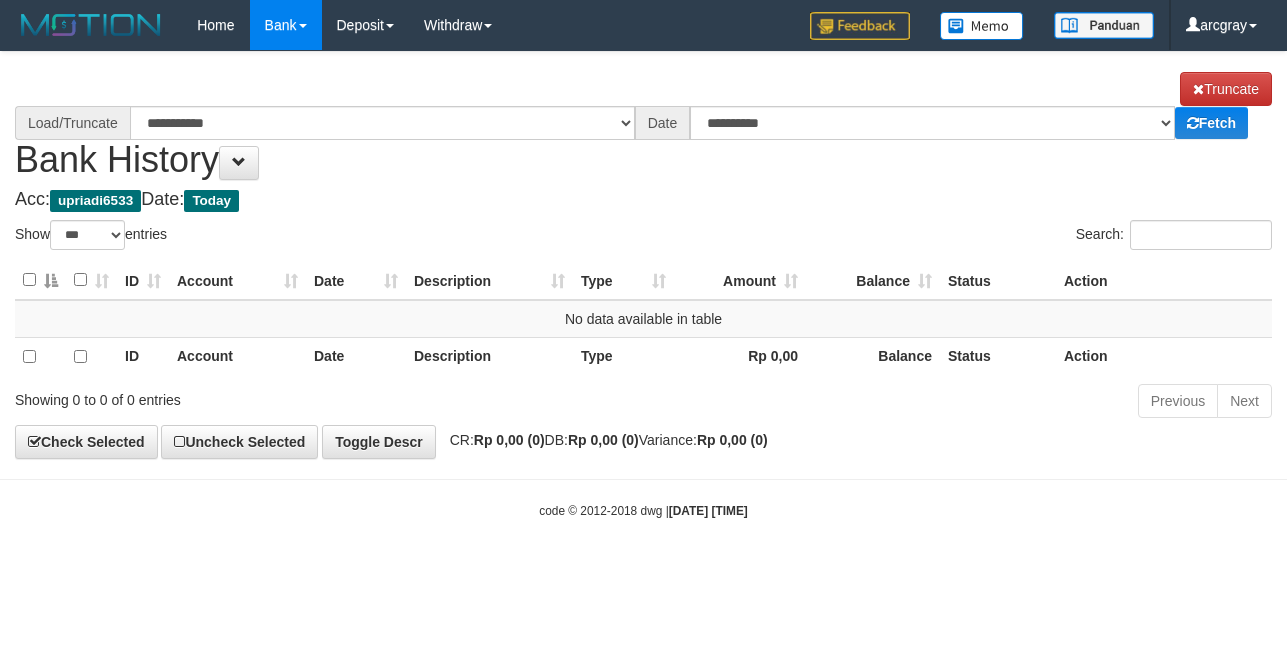 select on "***" 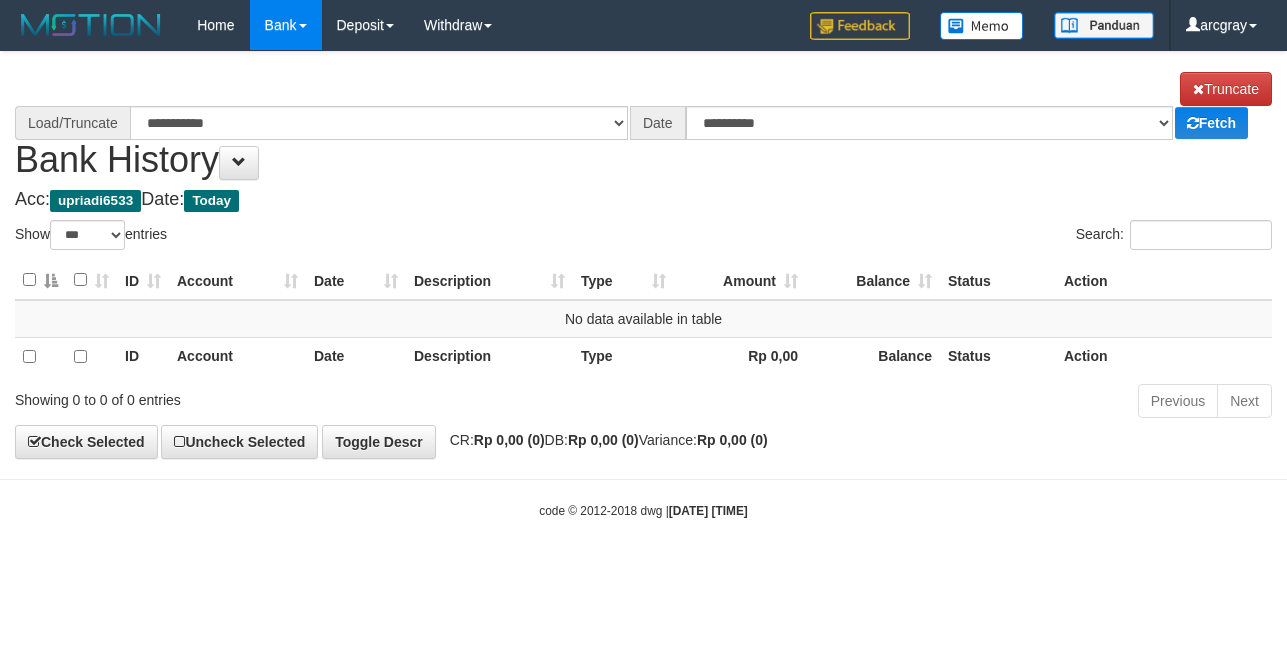 scroll, scrollTop: 0, scrollLeft: 0, axis: both 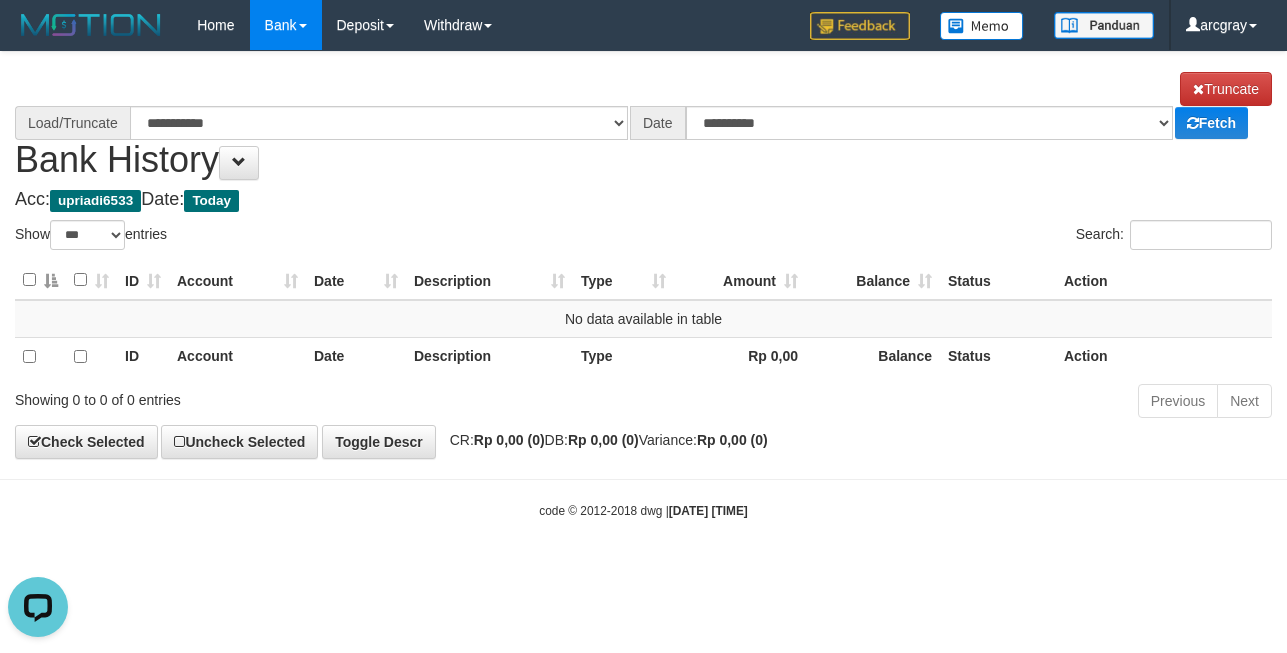 select on "****" 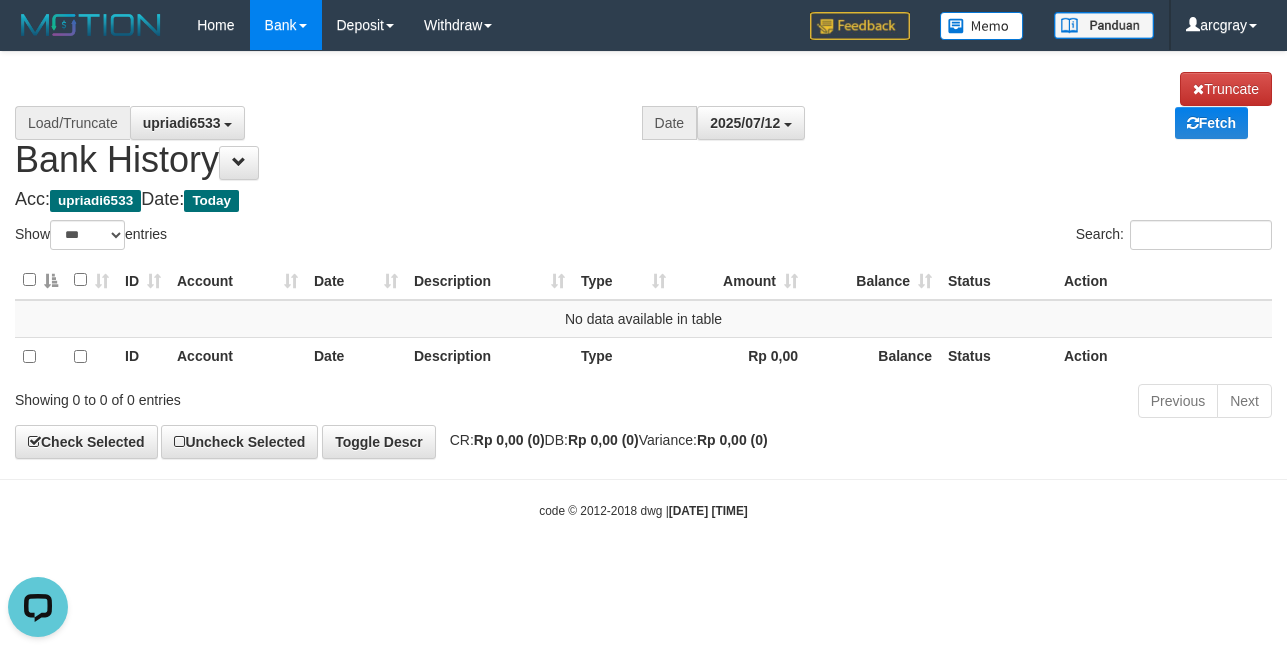click on "Showing 0 to 0 of 0 entries" at bounding box center [268, 396] 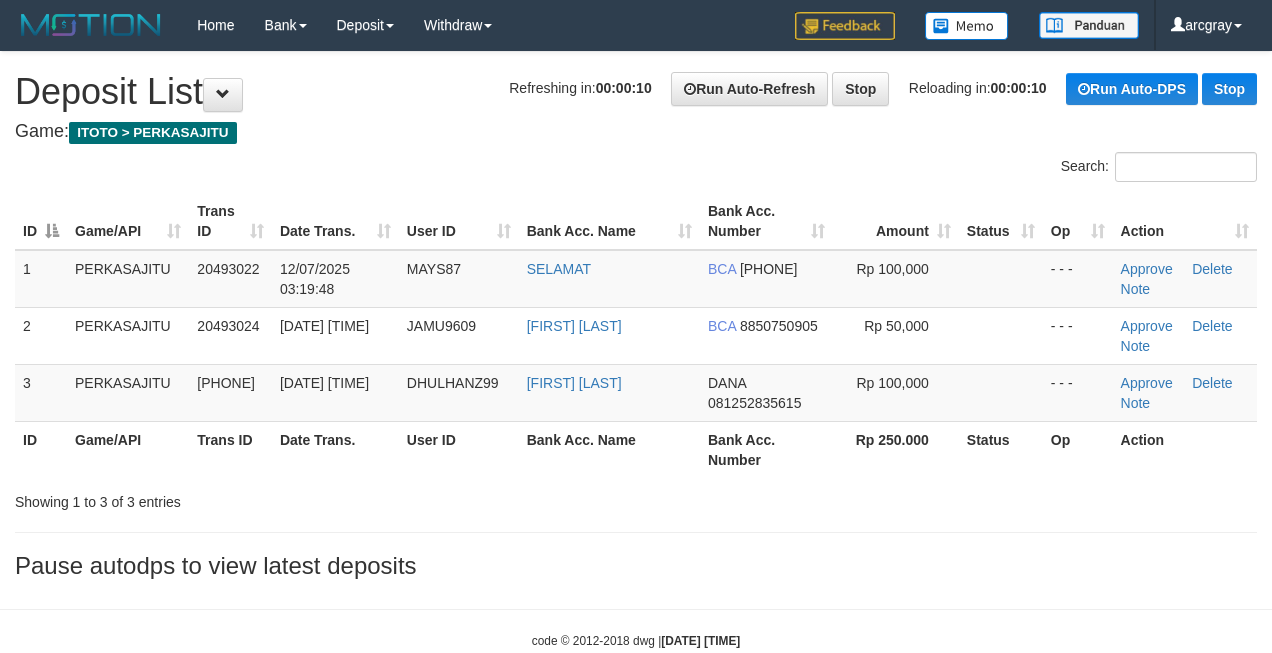 scroll, scrollTop: 0, scrollLeft: 0, axis: both 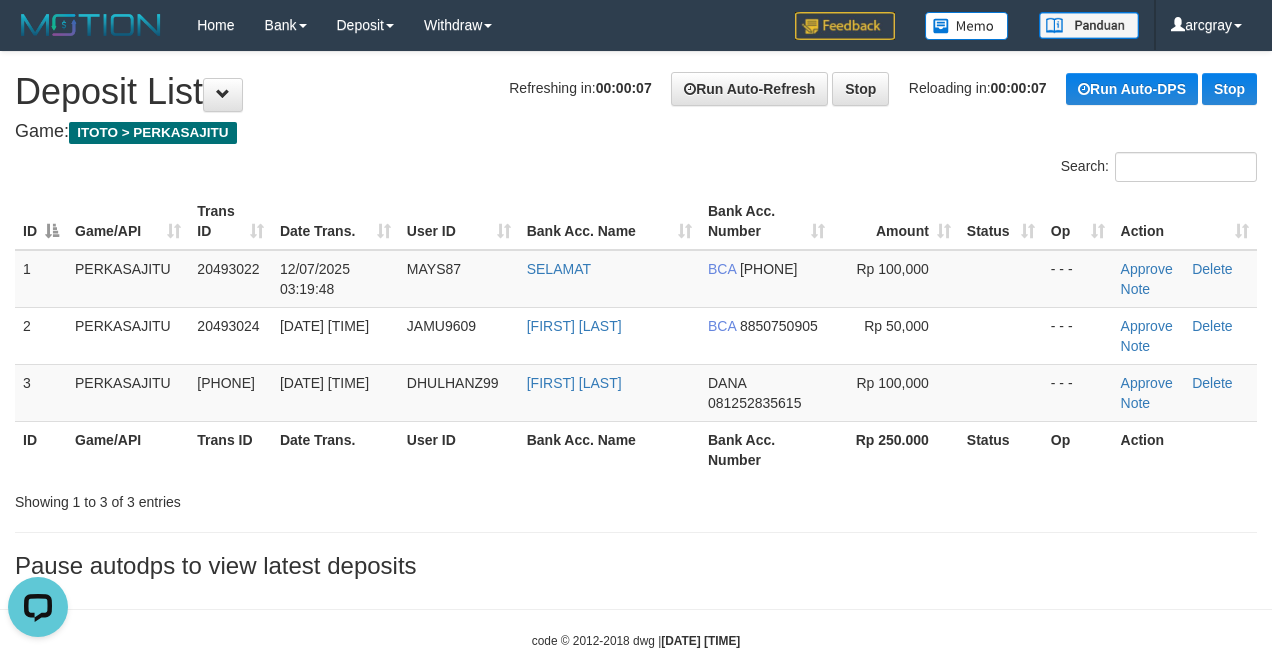 click on "**********" at bounding box center (636, 320) 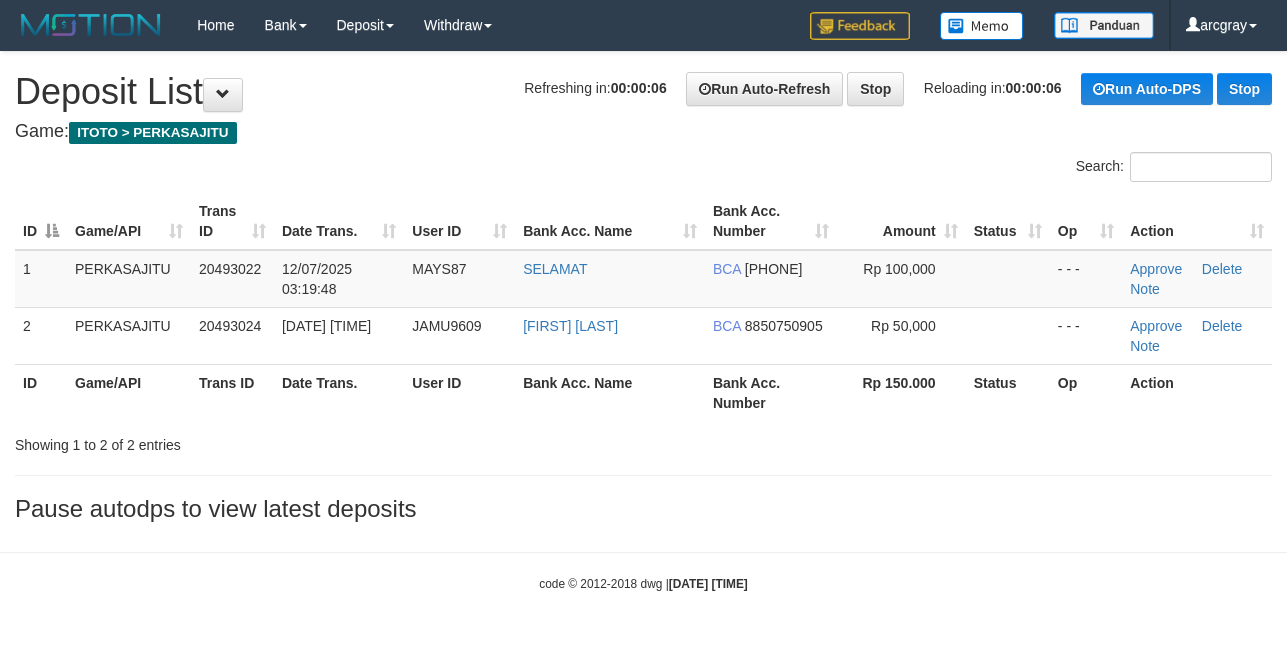 scroll, scrollTop: 0, scrollLeft: 0, axis: both 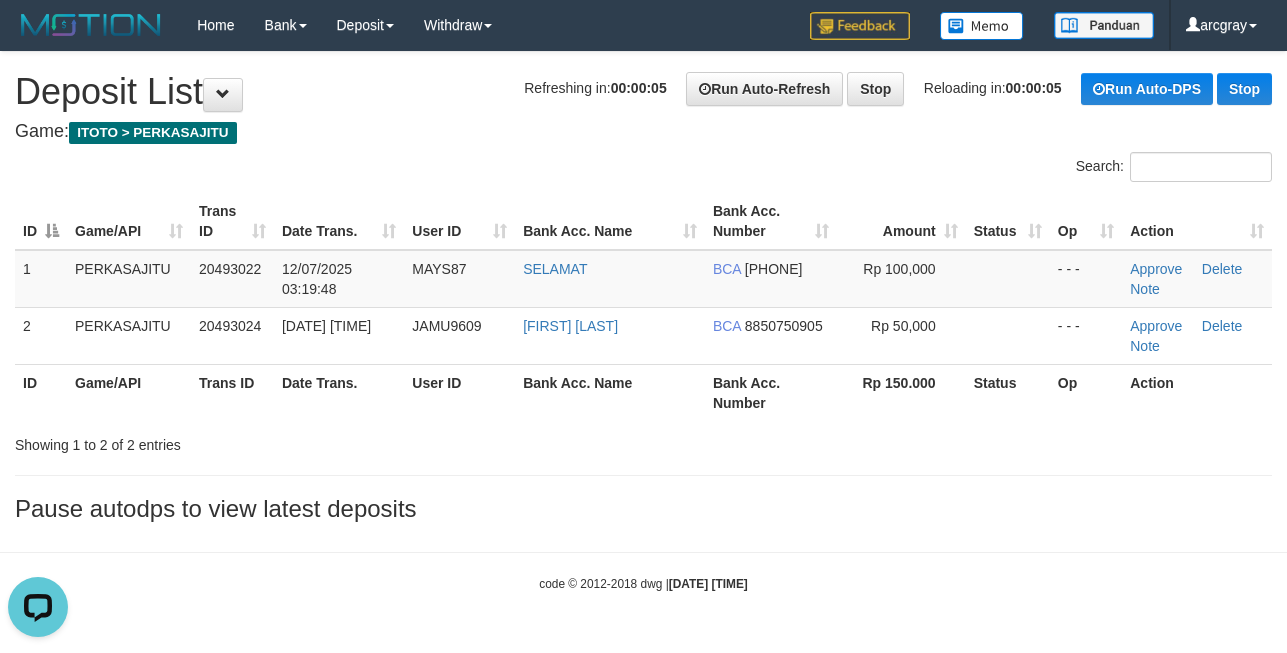 click on "Bank Acc. Number" at bounding box center (771, 221) 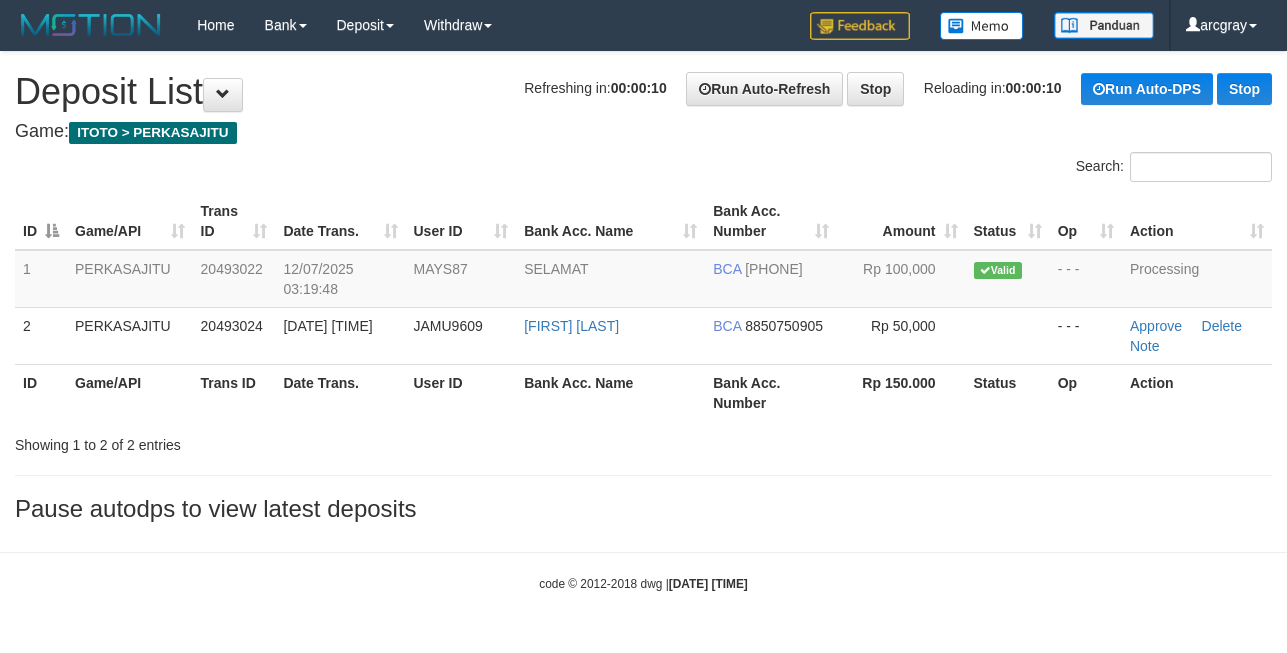 scroll, scrollTop: 0, scrollLeft: 0, axis: both 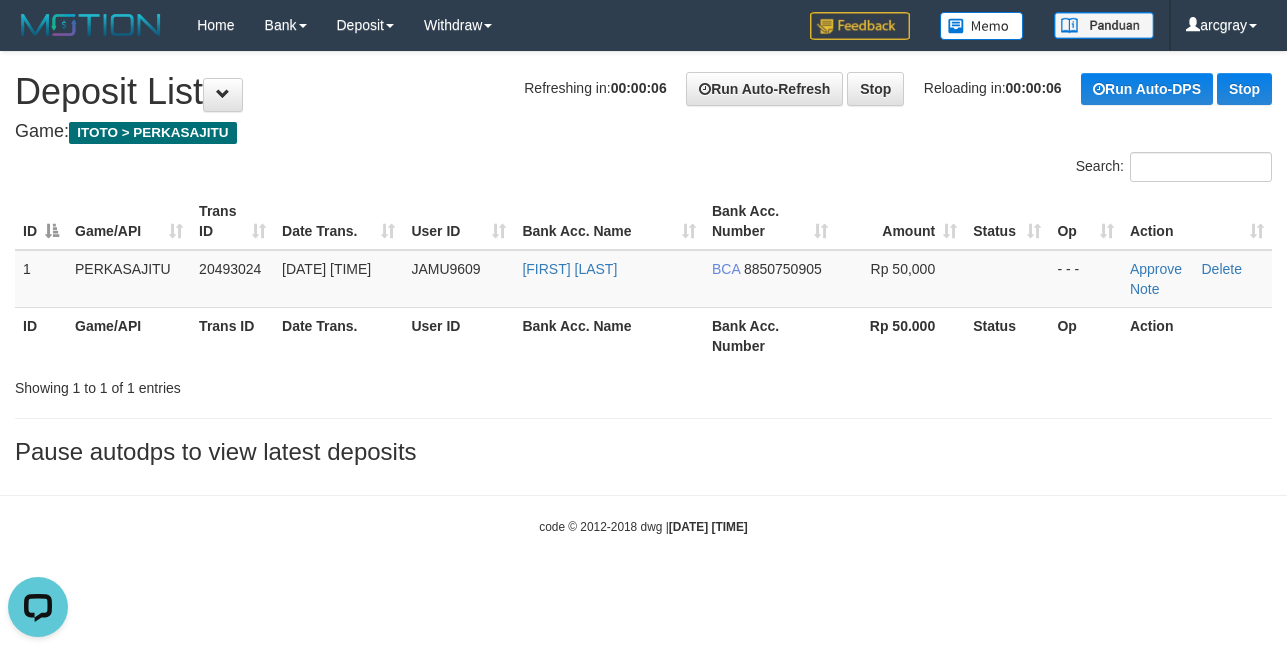 click on "Search:" at bounding box center [966, 169] 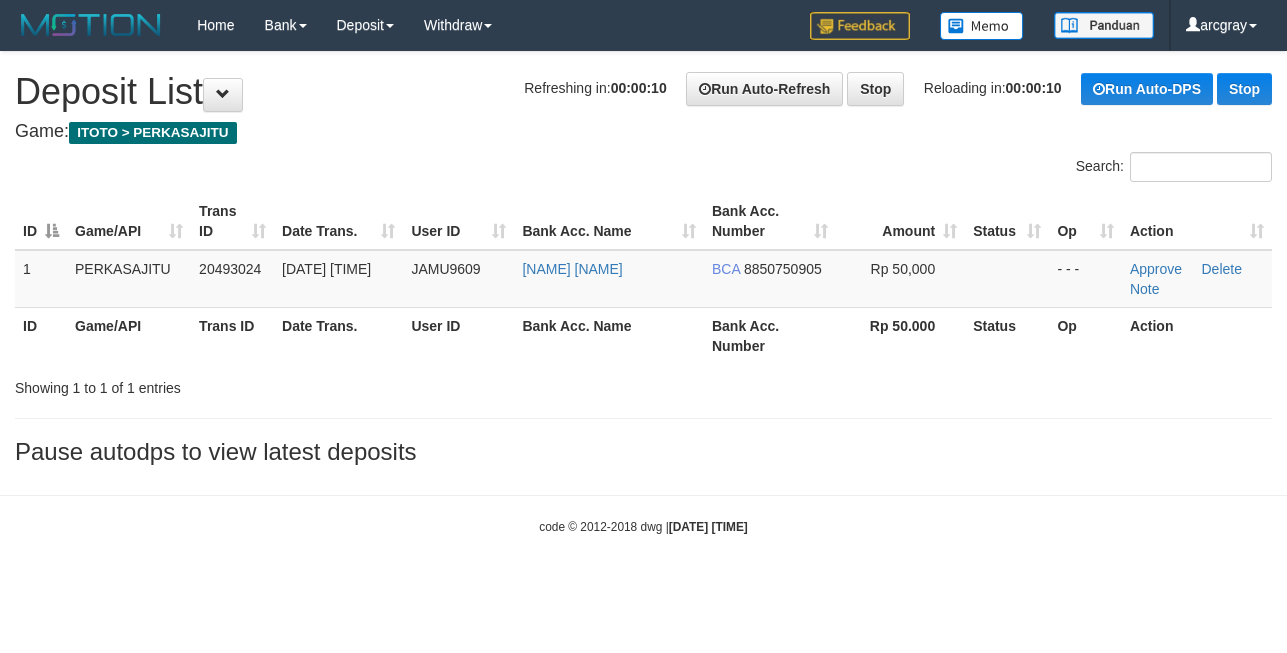 scroll, scrollTop: 0, scrollLeft: 0, axis: both 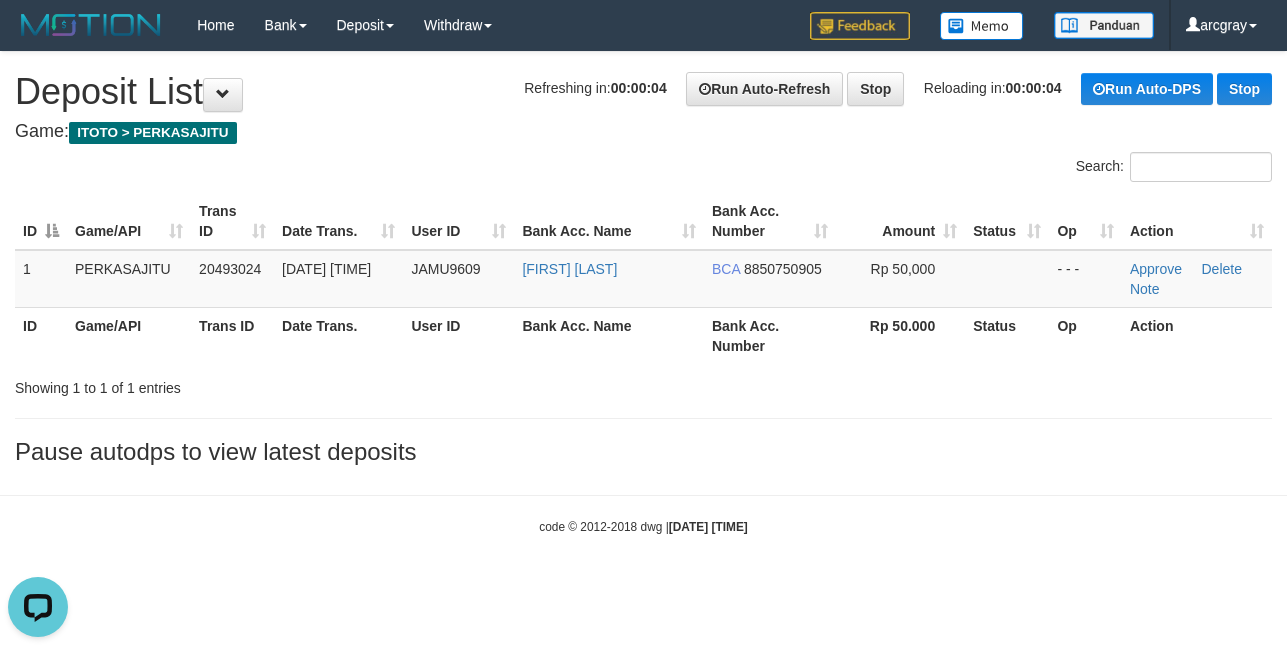 click on "**********" at bounding box center (643, 263) 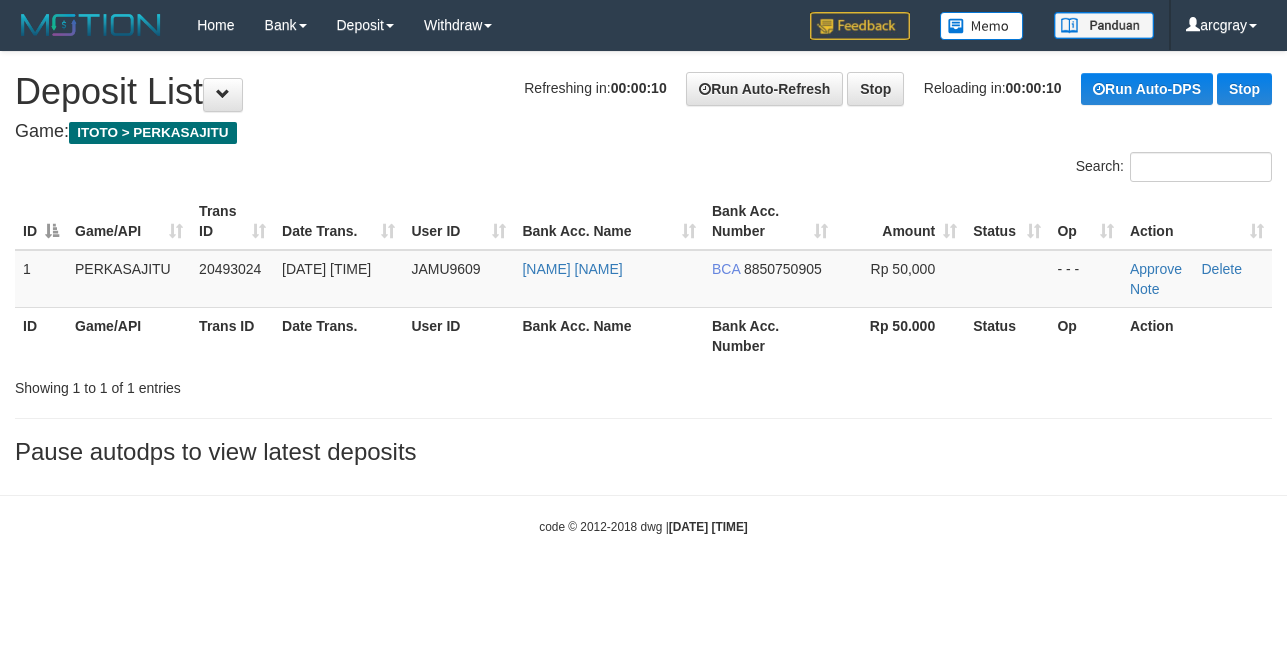 scroll, scrollTop: 0, scrollLeft: 0, axis: both 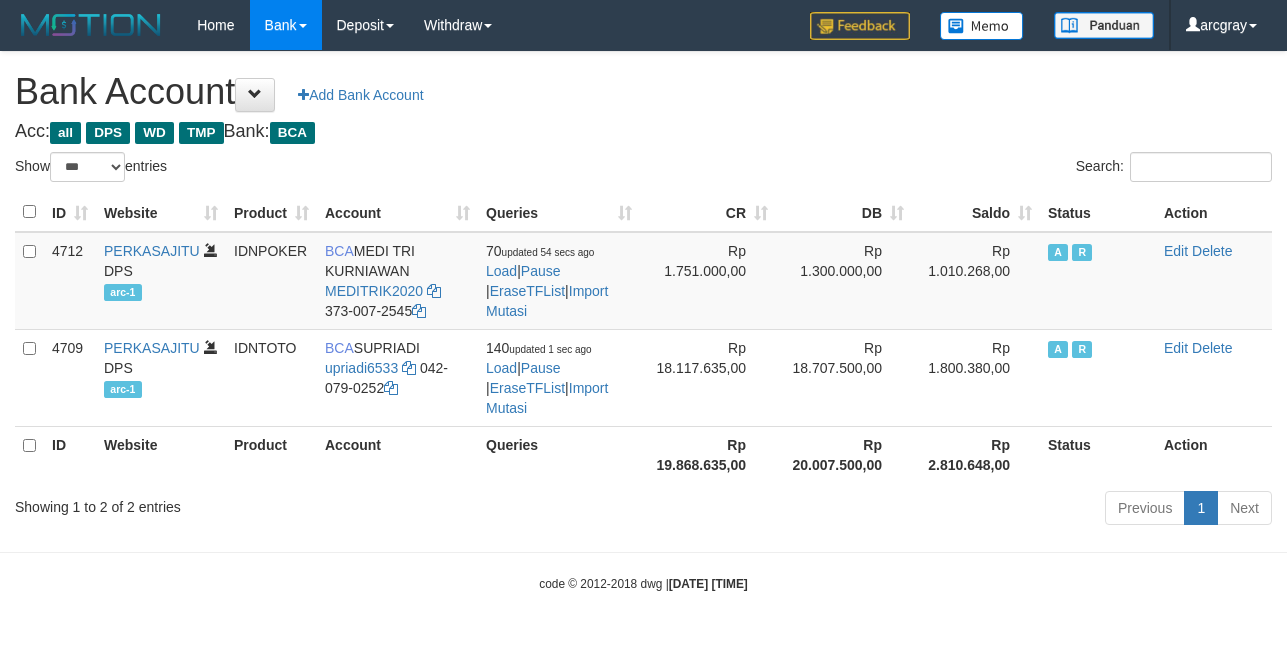 select on "***" 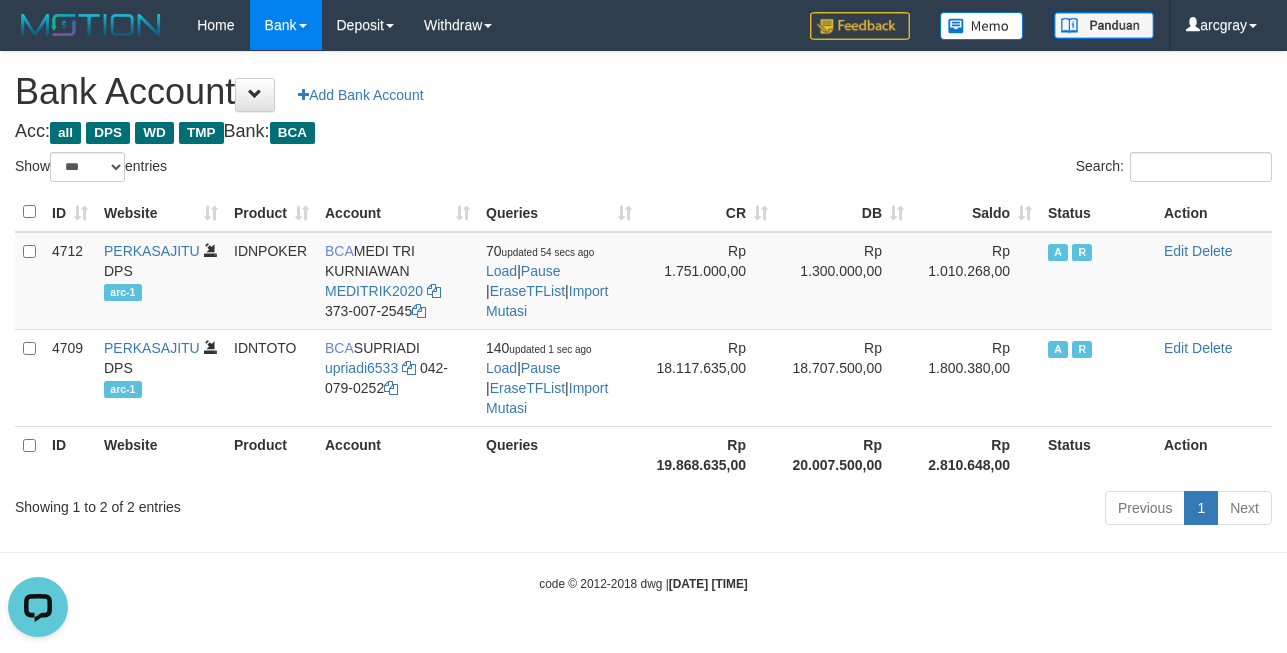 scroll, scrollTop: 0, scrollLeft: 0, axis: both 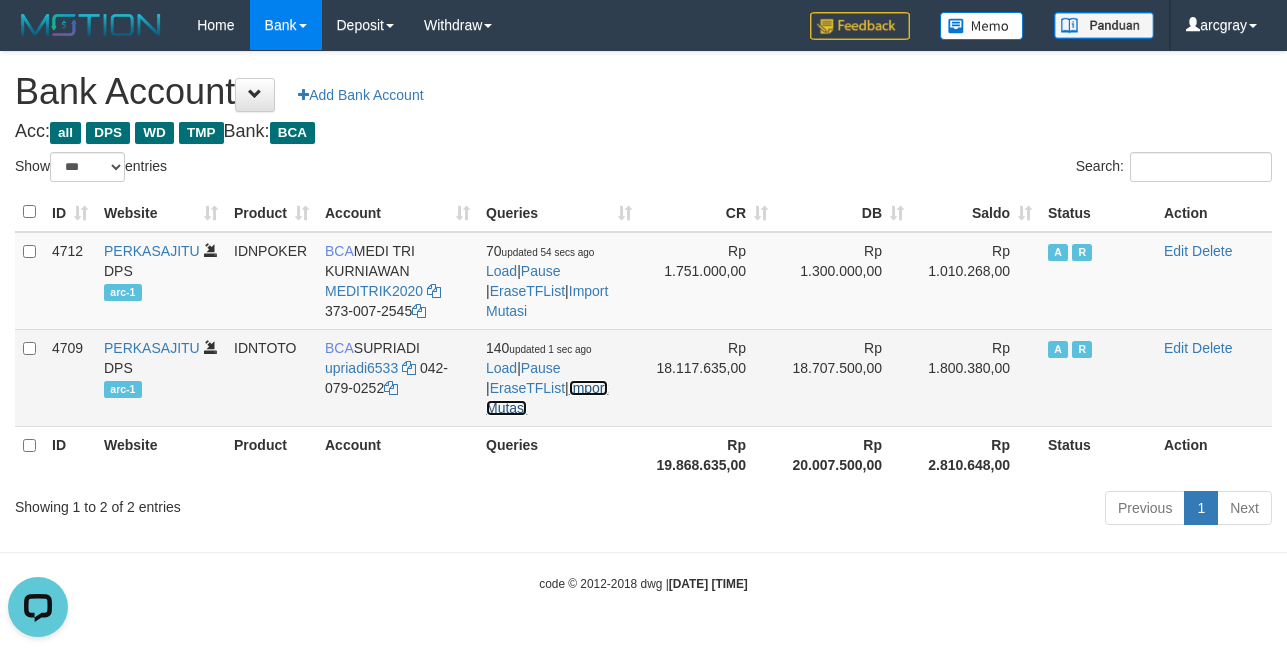 click on "Import Mutasi" at bounding box center [547, 398] 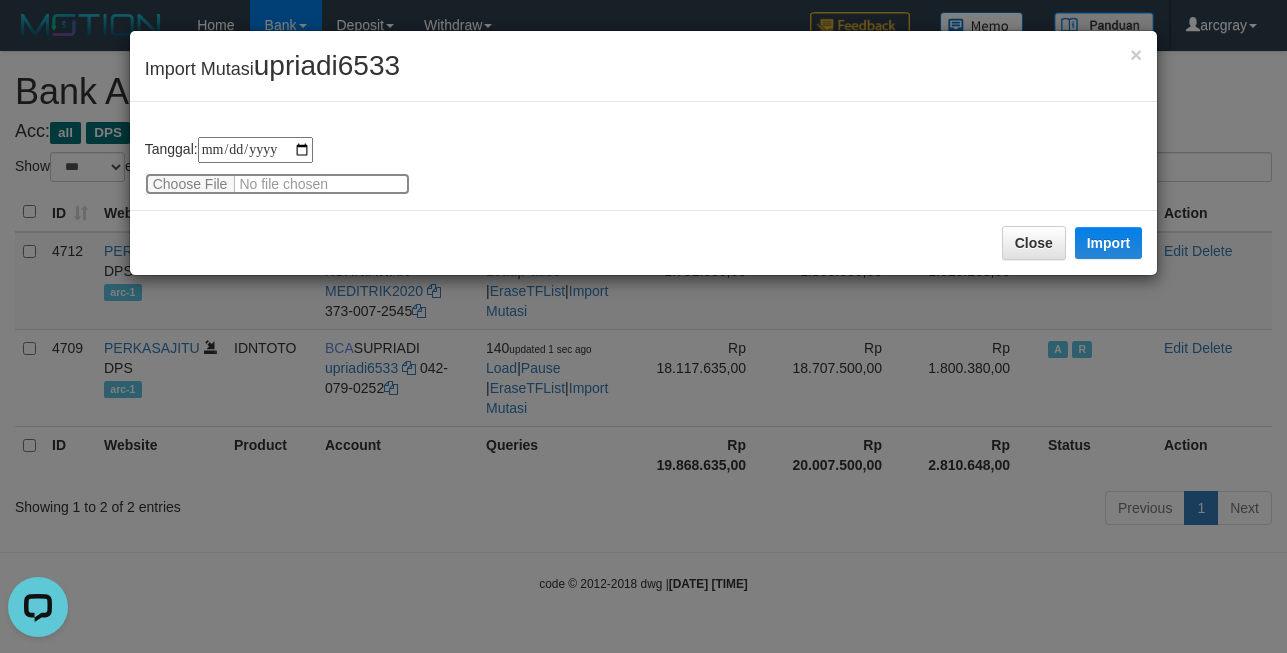 click at bounding box center [277, 184] 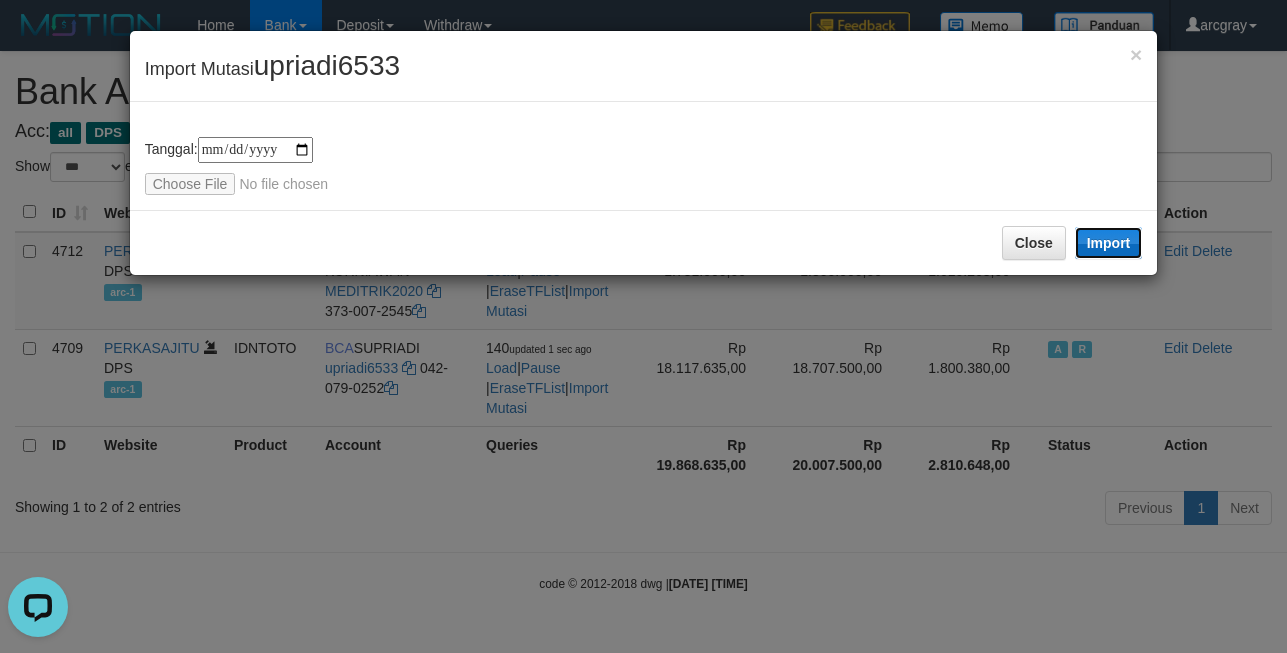 click on "Import" at bounding box center (1109, 243) 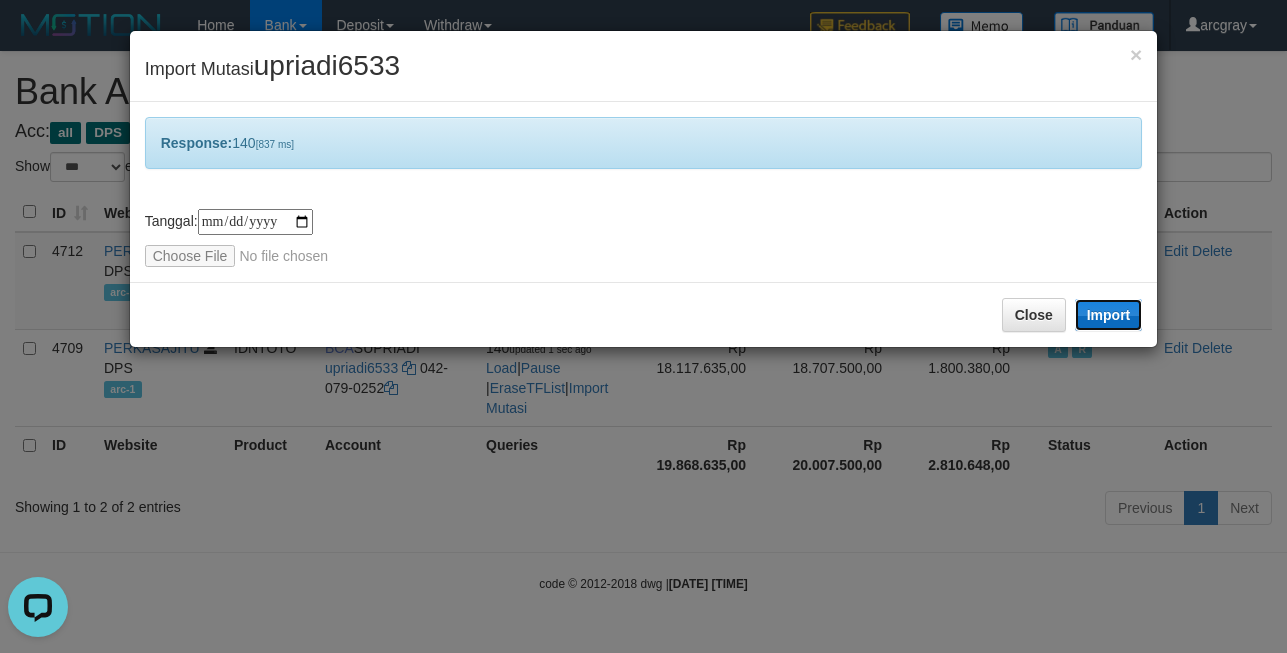 click on "Import" at bounding box center [1109, 315] 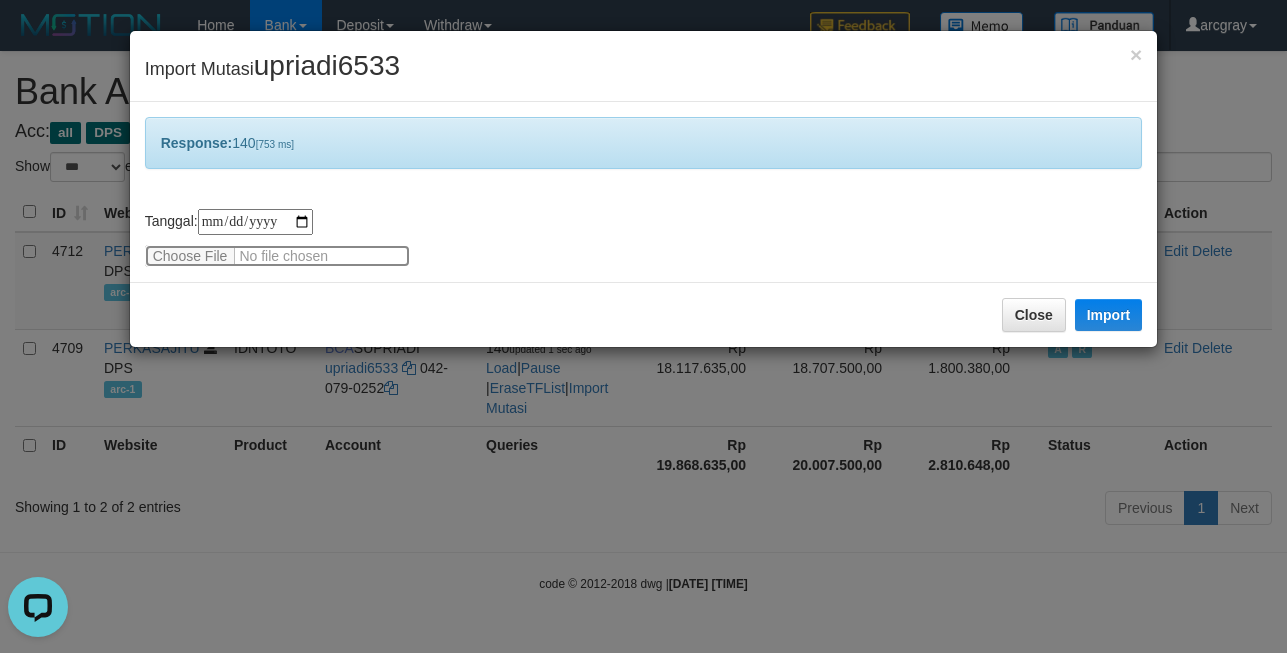 click at bounding box center [277, 256] 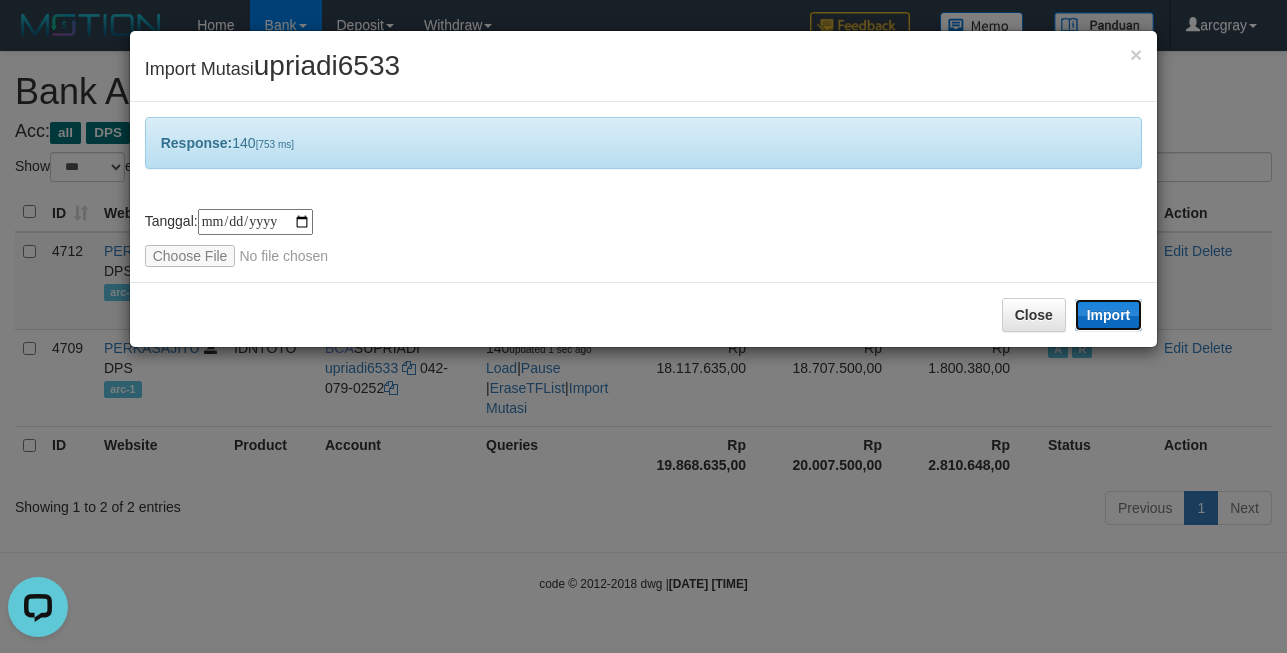 click on "Import" at bounding box center [1109, 315] 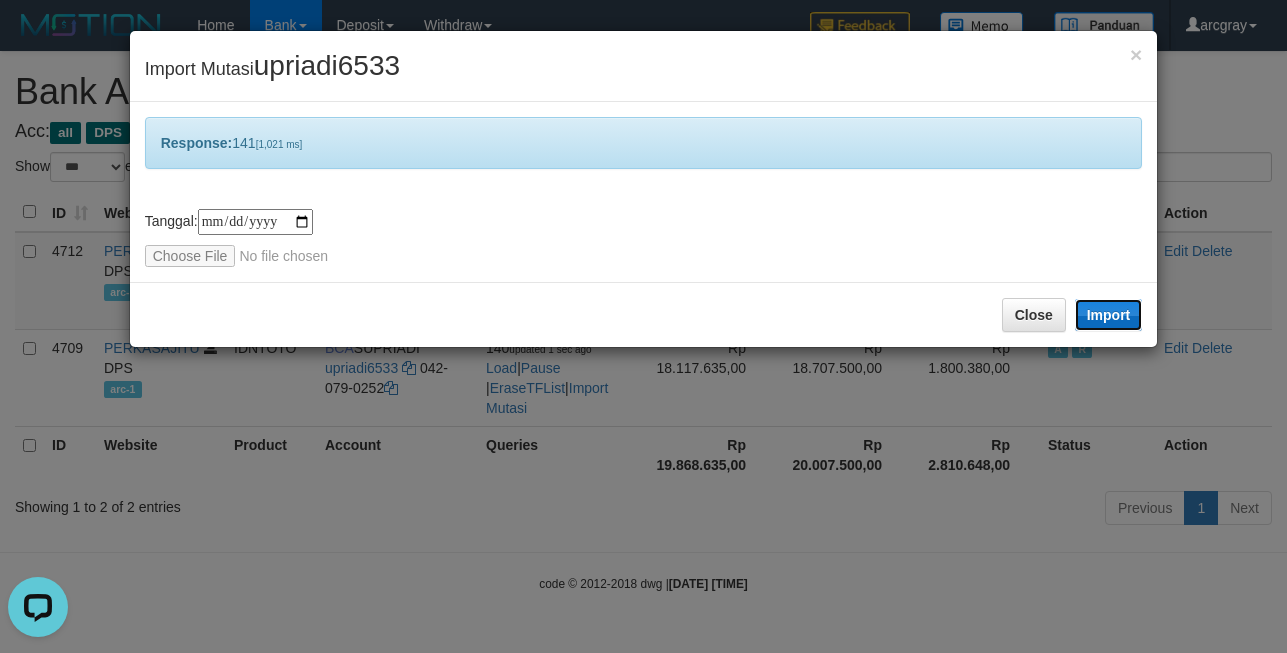 click on "Import" at bounding box center (1109, 315) 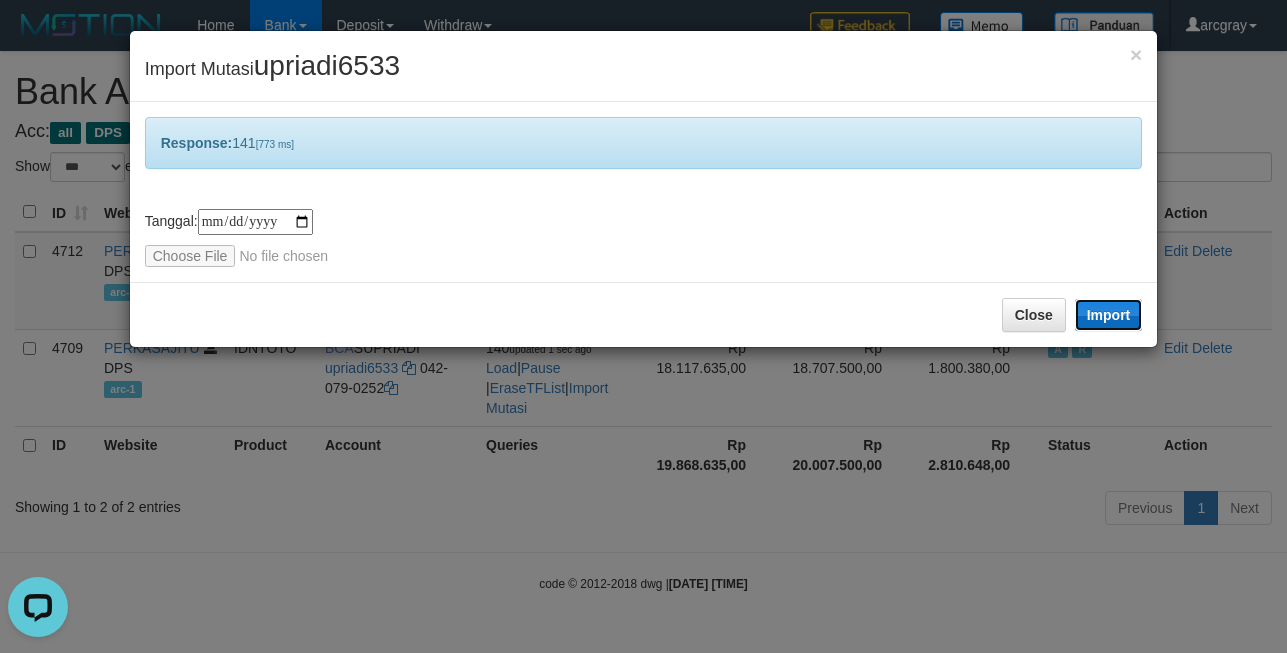 click on "Import" at bounding box center (1109, 315) 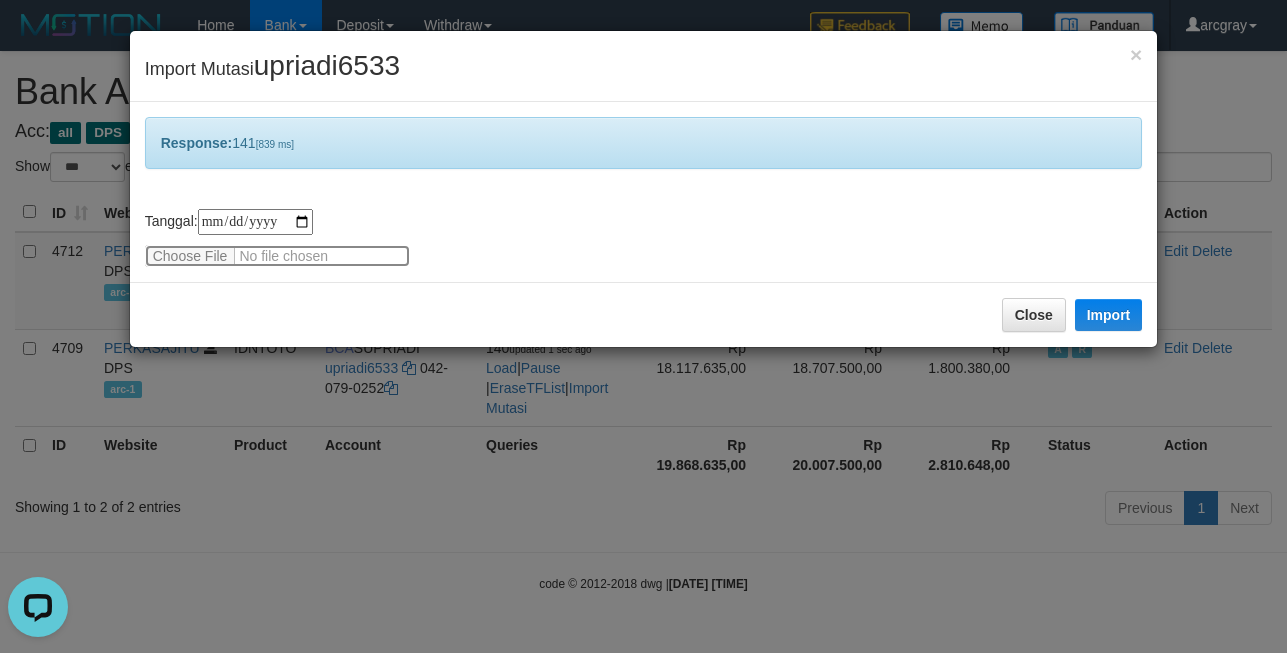 click at bounding box center [277, 256] 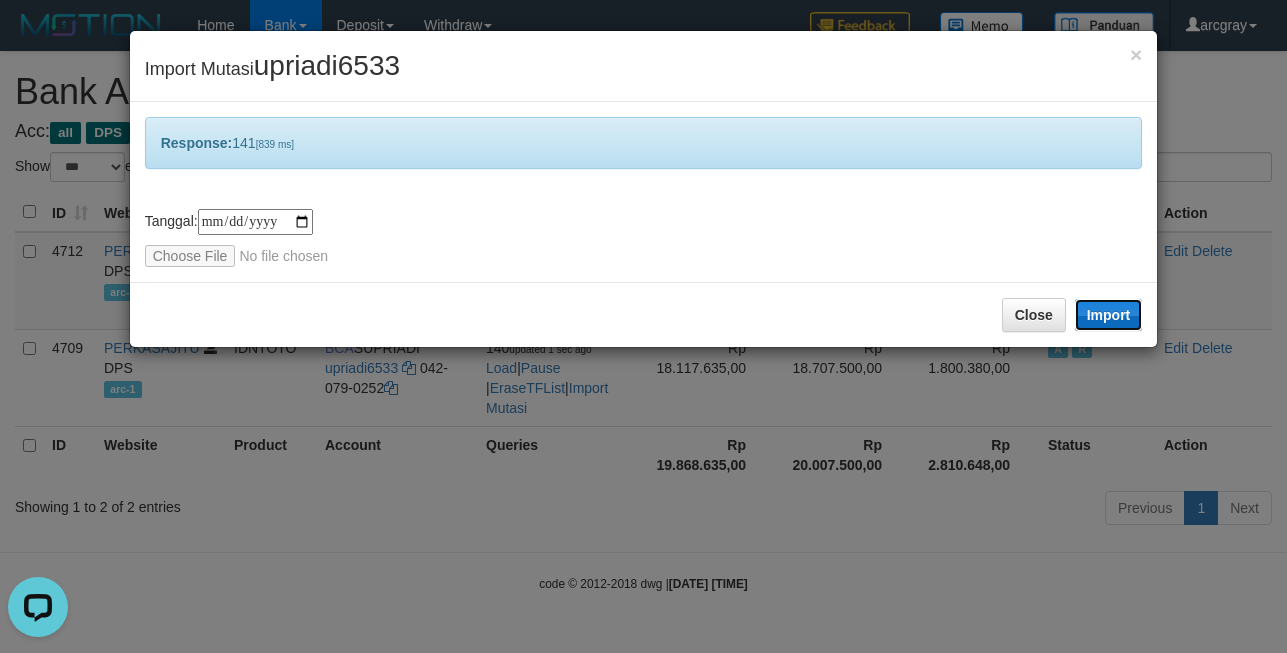 drag, startPoint x: 1140, startPoint y: 327, endPoint x: 1120, endPoint y: 318, distance: 21.931713 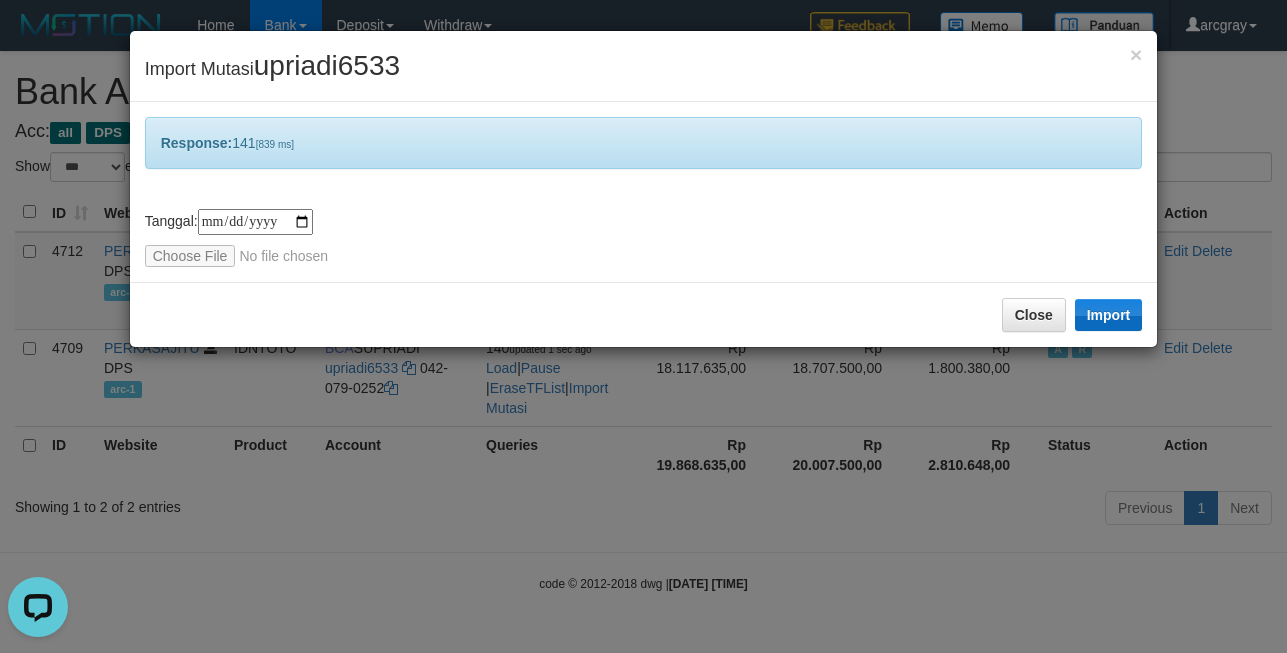 click on "Import" at bounding box center (1109, 315) 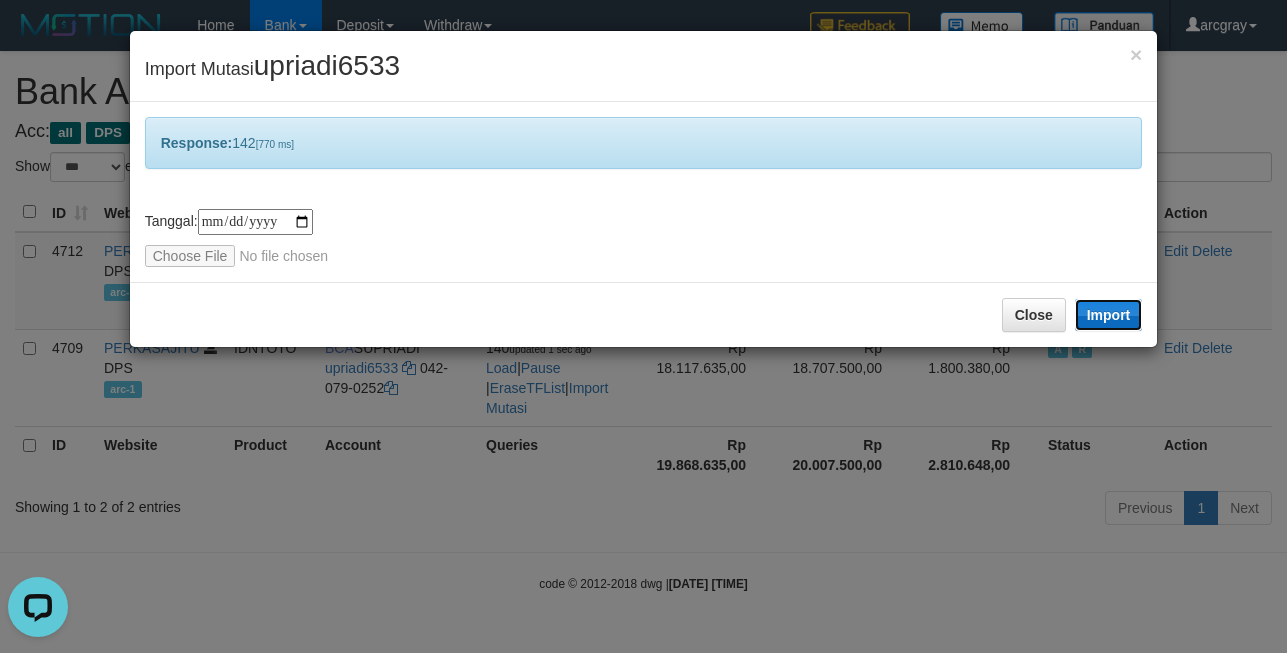 click on "Import" at bounding box center (1109, 315) 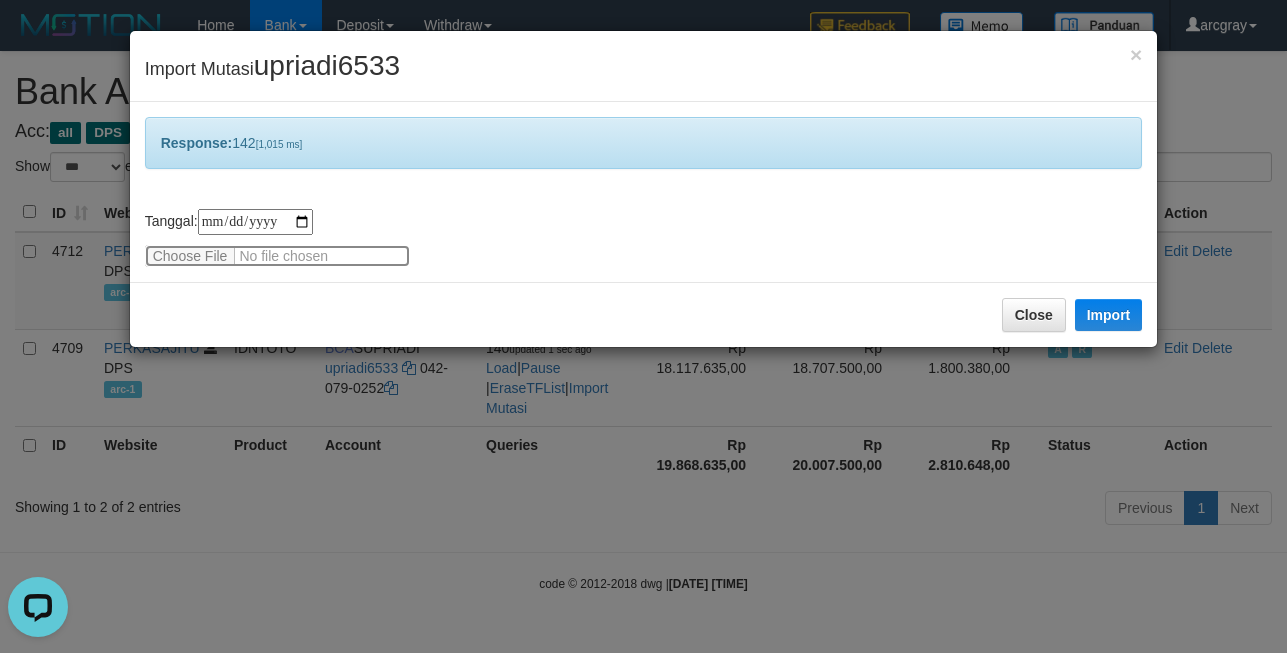 click at bounding box center (277, 256) 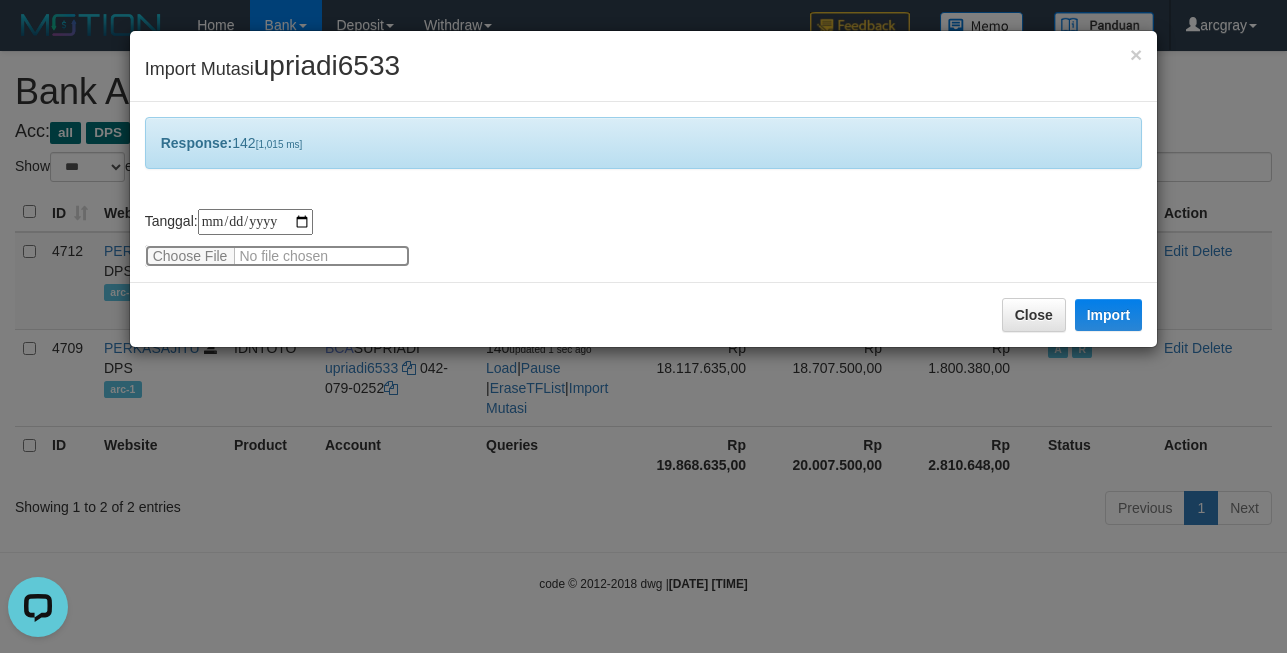 type on "**********" 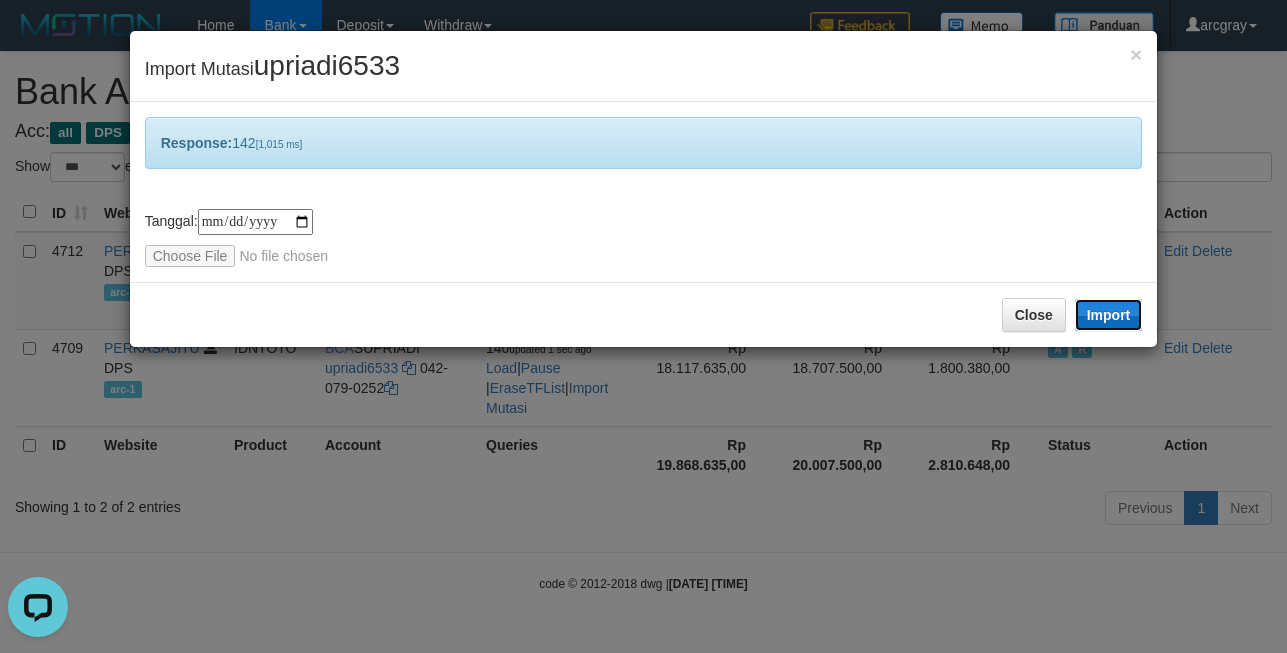 click on "Import" at bounding box center [1109, 315] 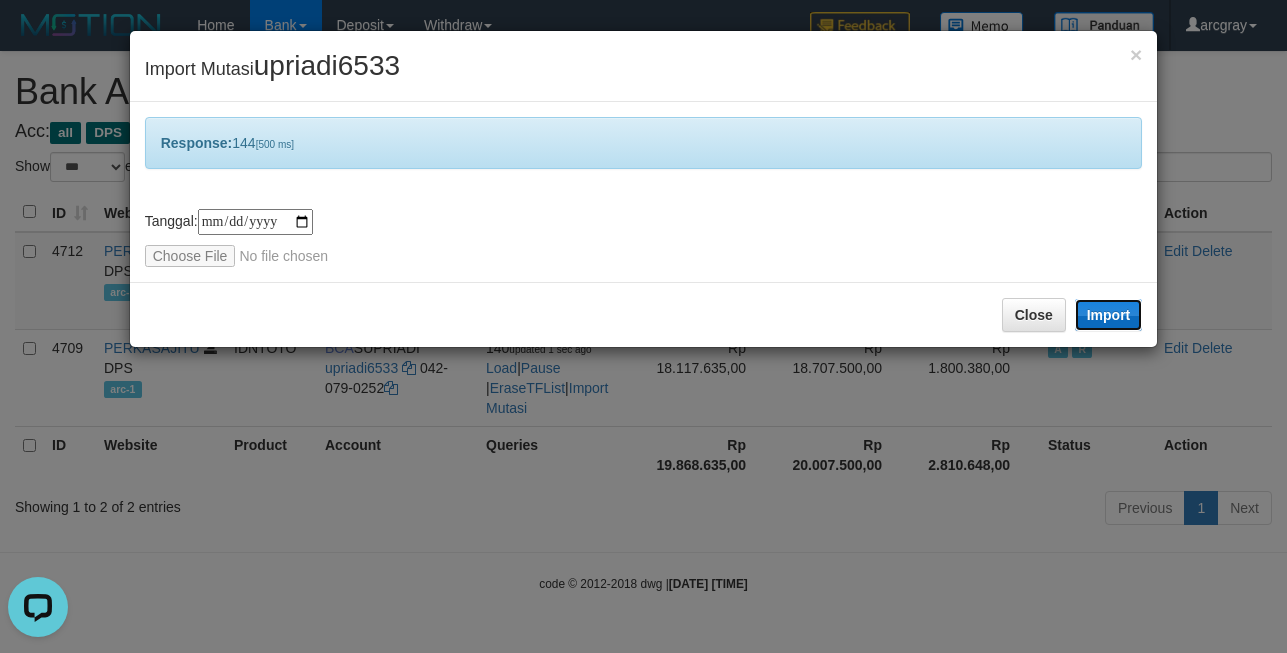 click on "Import" at bounding box center [1109, 315] 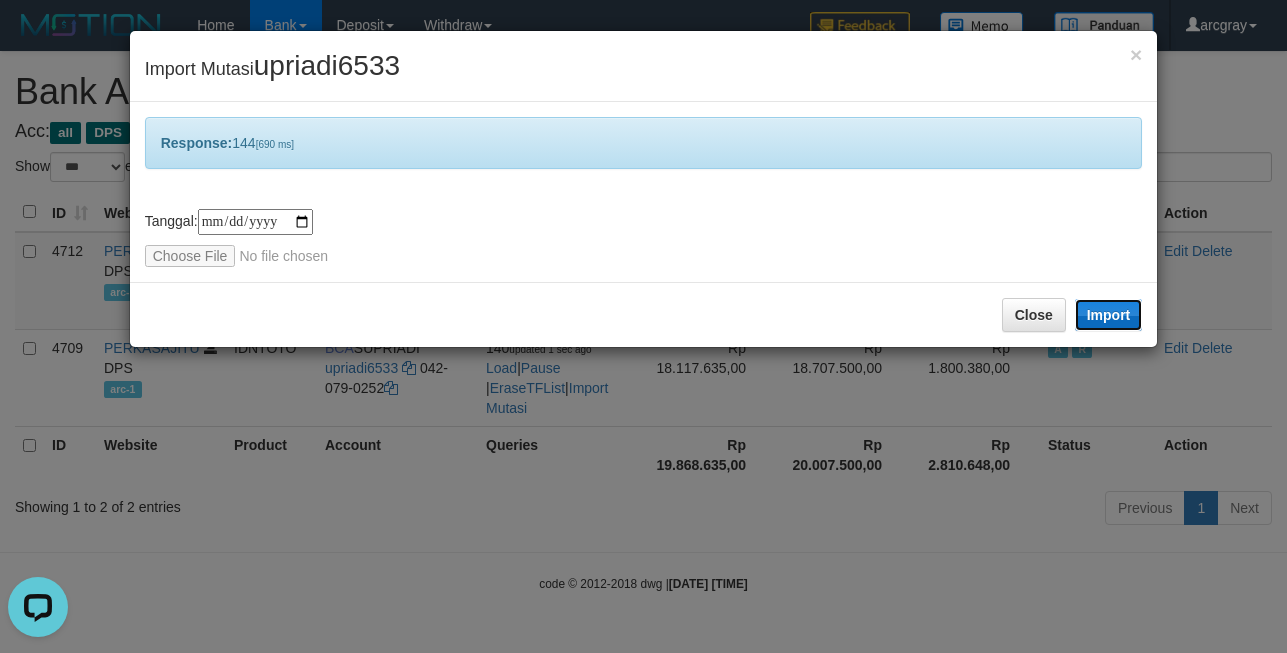 click on "Import" at bounding box center (1109, 315) 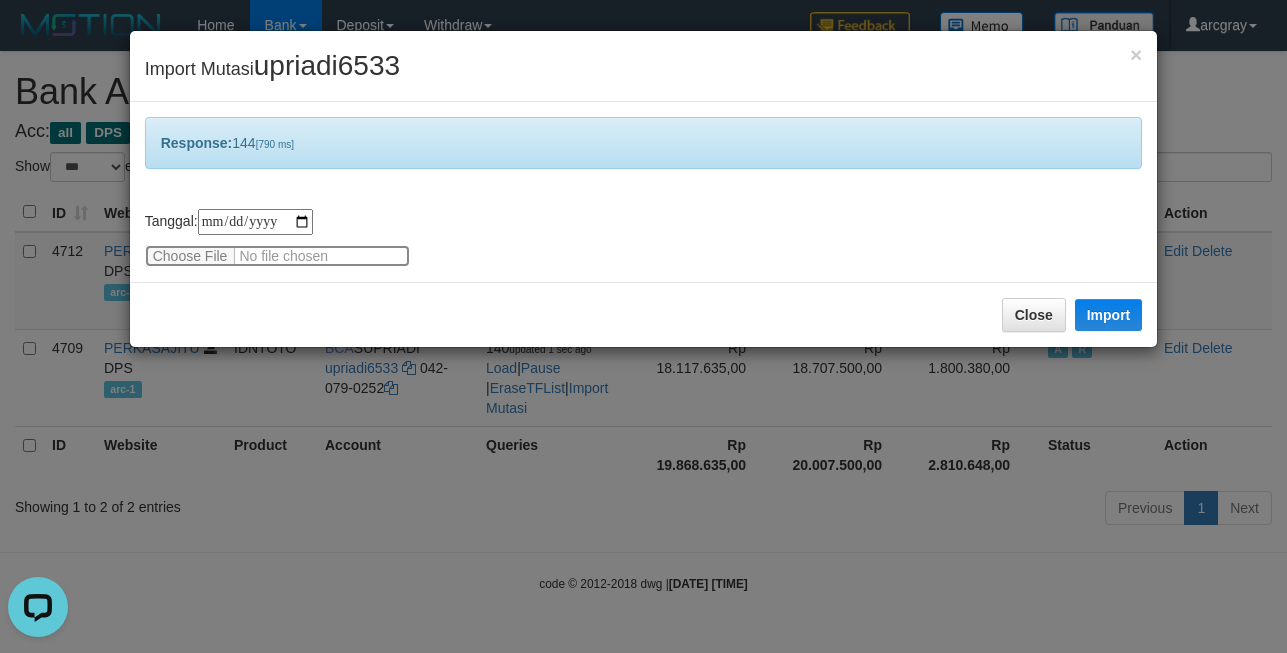 click at bounding box center [277, 256] 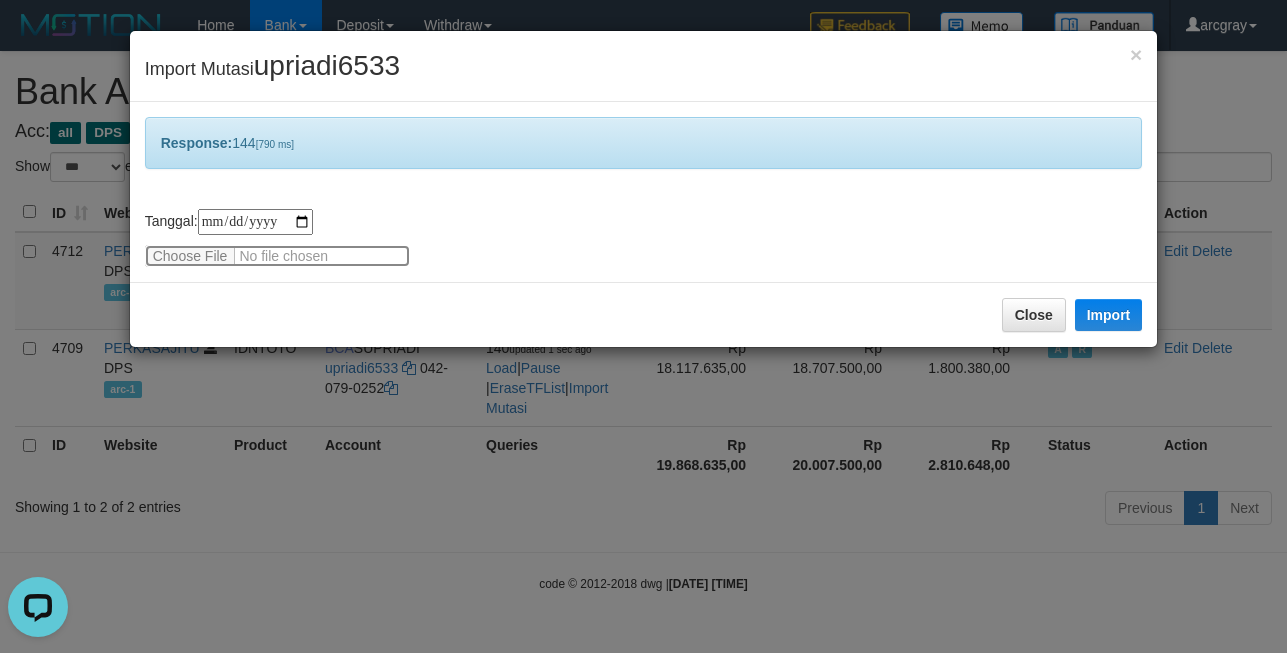 type 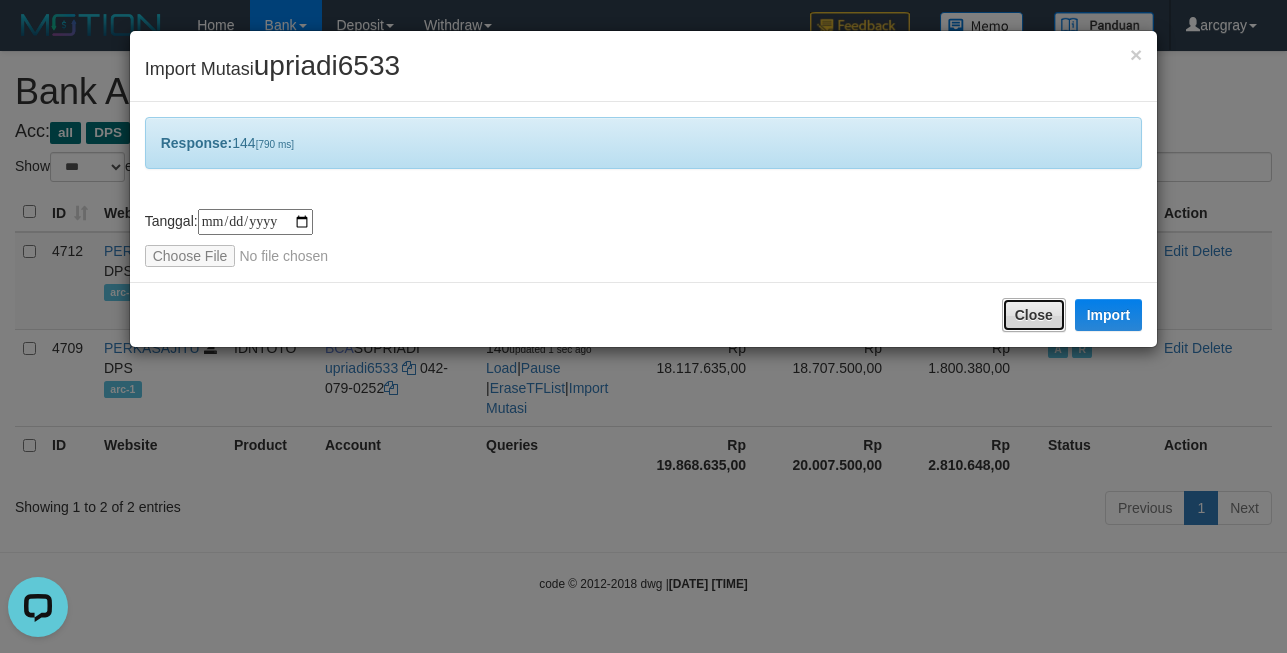 click on "Close" at bounding box center (1034, 315) 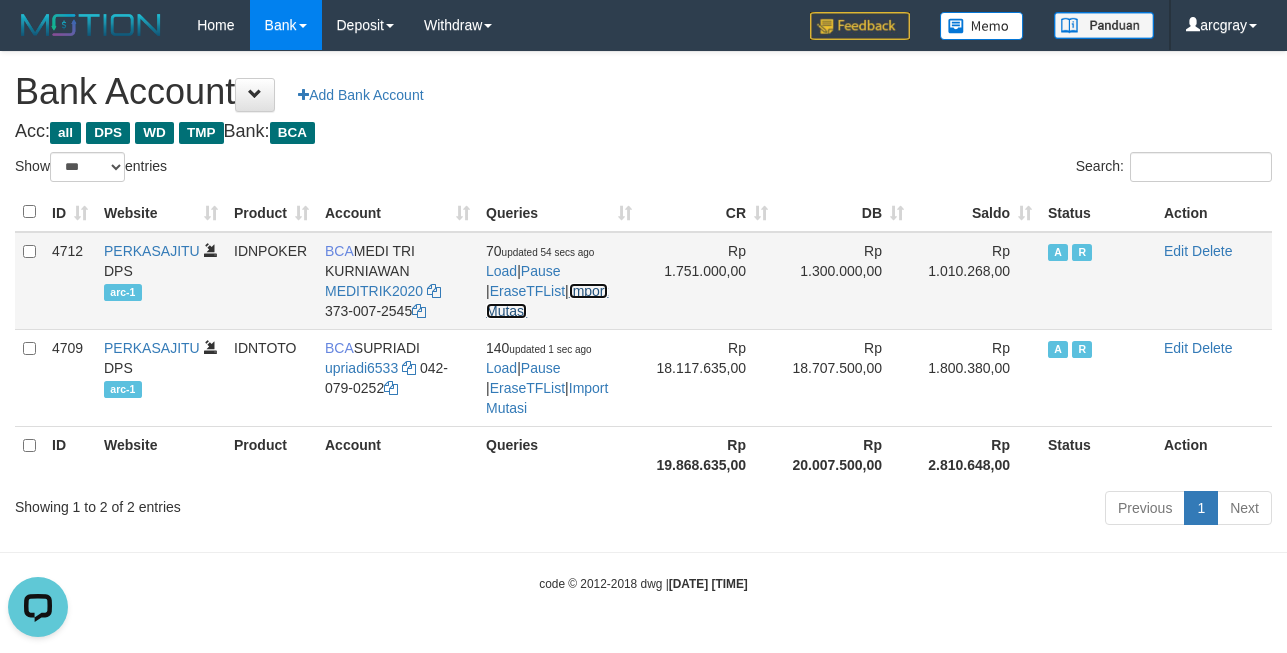 click on "Import Mutasi" at bounding box center [547, 301] 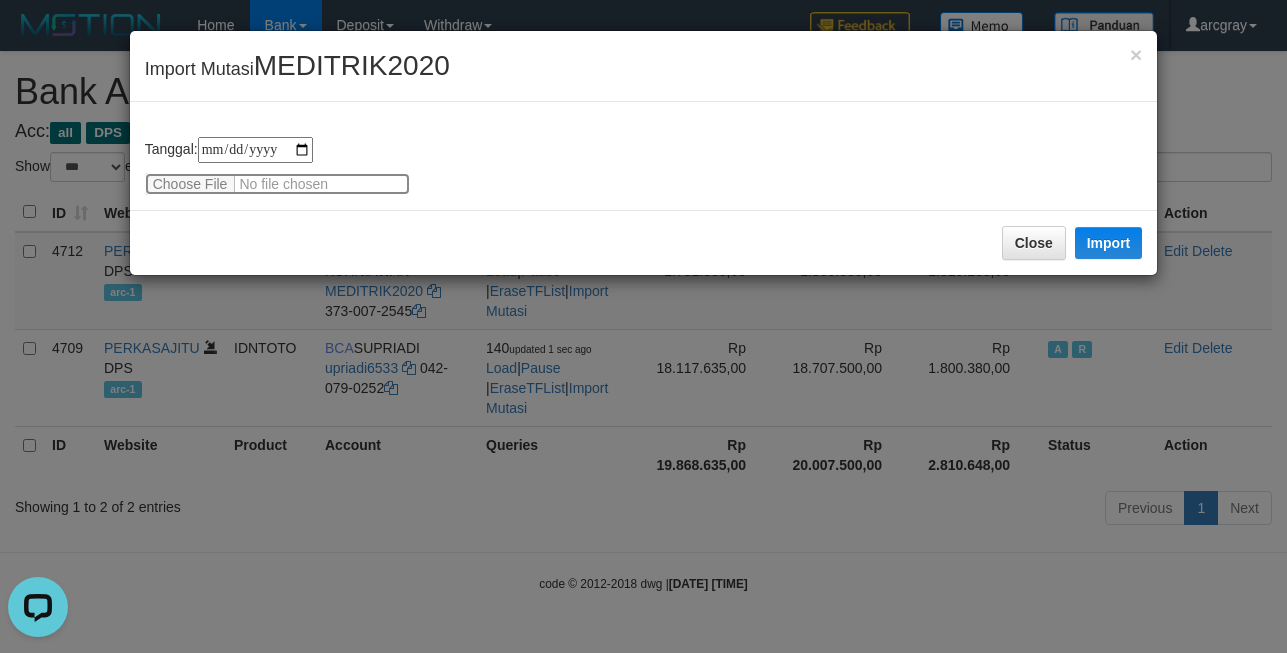 click at bounding box center (277, 184) 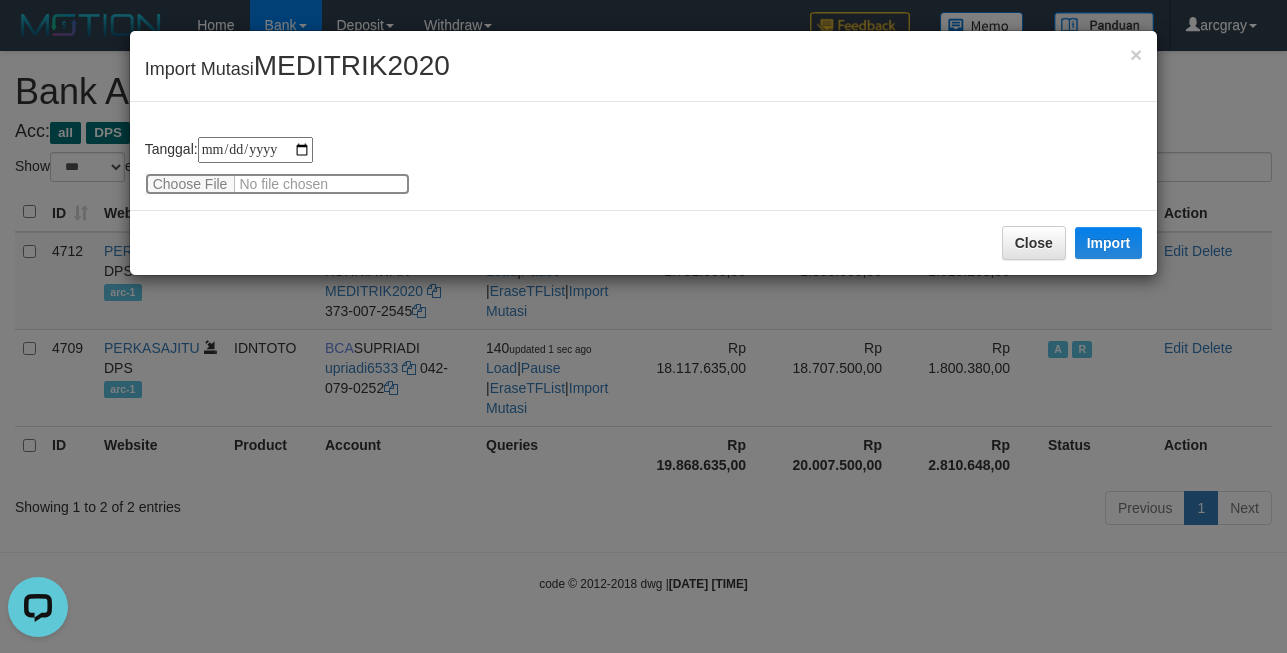 type on "**********" 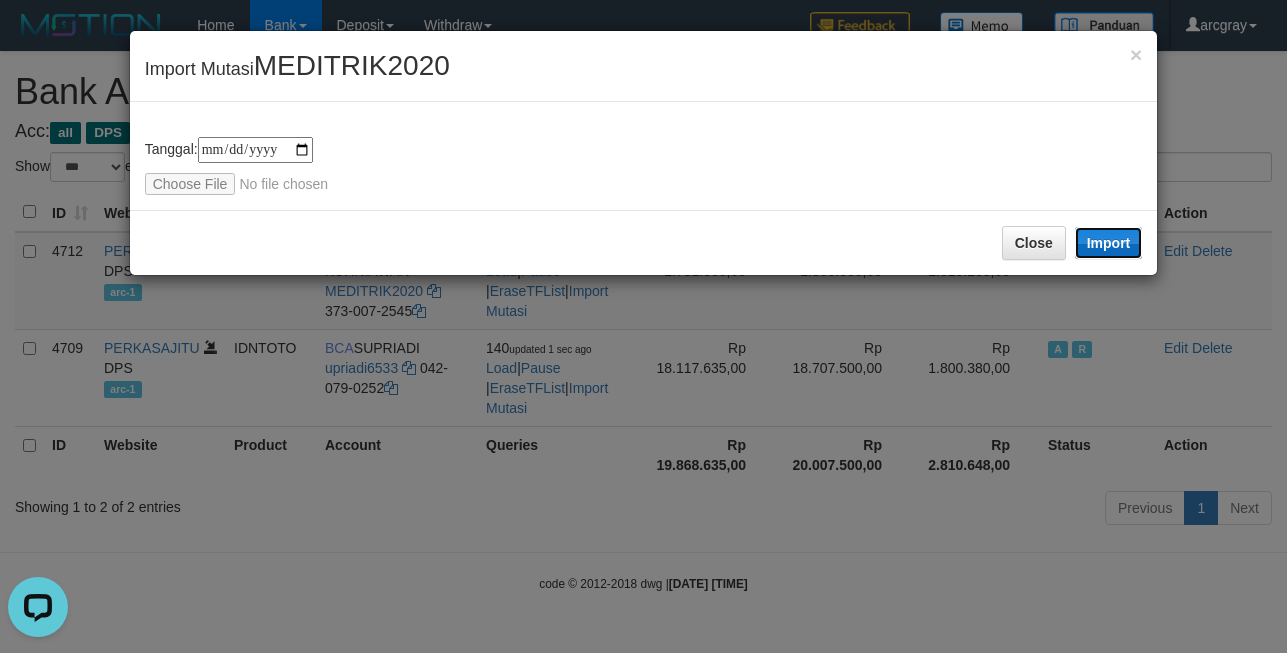 click on "Import" at bounding box center (1109, 243) 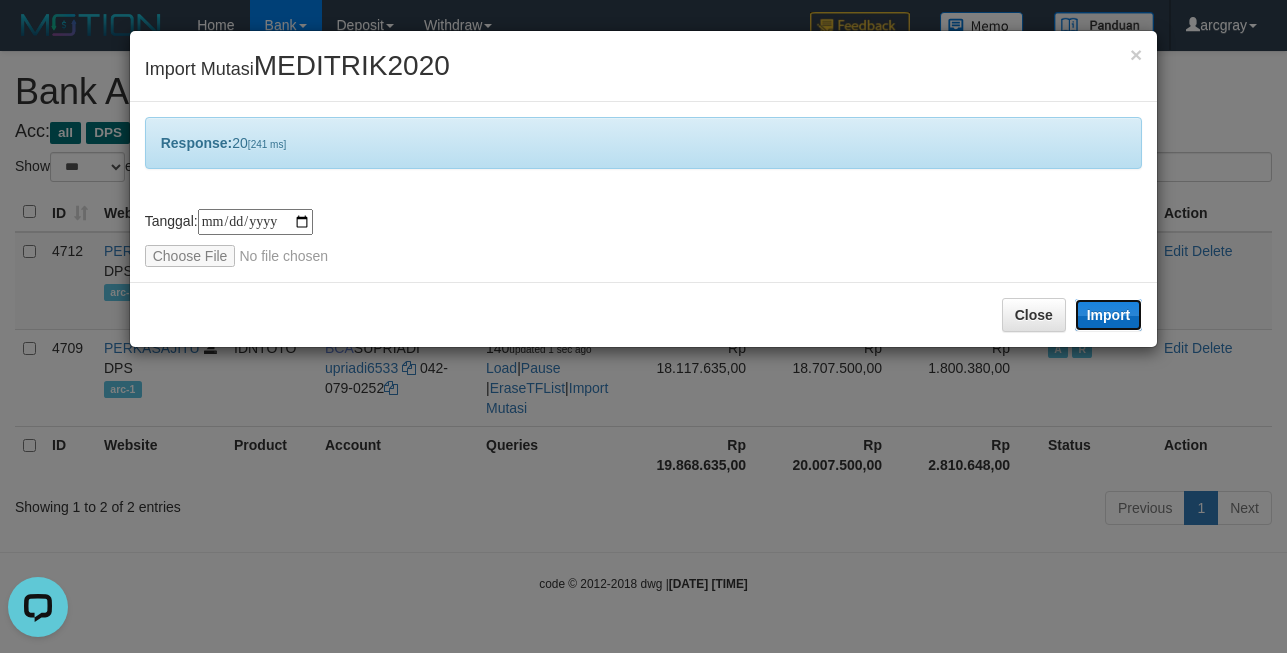 click on "Import" at bounding box center (1109, 315) 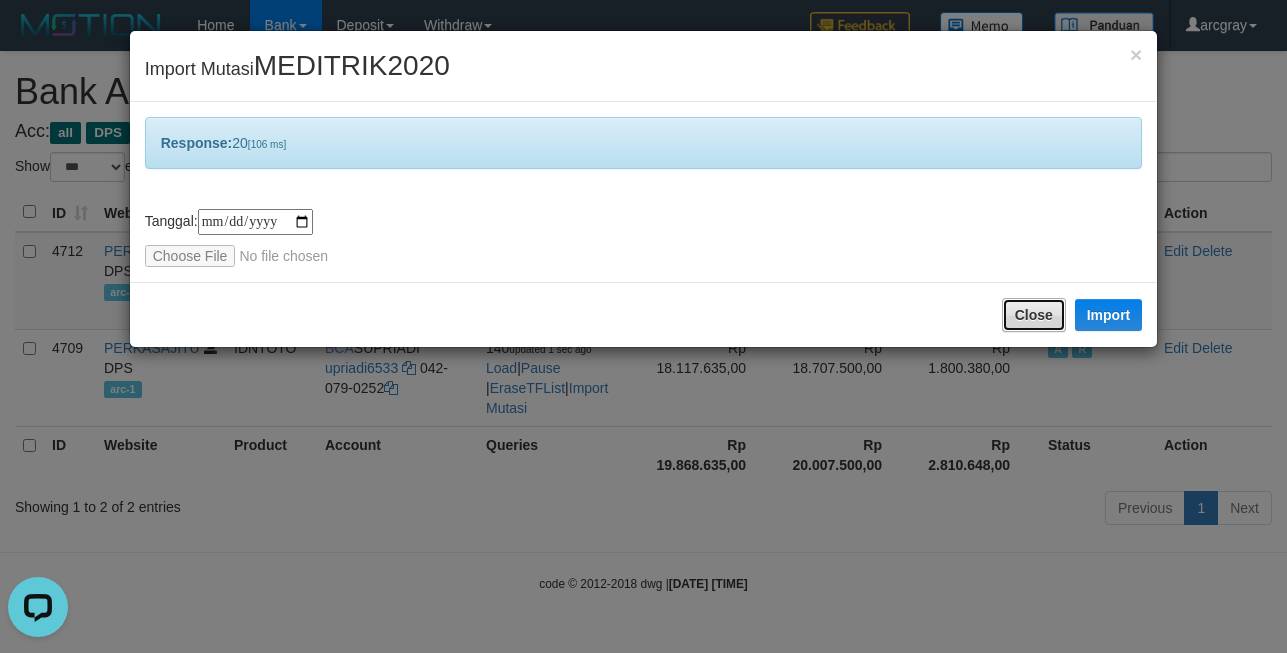 click on "Close" at bounding box center [1034, 315] 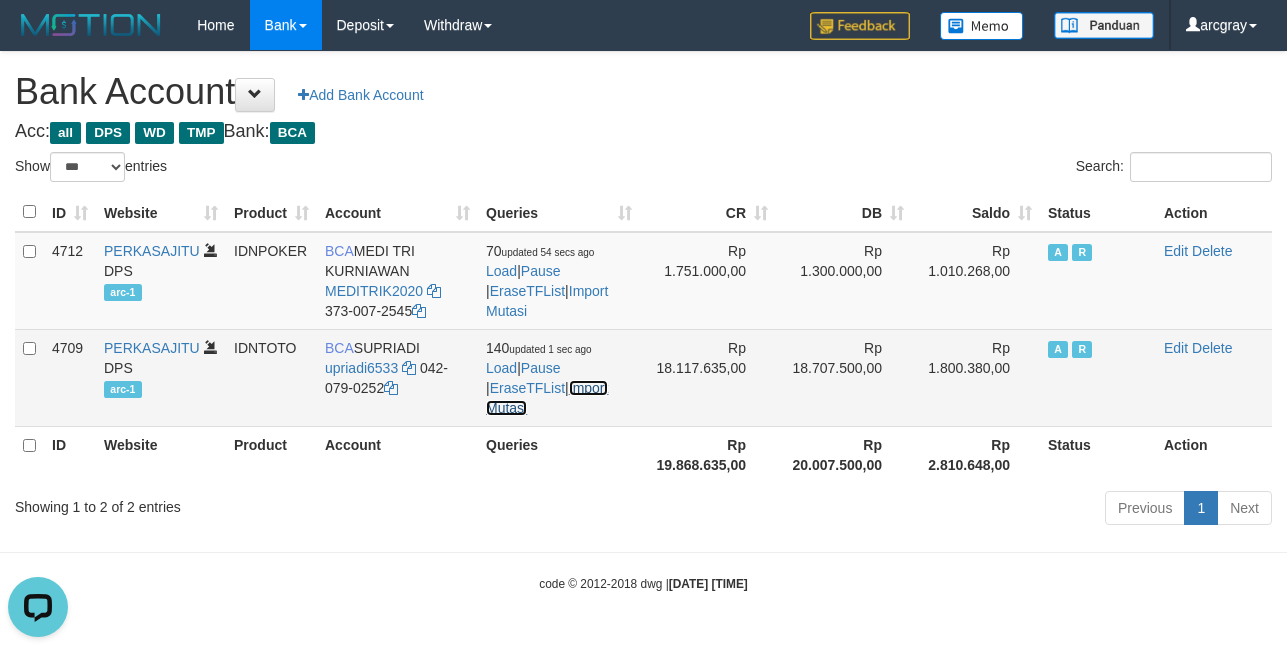 click on "Import Mutasi" at bounding box center [547, 398] 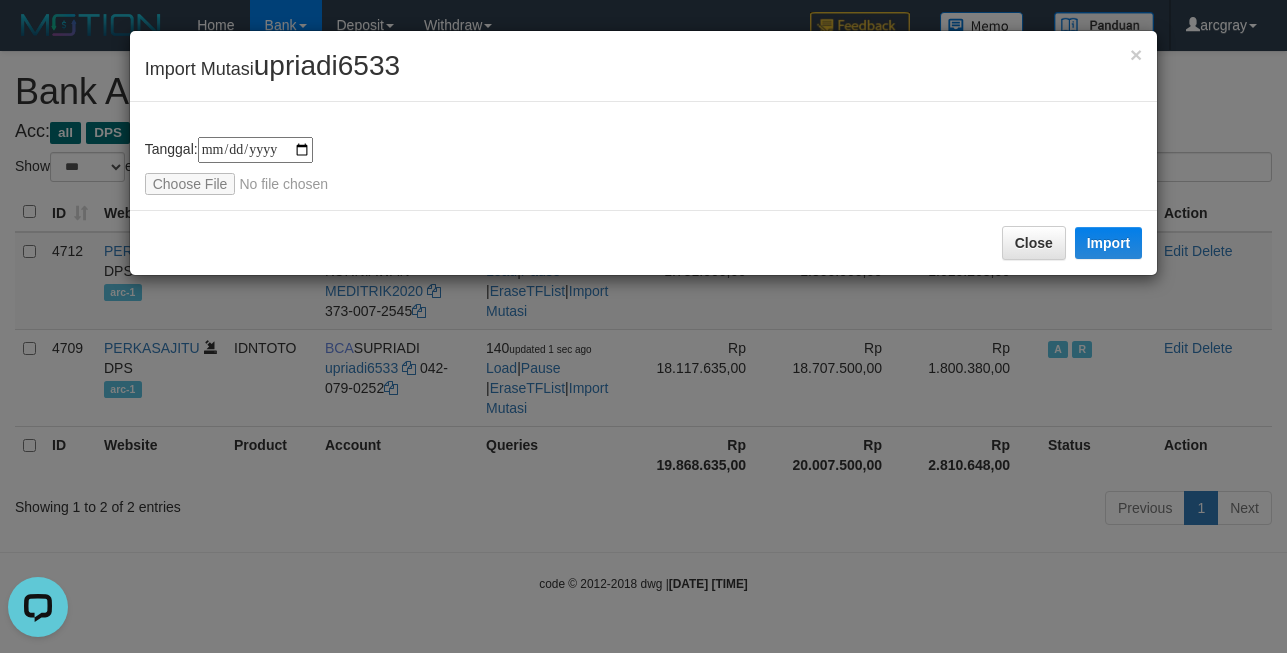 click on "**********" at bounding box center (644, 156) 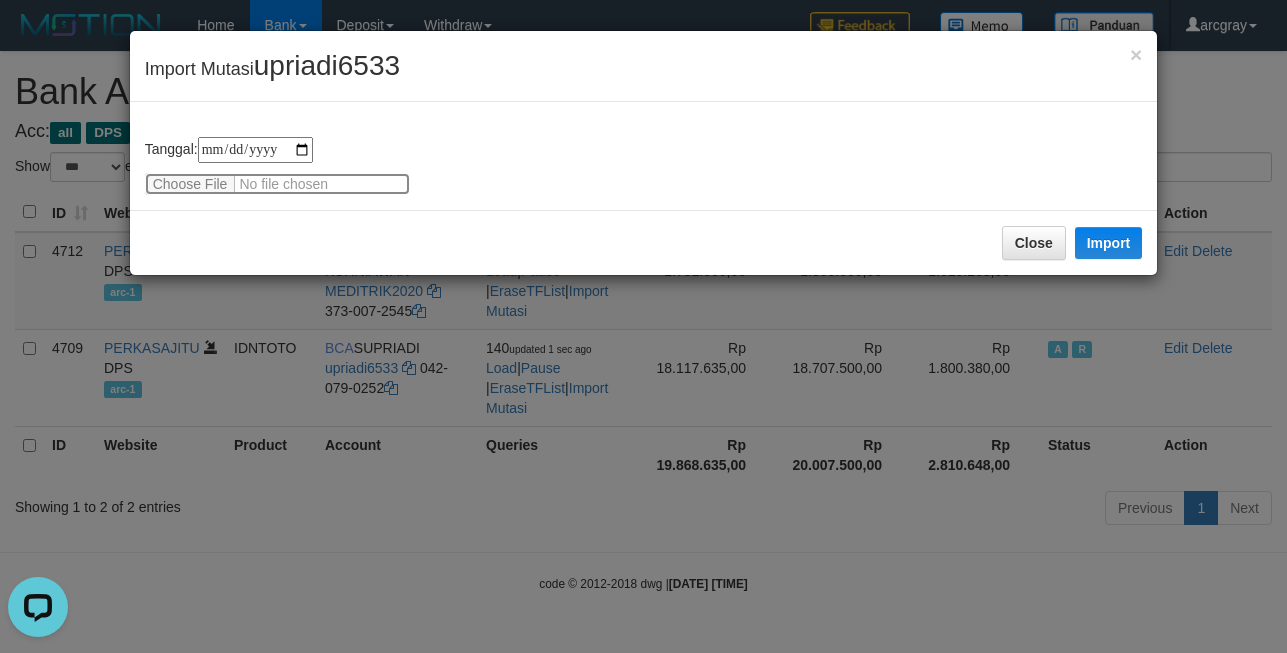click at bounding box center [277, 184] 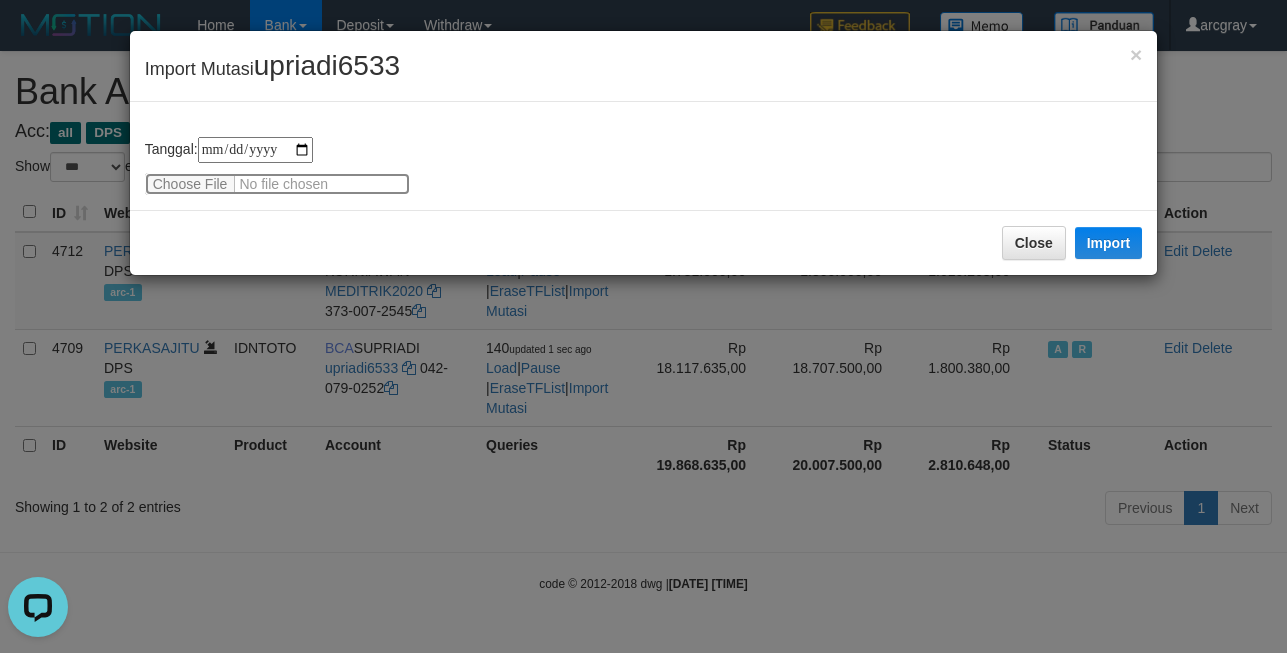 type on "**********" 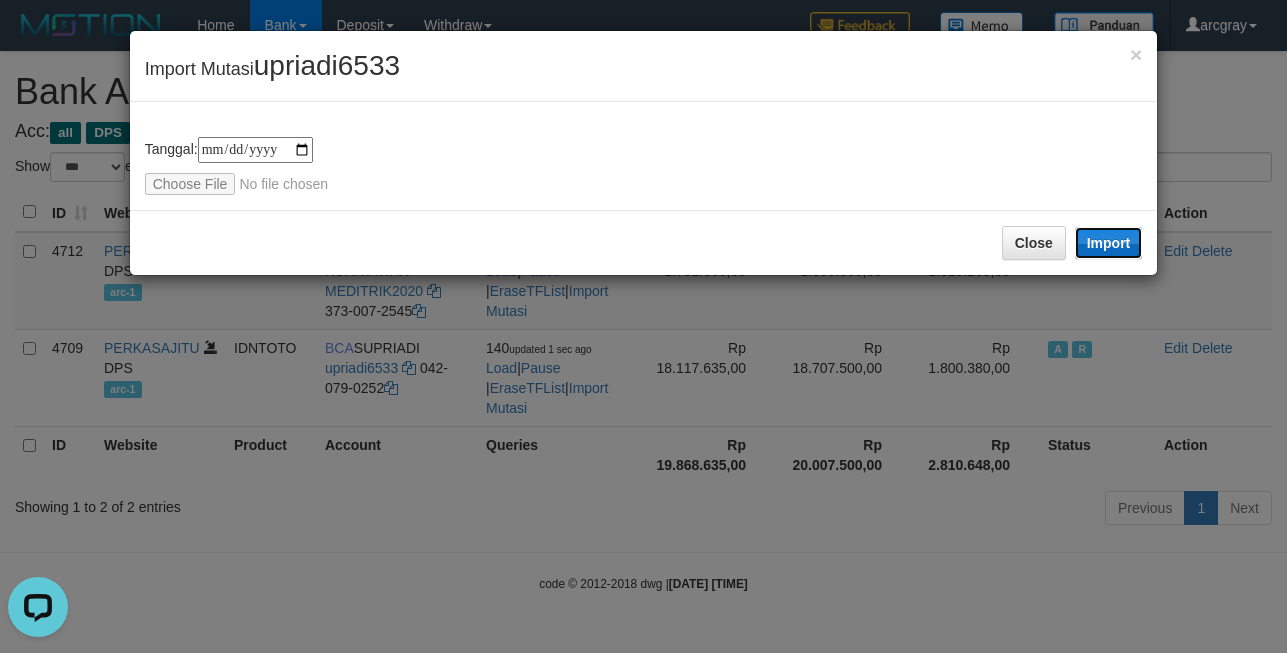 click on "Import" at bounding box center [1109, 243] 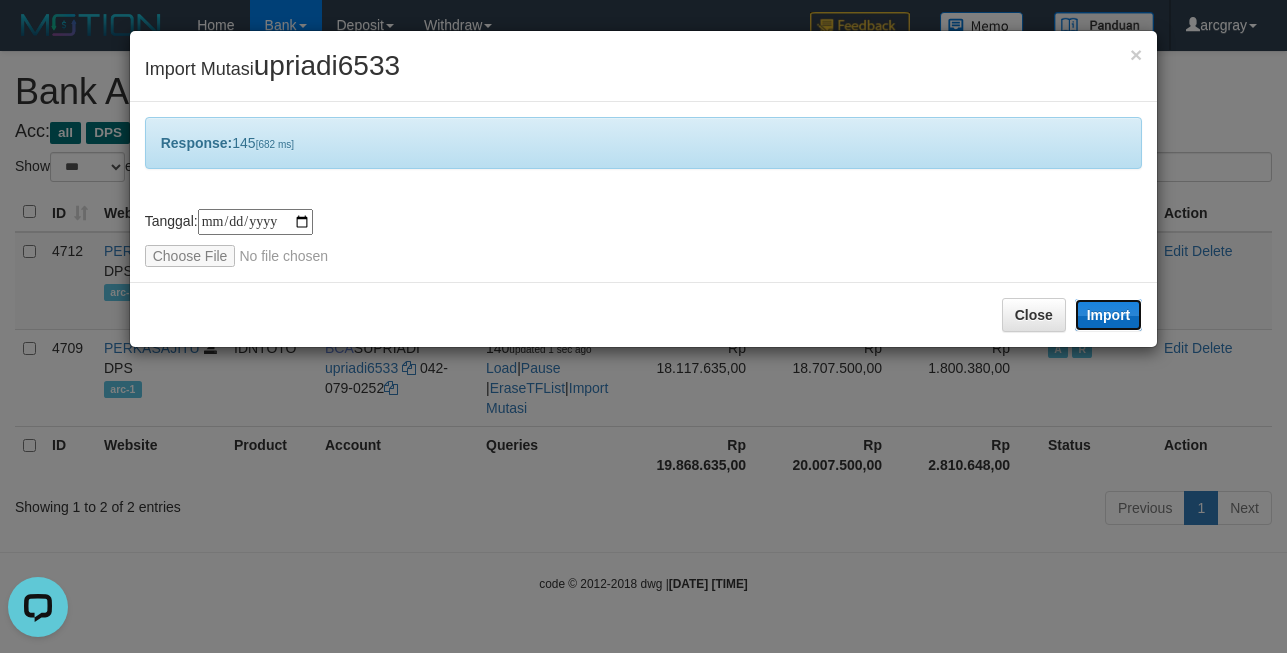 click on "Import" at bounding box center (1109, 315) 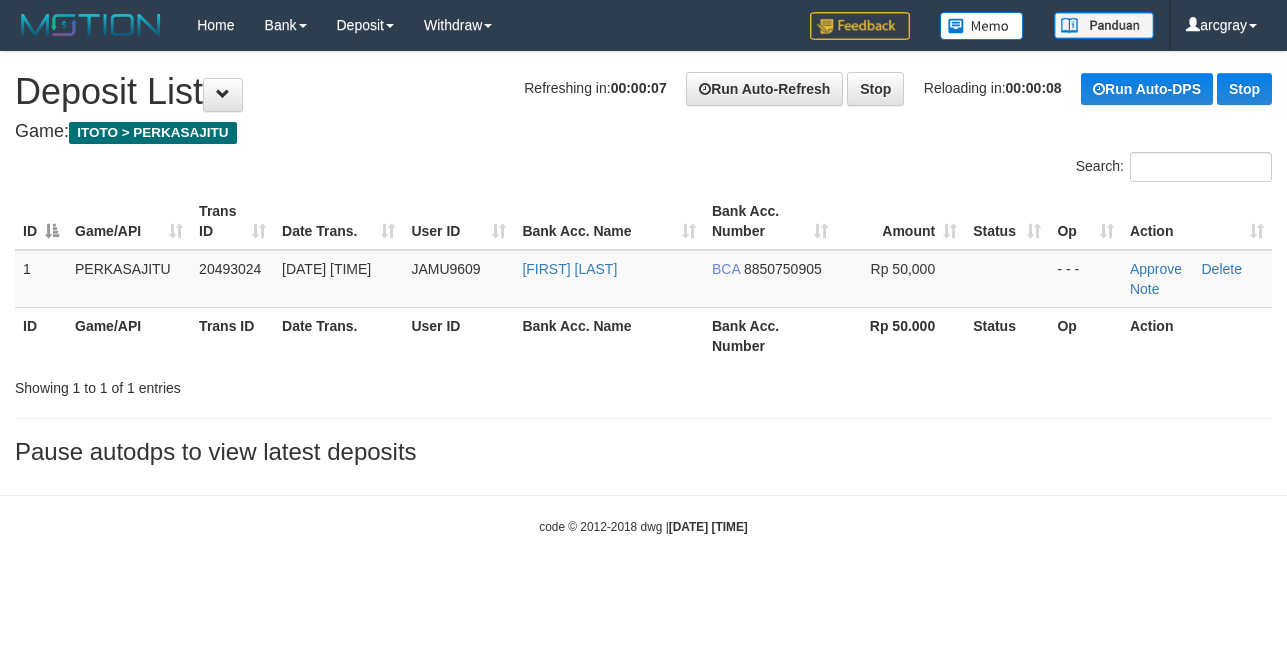 scroll, scrollTop: 0, scrollLeft: 0, axis: both 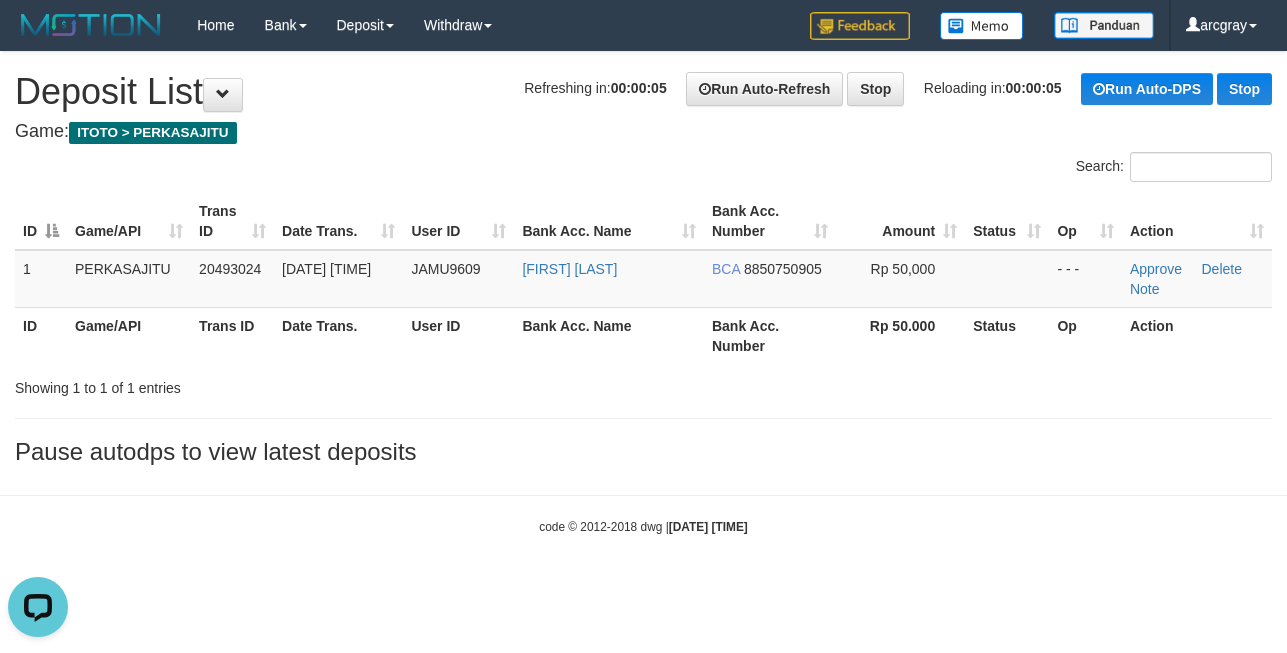click on "Game:   ITOTO > PERKASAJITU" at bounding box center [643, 132] 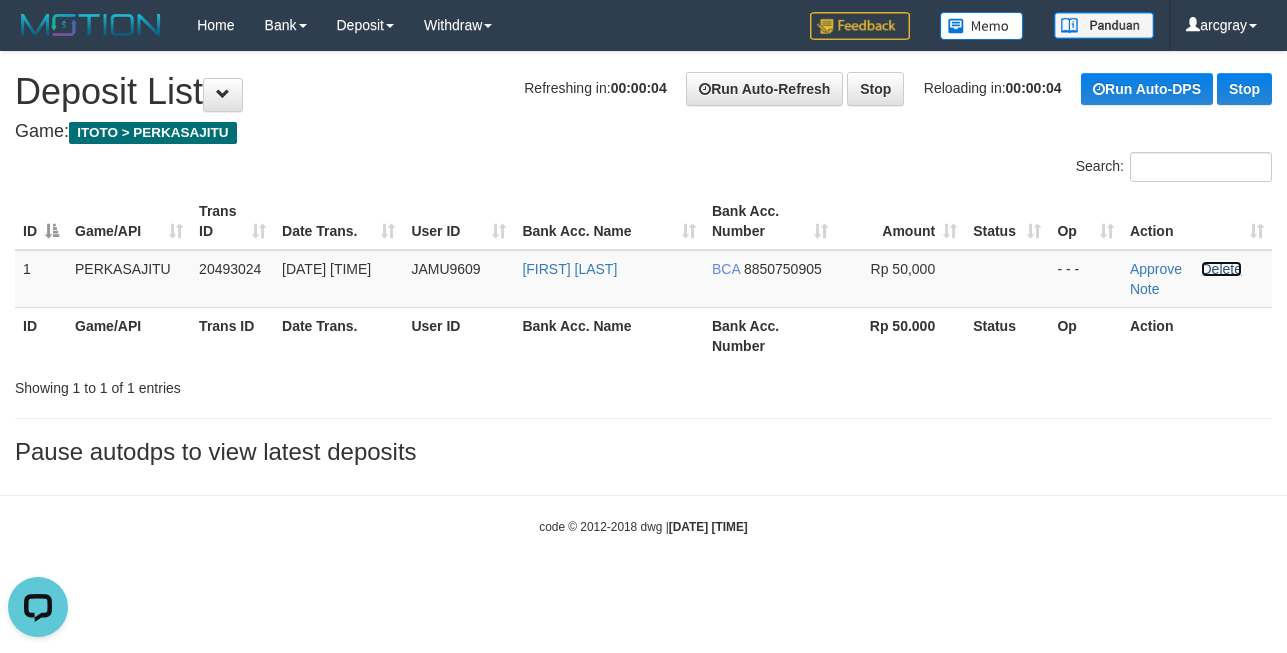drag, startPoint x: 1232, startPoint y: 268, endPoint x: 719, endPoint y: 236, distance: 513.9971 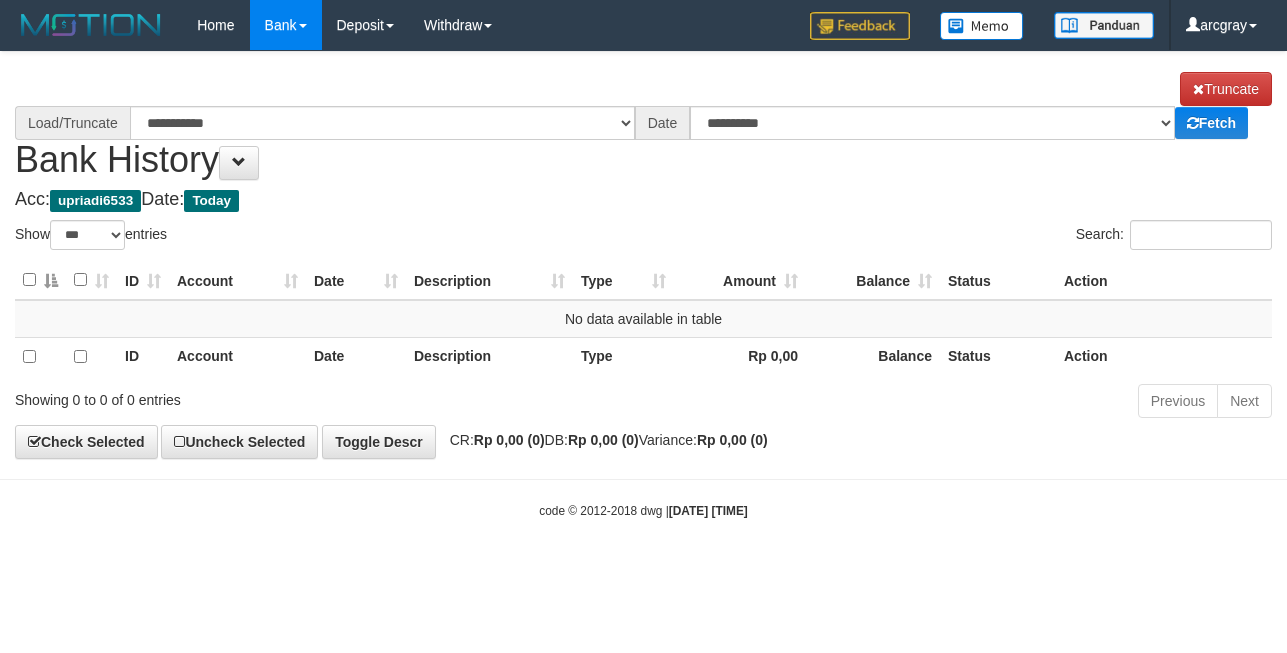 select on "***" 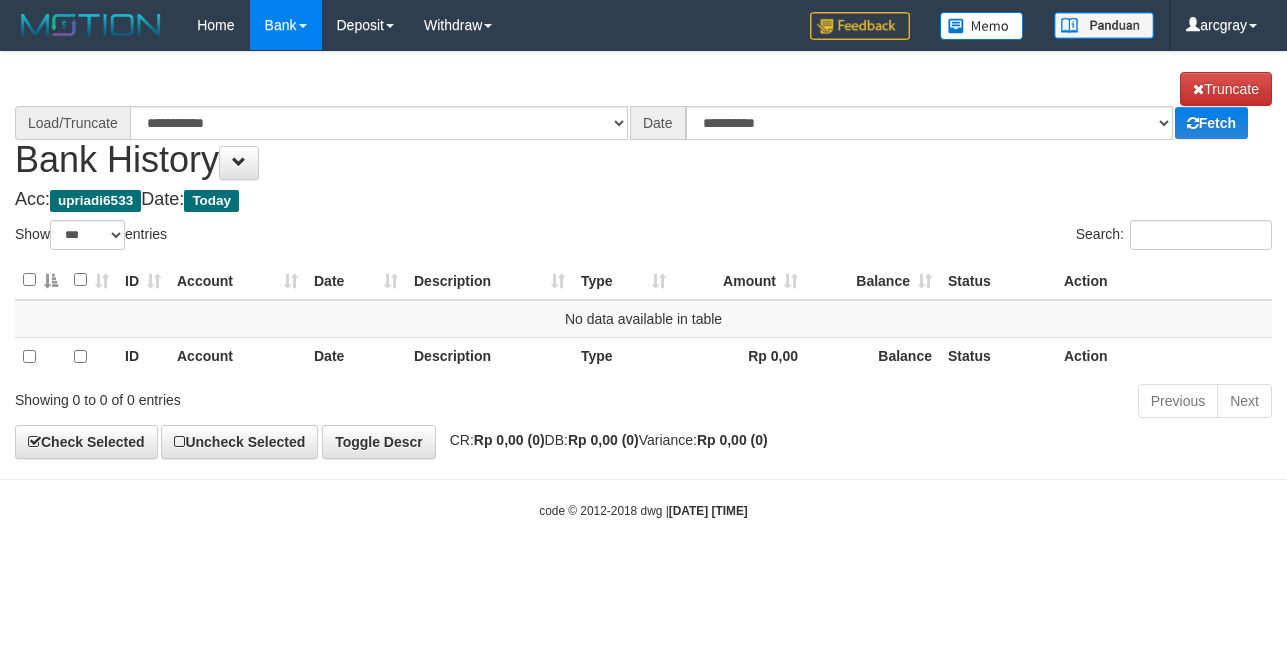 scroll, scrollTop: 0, scrollLeft: 0, axis: both 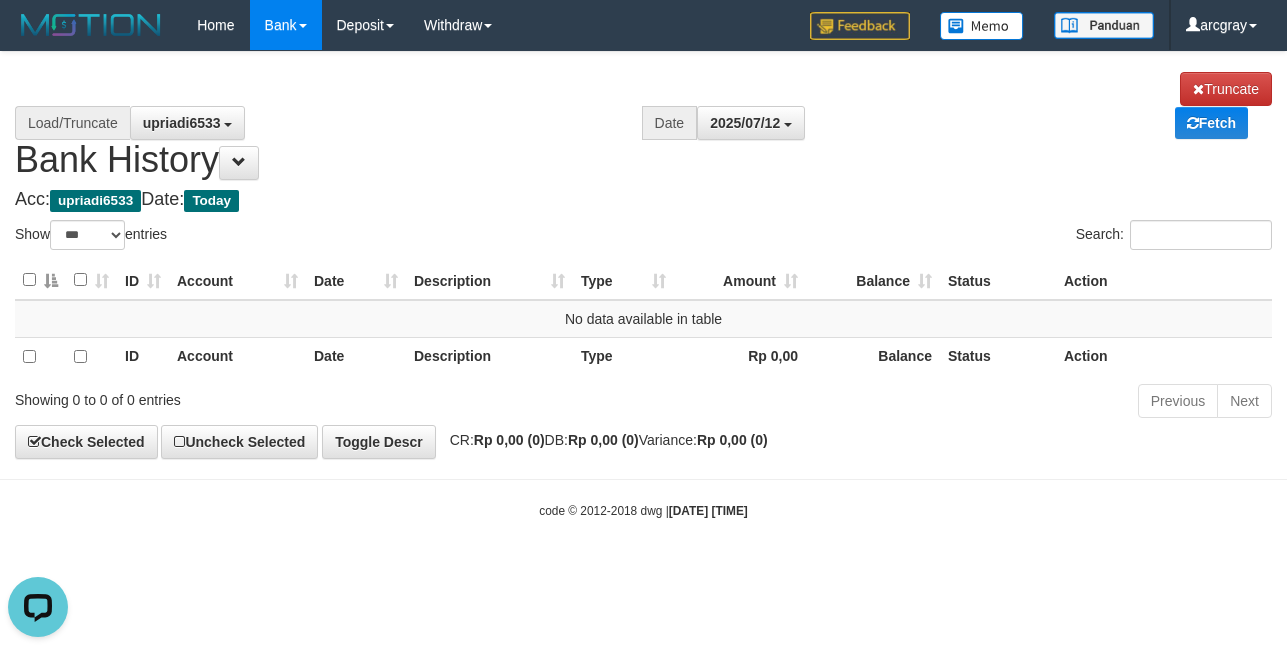 click on "code © [YEAR]-[YEAR] dwg |  [DATE] [TIME]" at bounding box center (643, 510) 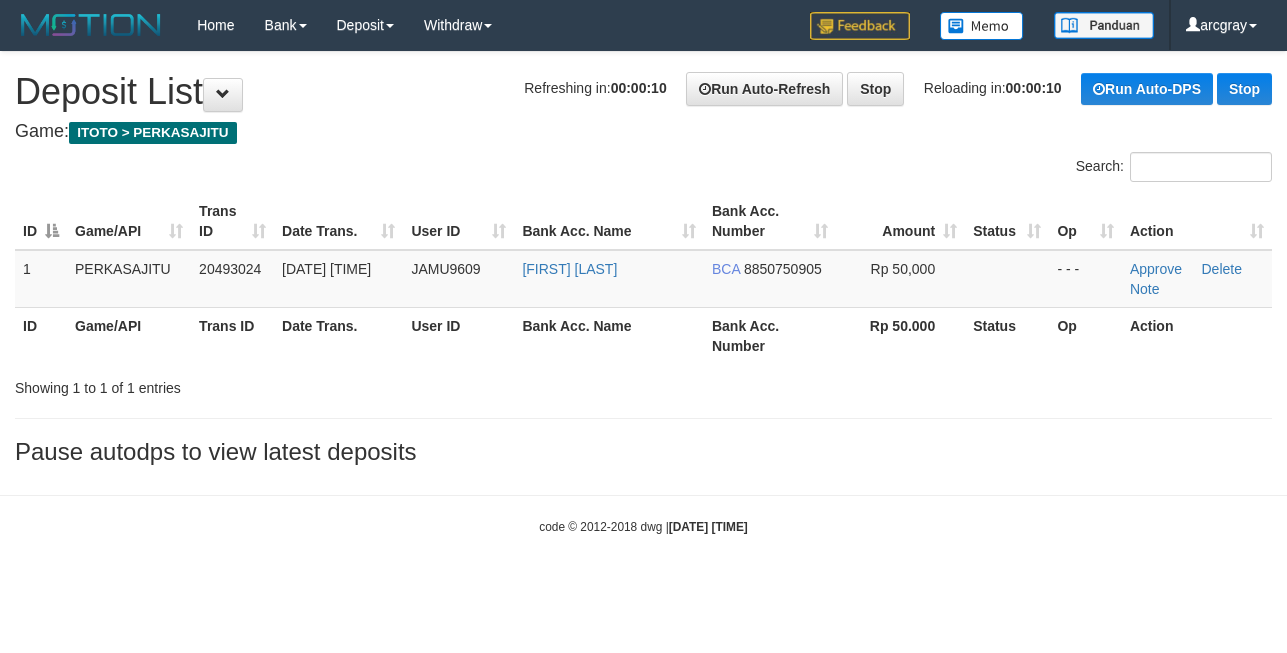 scroll, scrollTop: 0, scrollLeft: 0, axis: both 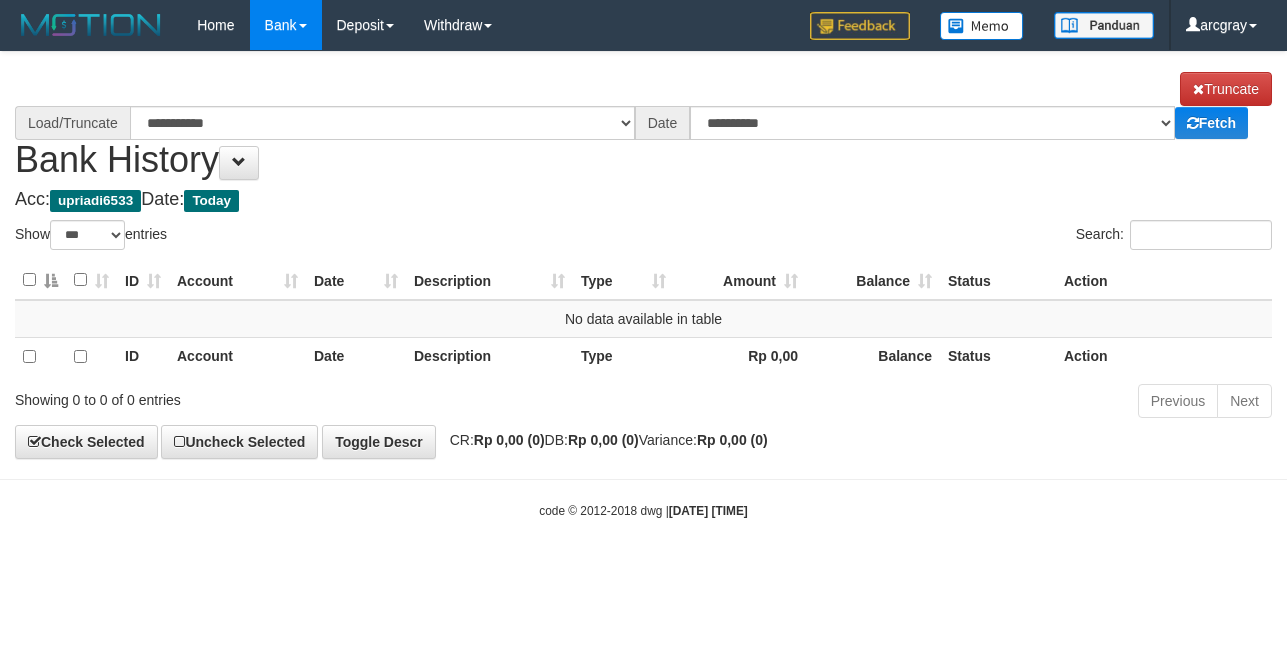 select on "***" 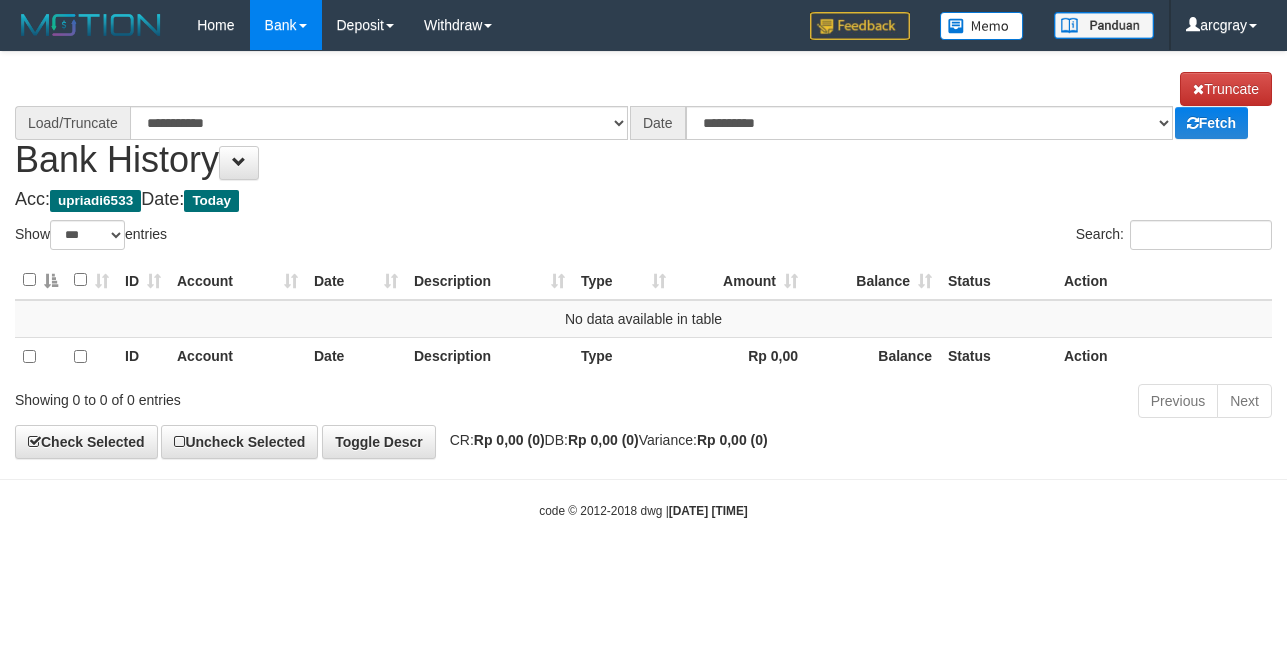 scroll, scrollTop: 0, scrollLeft: 0, axis: both 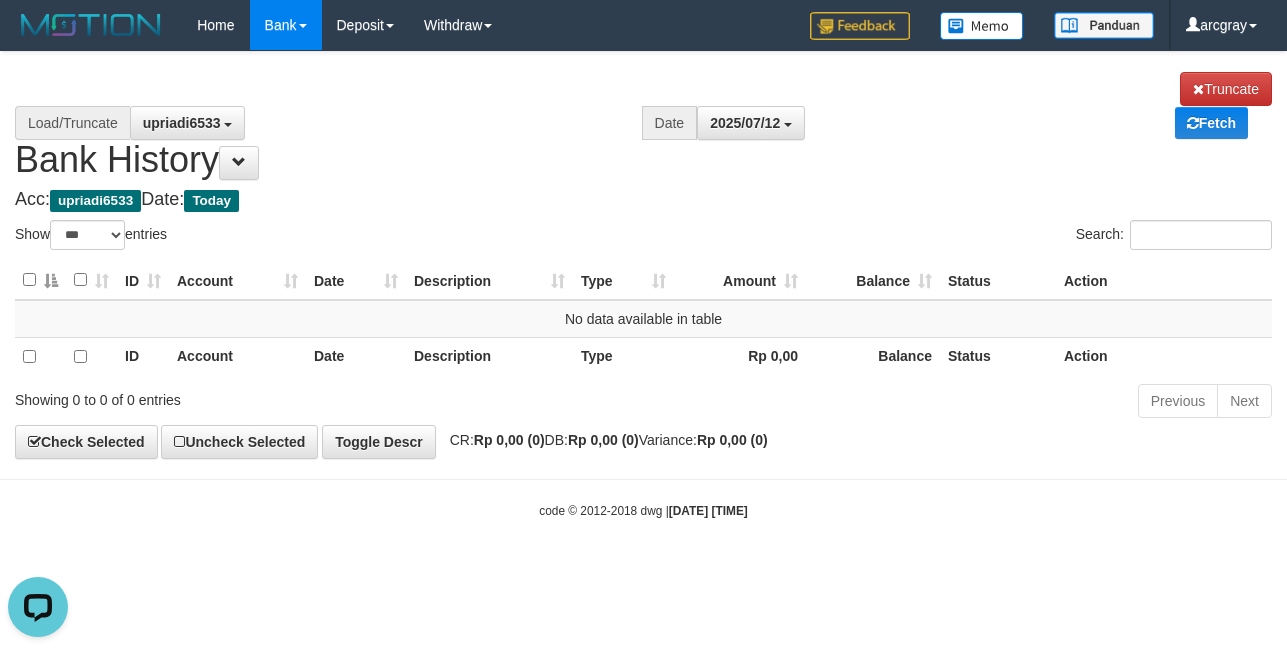 drag, startPoint x: 408, startPoint y: 525, endPoint x: 432, endPoint y: 486, distance: 45.79301 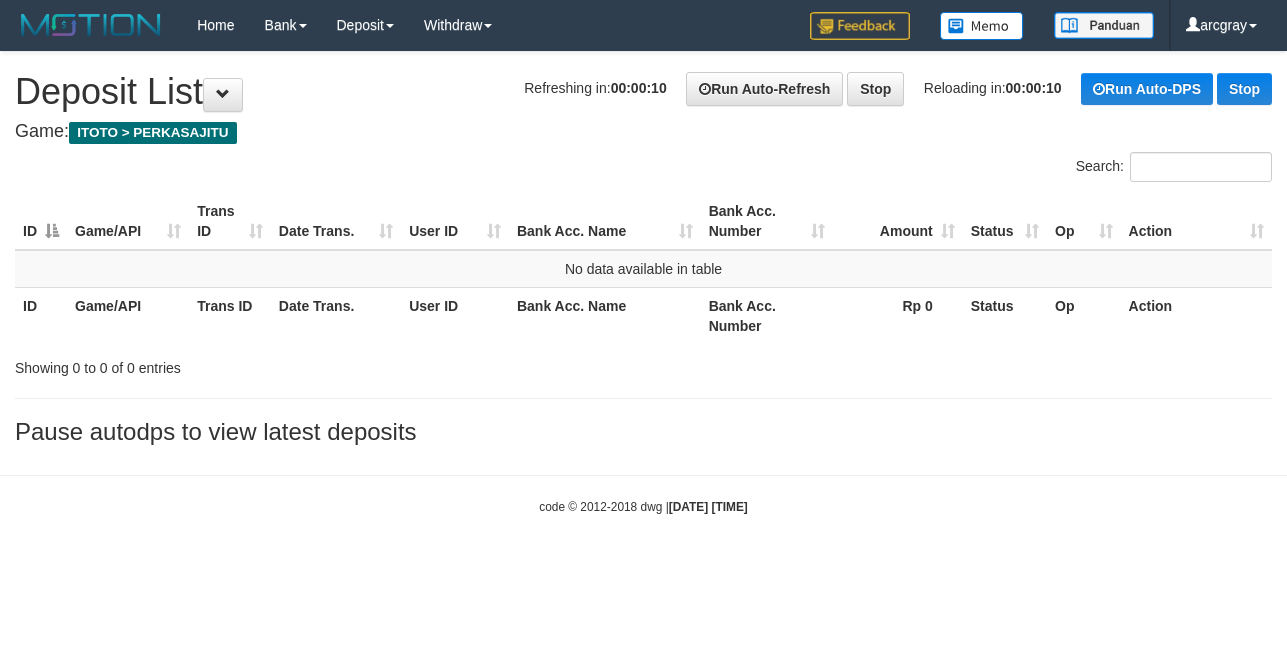 scroll, scrollTop: 0, scrollLeft: 0, axis: both 